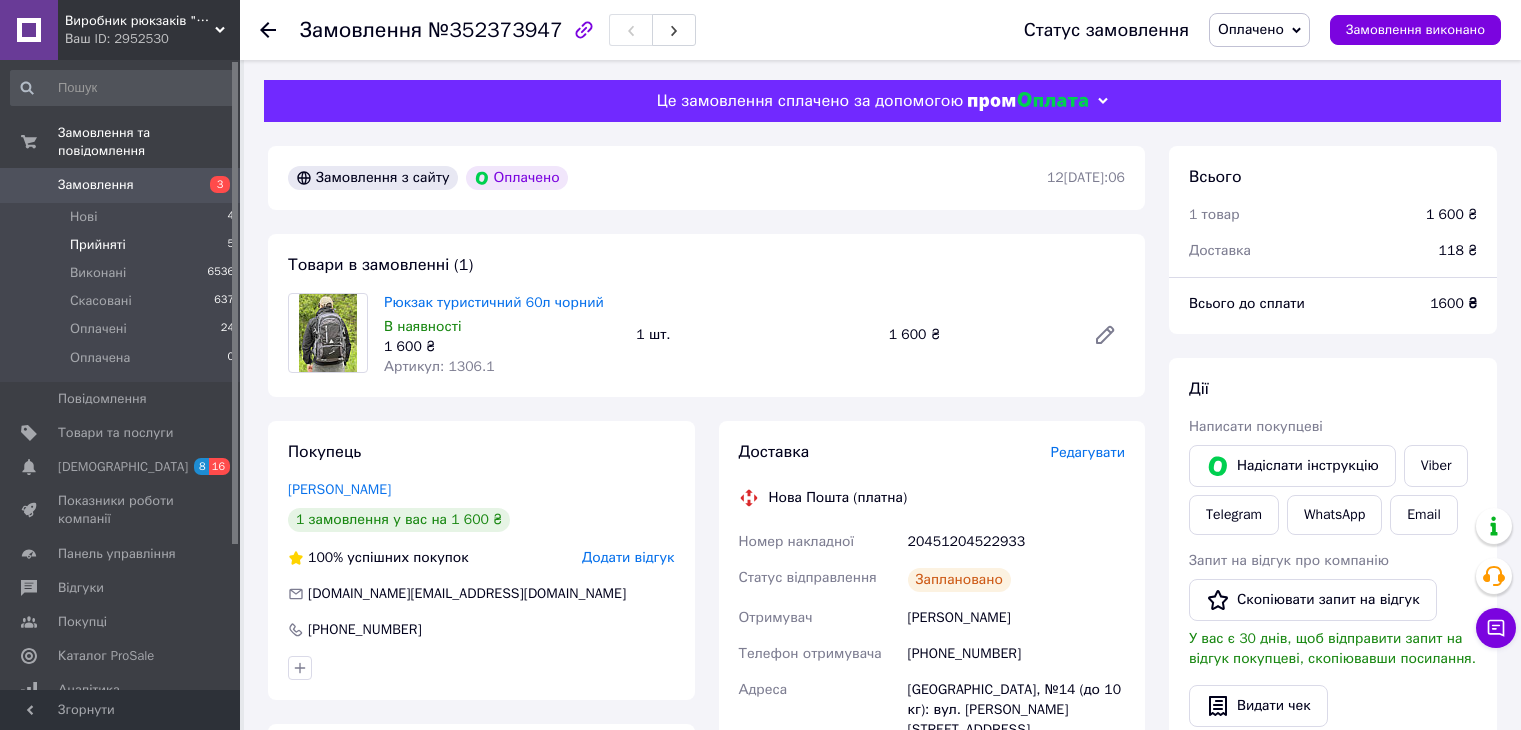 scroll, scrollTop: 400, scrollLeft: 0, axis: vertical 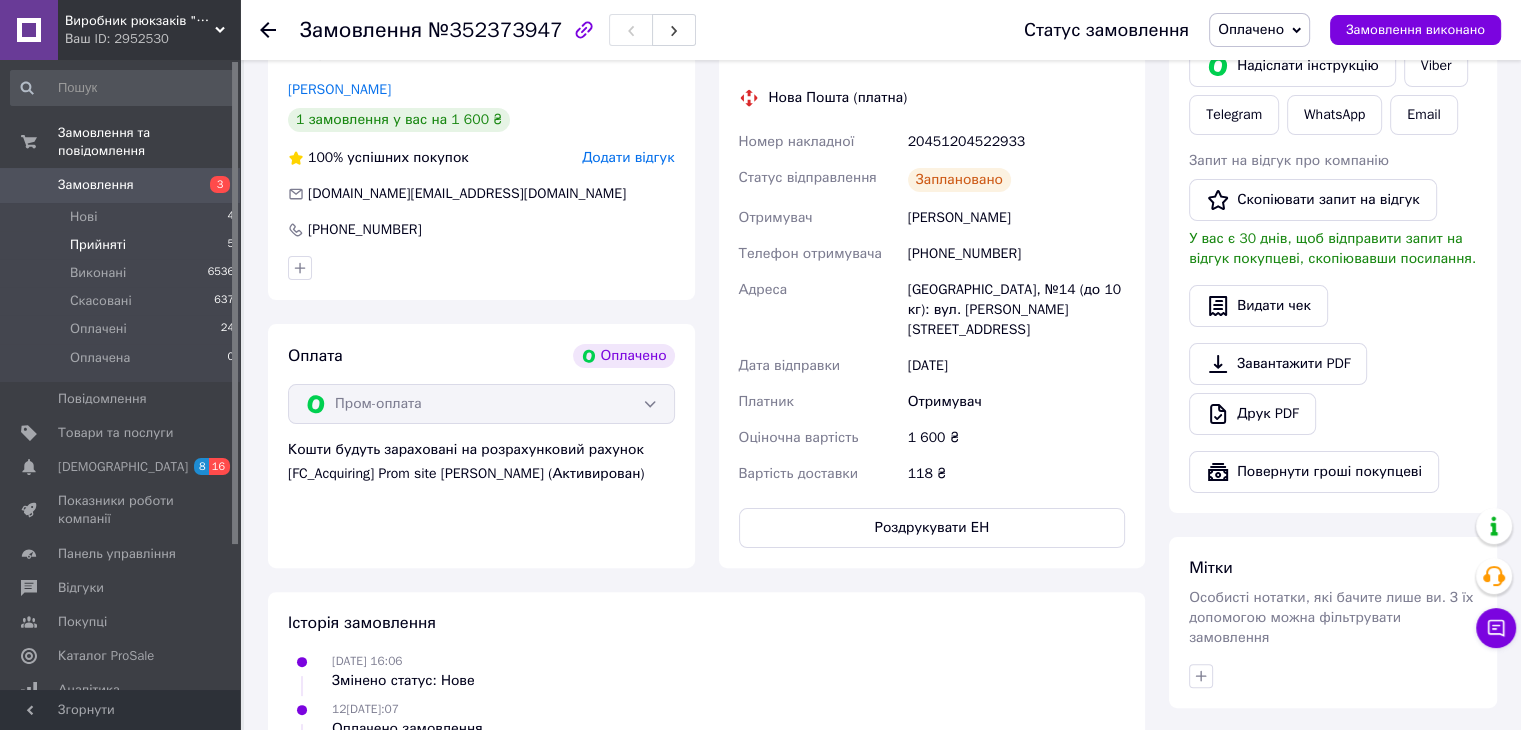 click on "Прийняті" at bounding box center (98, 245) 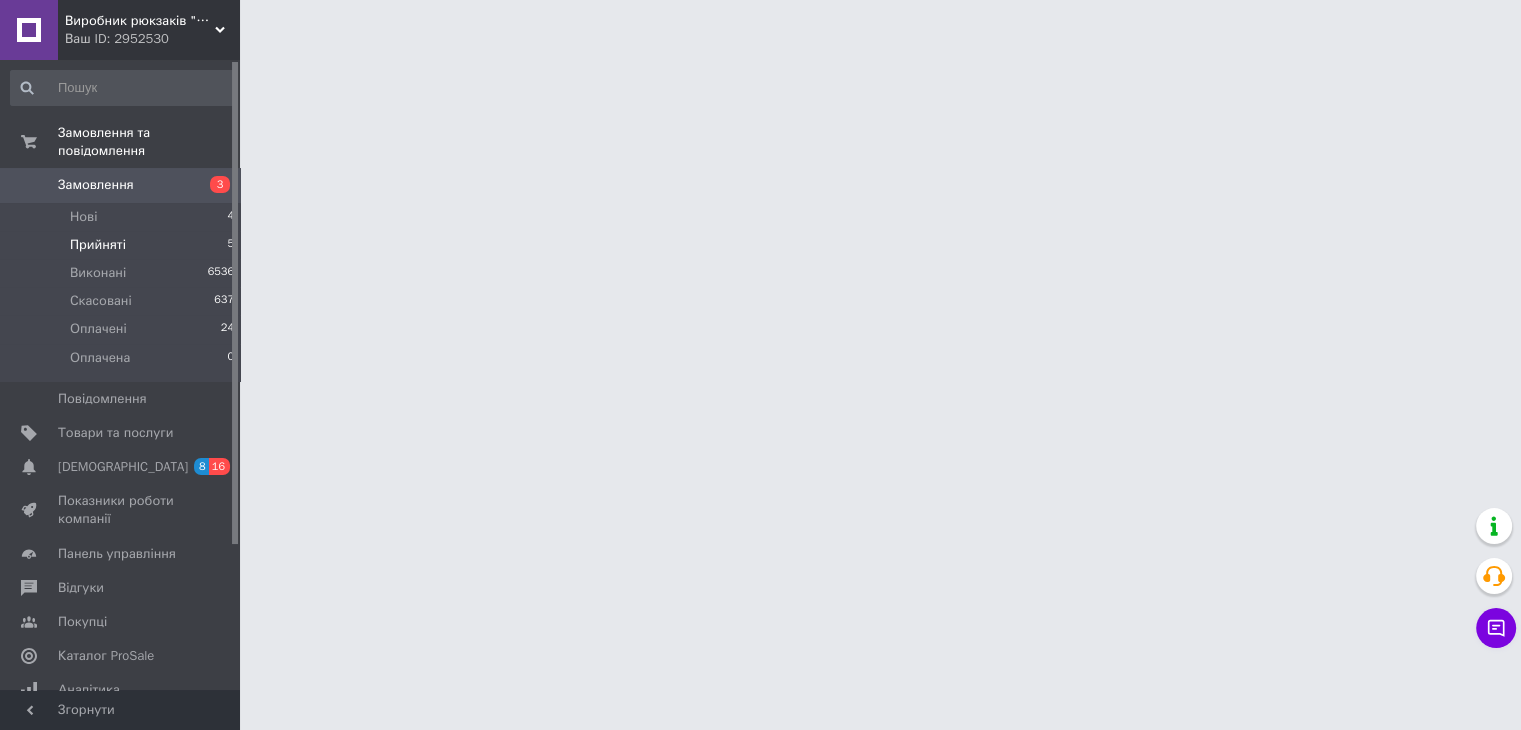 scroll, scrollTop: 0, scrollLeft: 0, axis: both 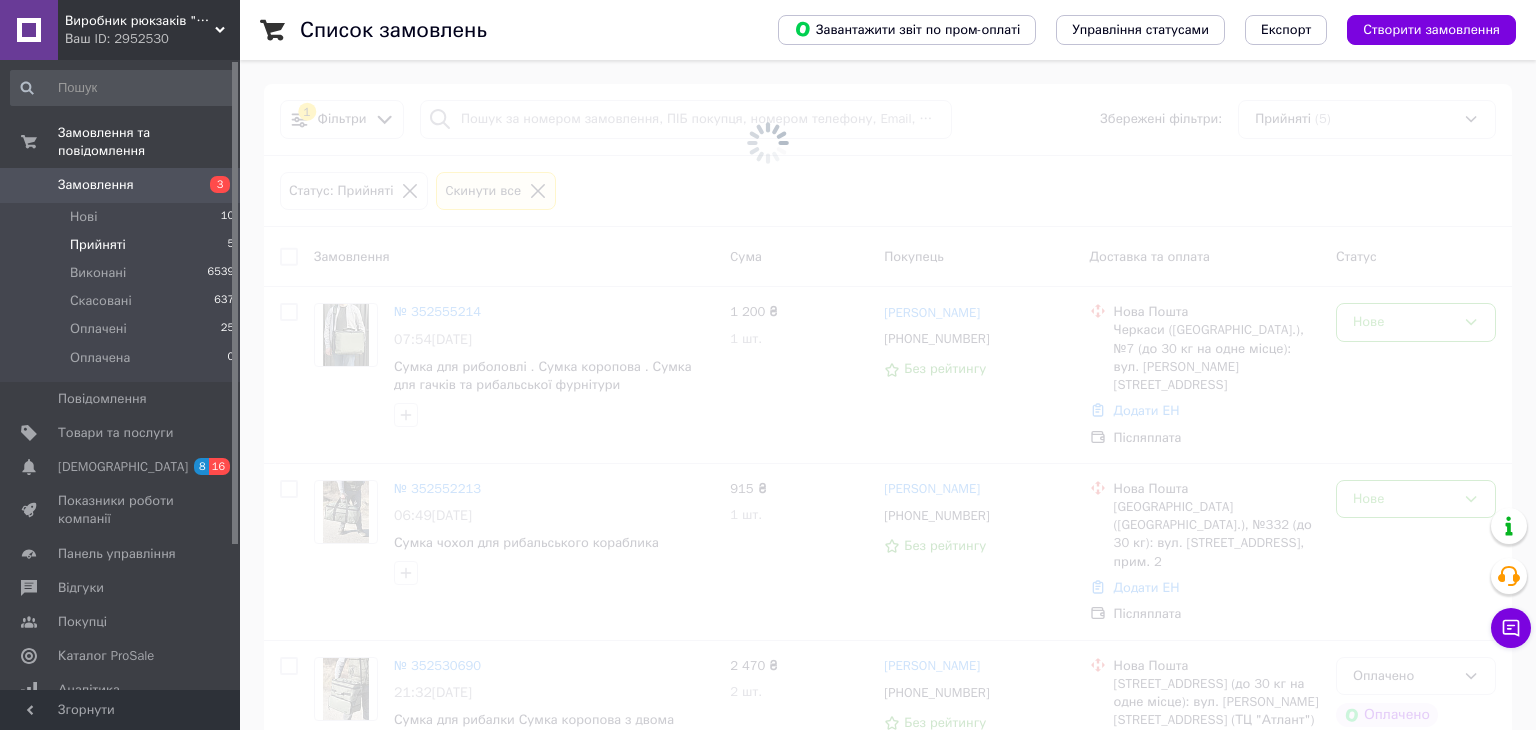 click on "Прийняті" at bounding box center (98, 245) 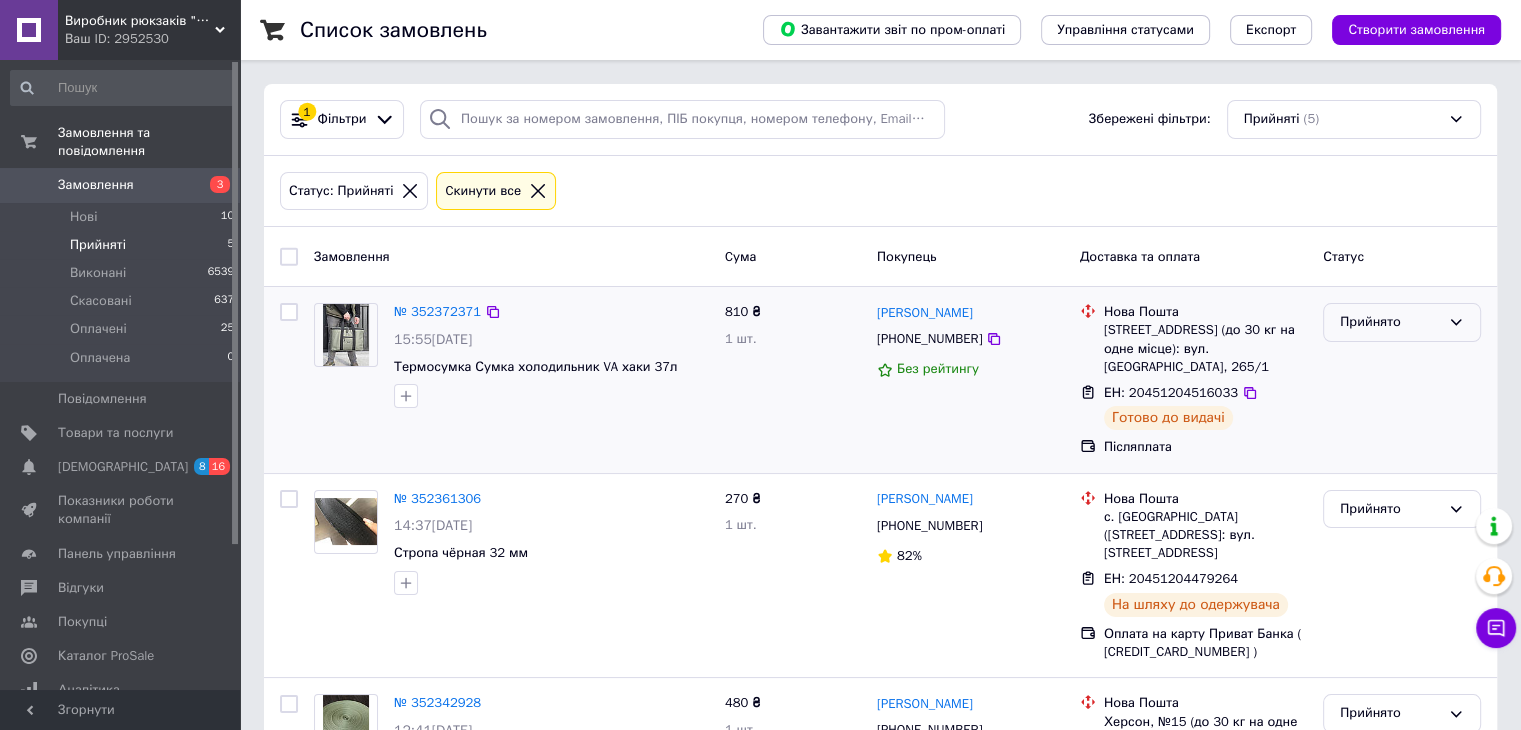 click on "Прийнято" at bounding box center (1390, 322) 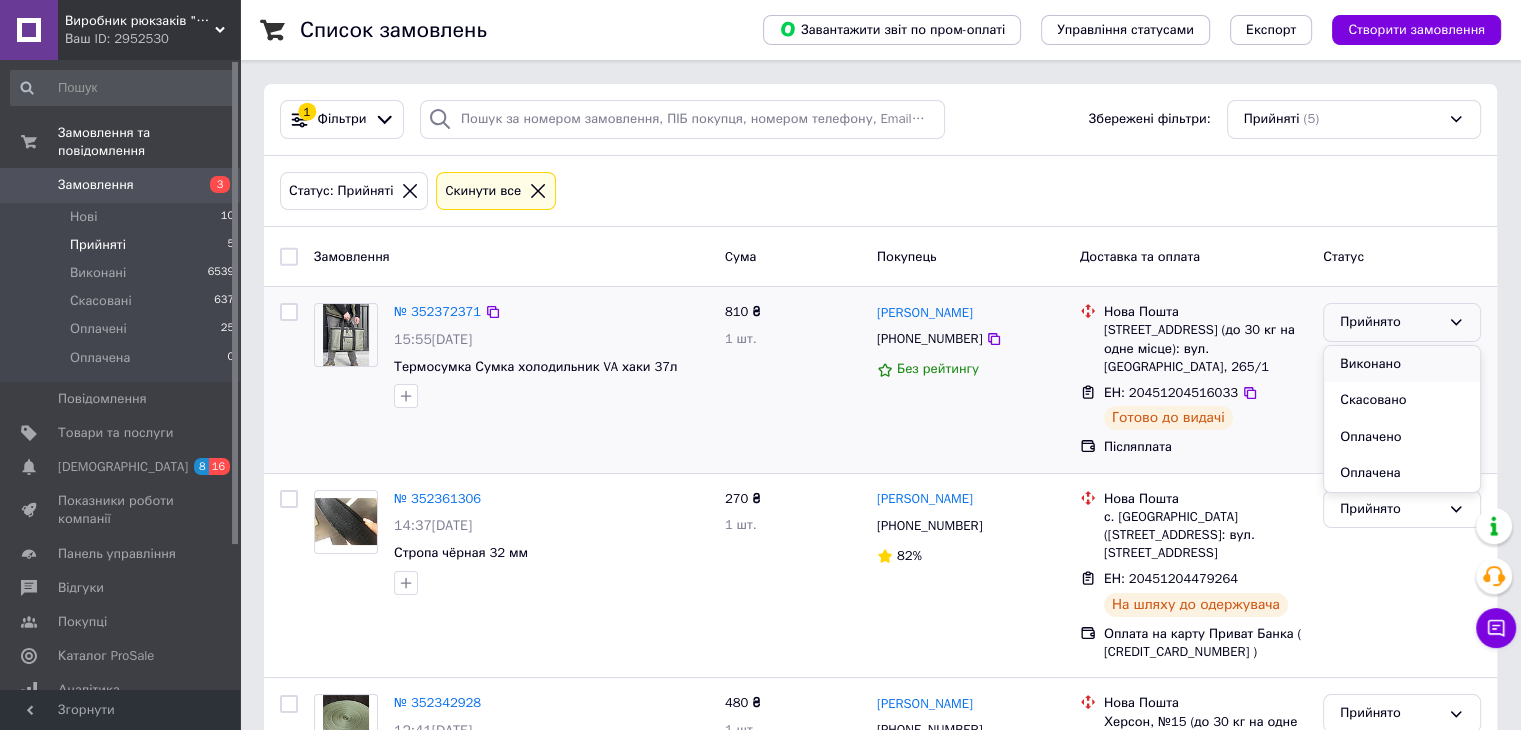 click on "Виконано" at bounding box center (1402, 364) 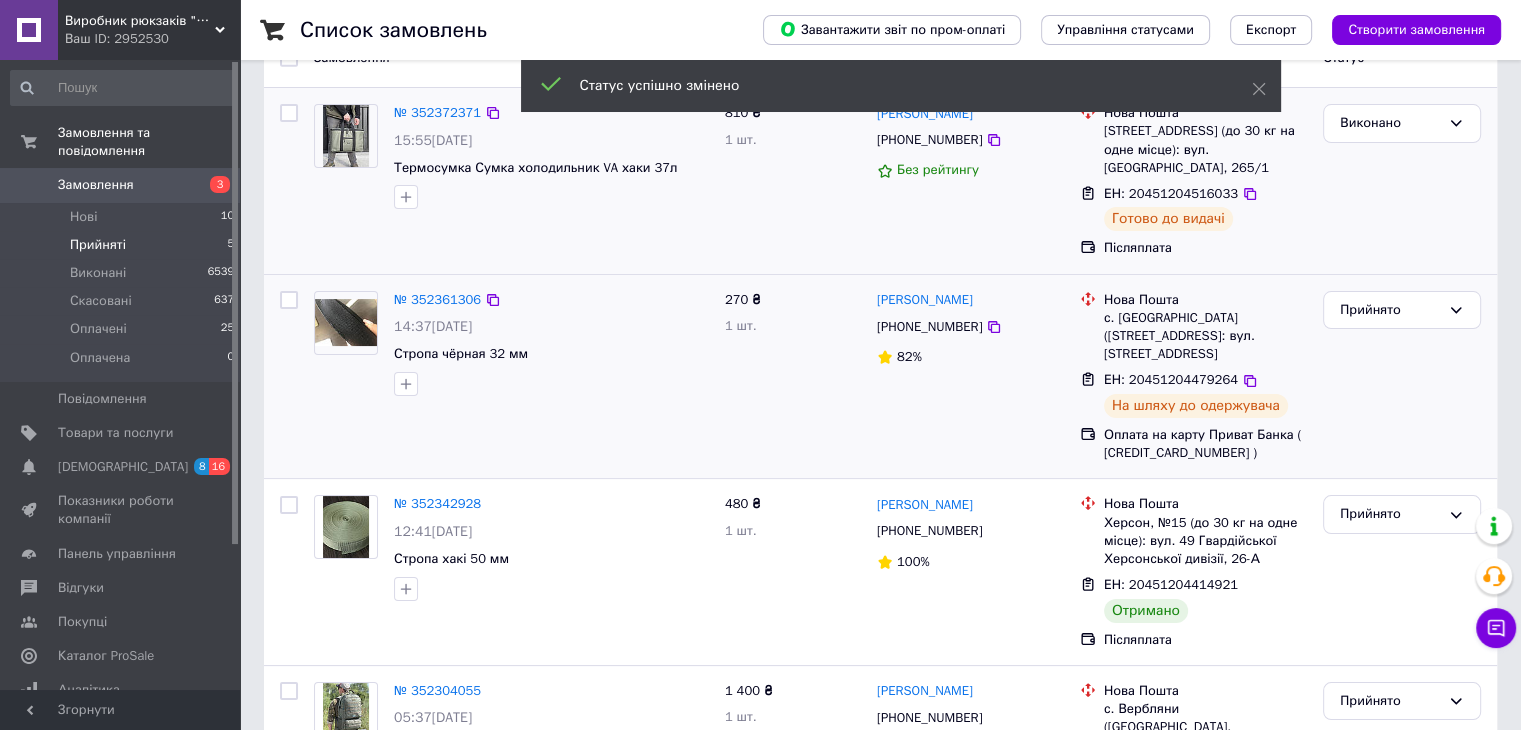 scroll, scrollTop: 200, scrollLeft: 0, axis: vertical 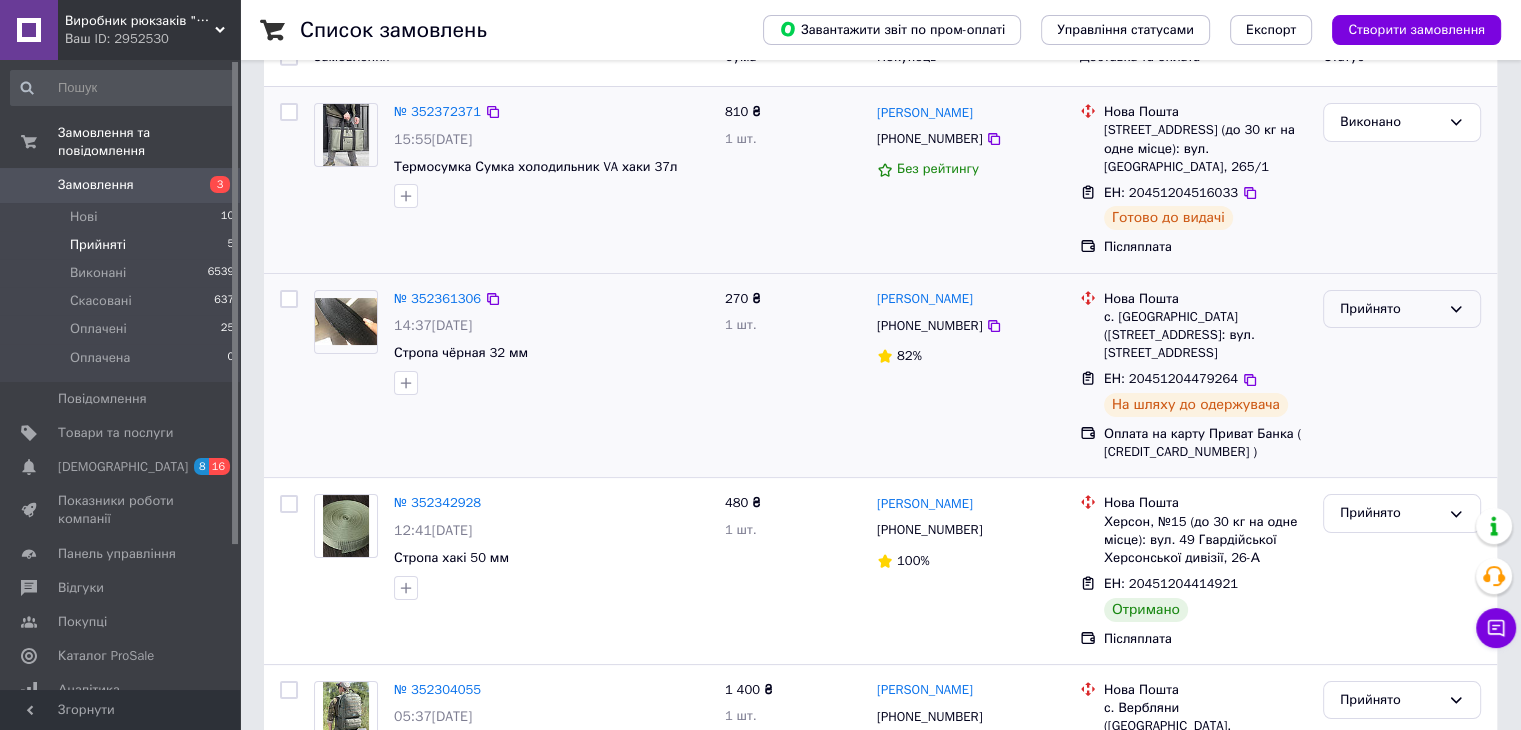click on "Прийнято" at bounding box center (1390, 309) 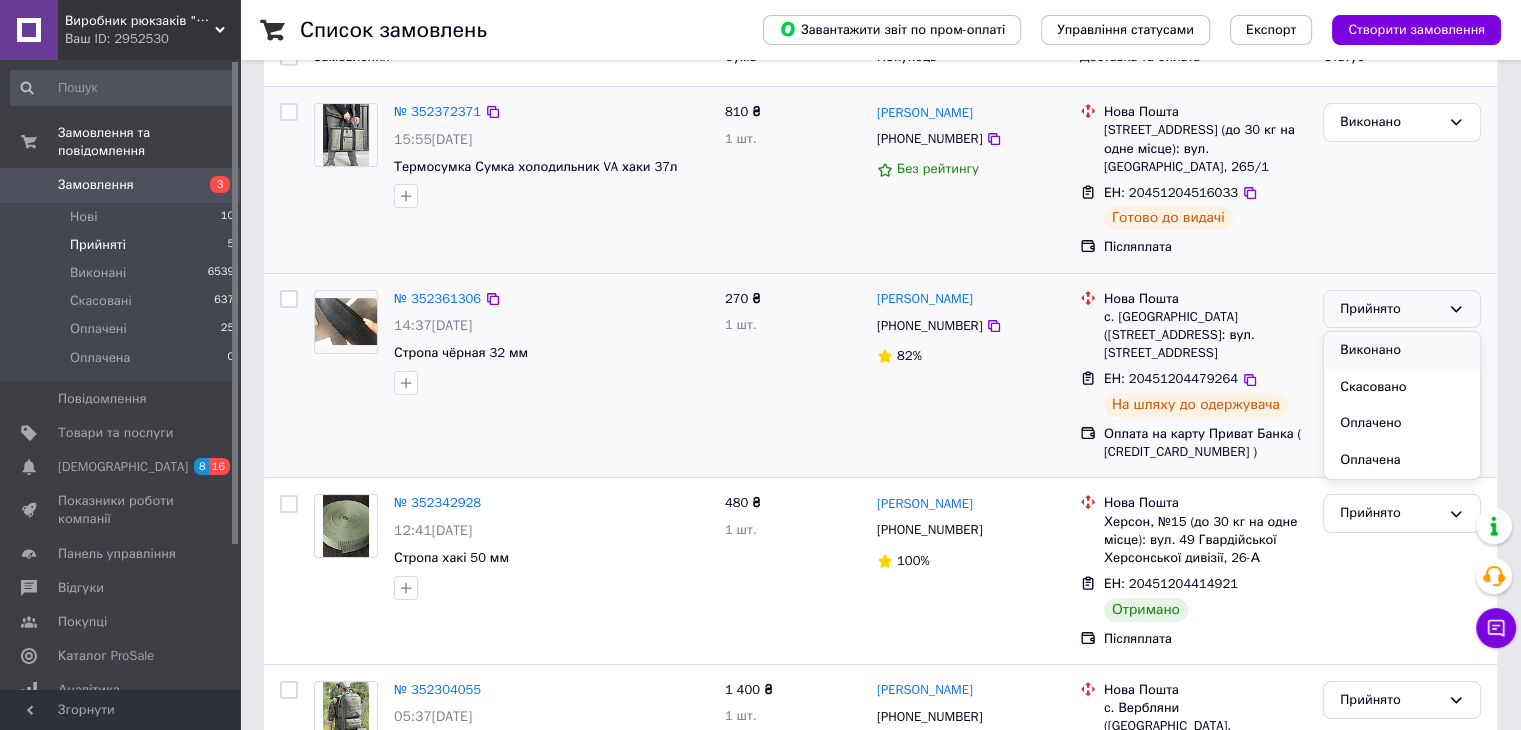 click on "Виконано" at bounding box center (1402, 350) 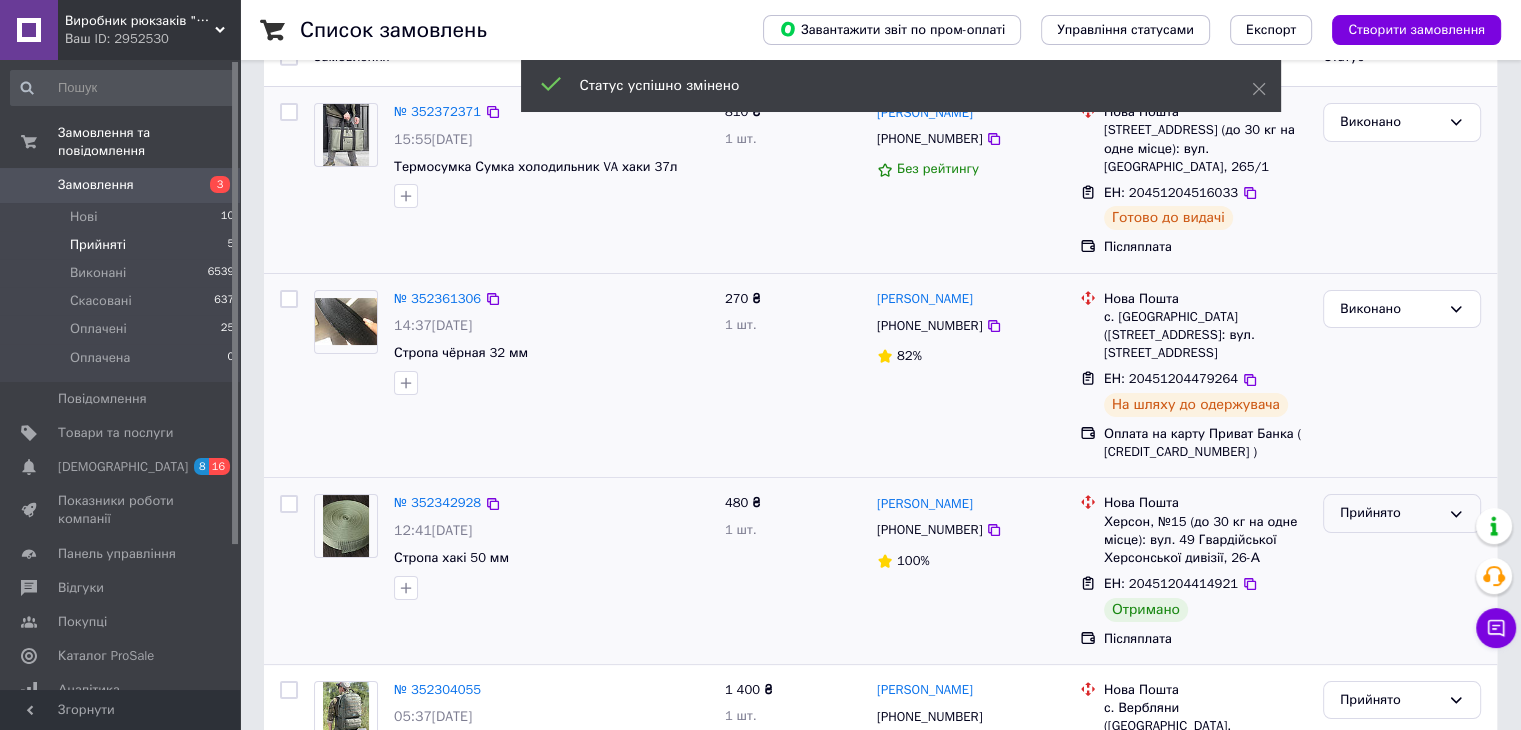 click on "Прийнято" at bounding box center (1390, 513) 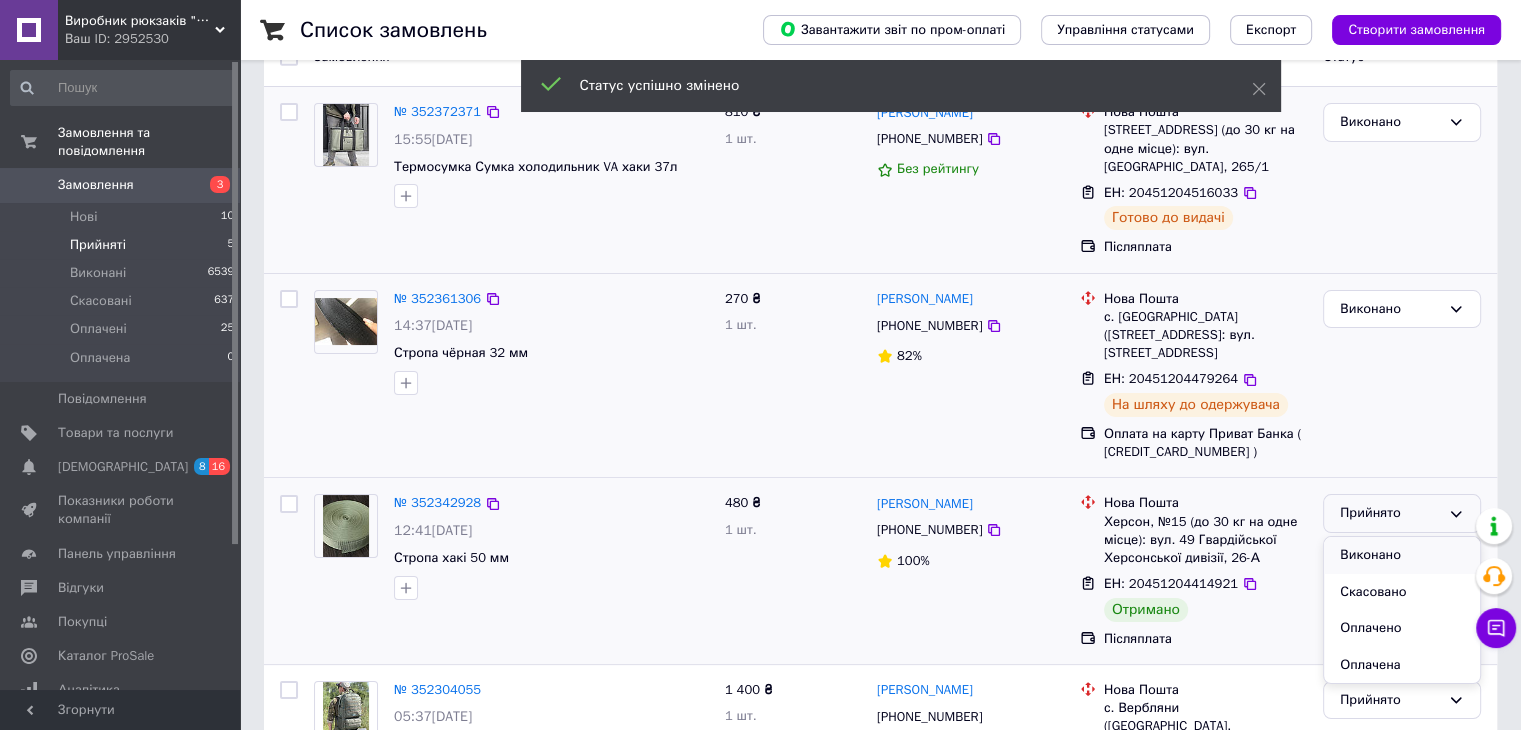 click on "Виконано" at bounding box center [1402, 555] 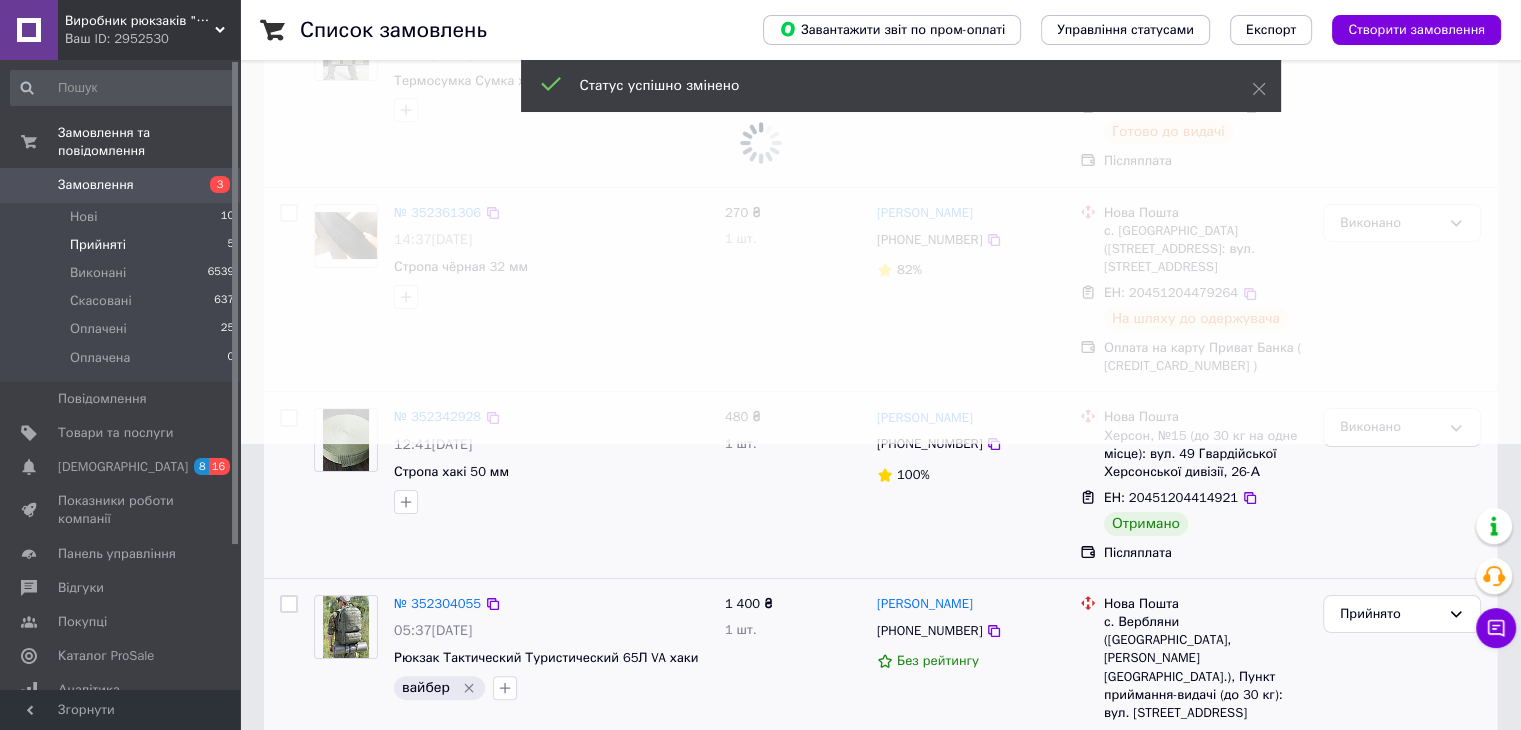 scroll, scrollTop: 400, scrollLeft: 0, axis: vertical 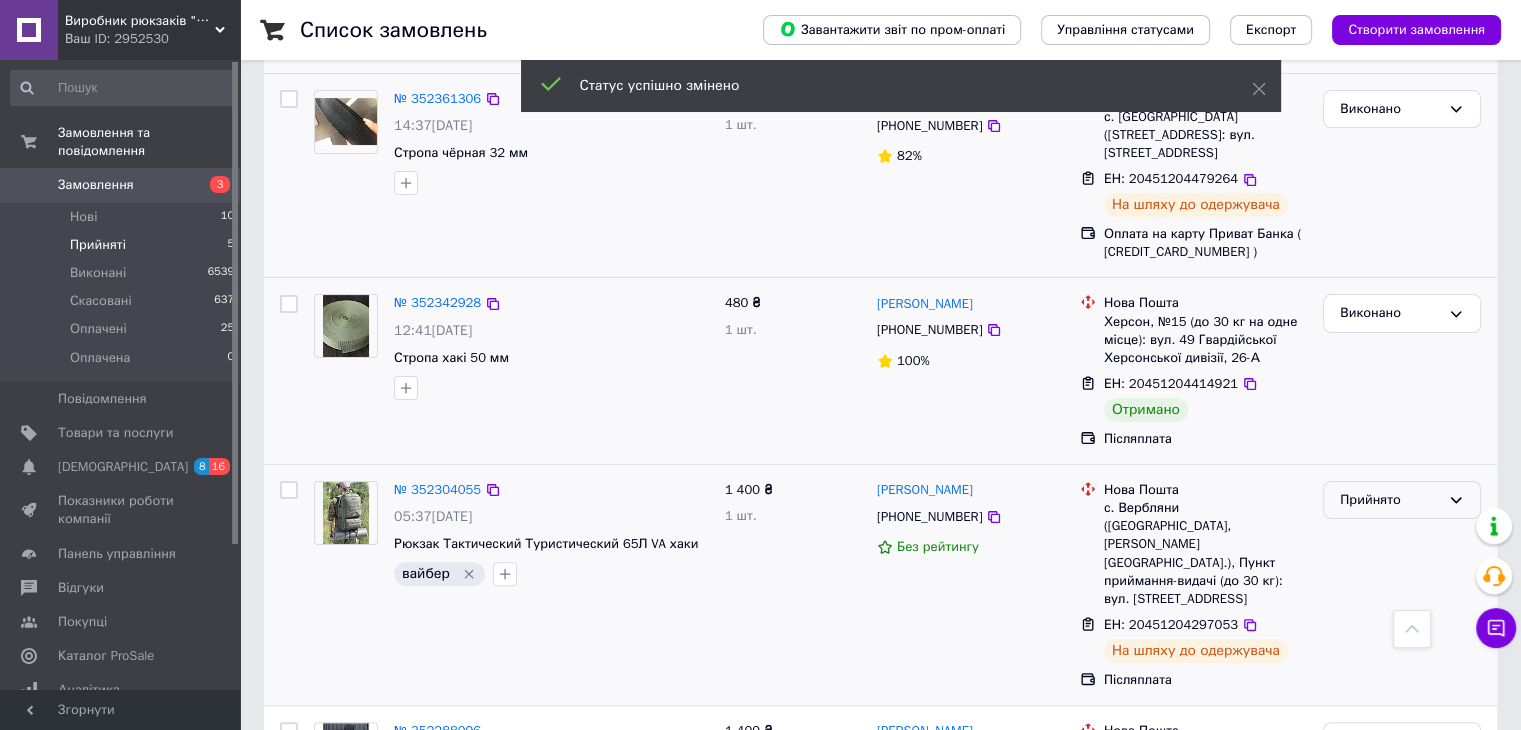 click on "Прийнято" at bounding box center [1390, 500] 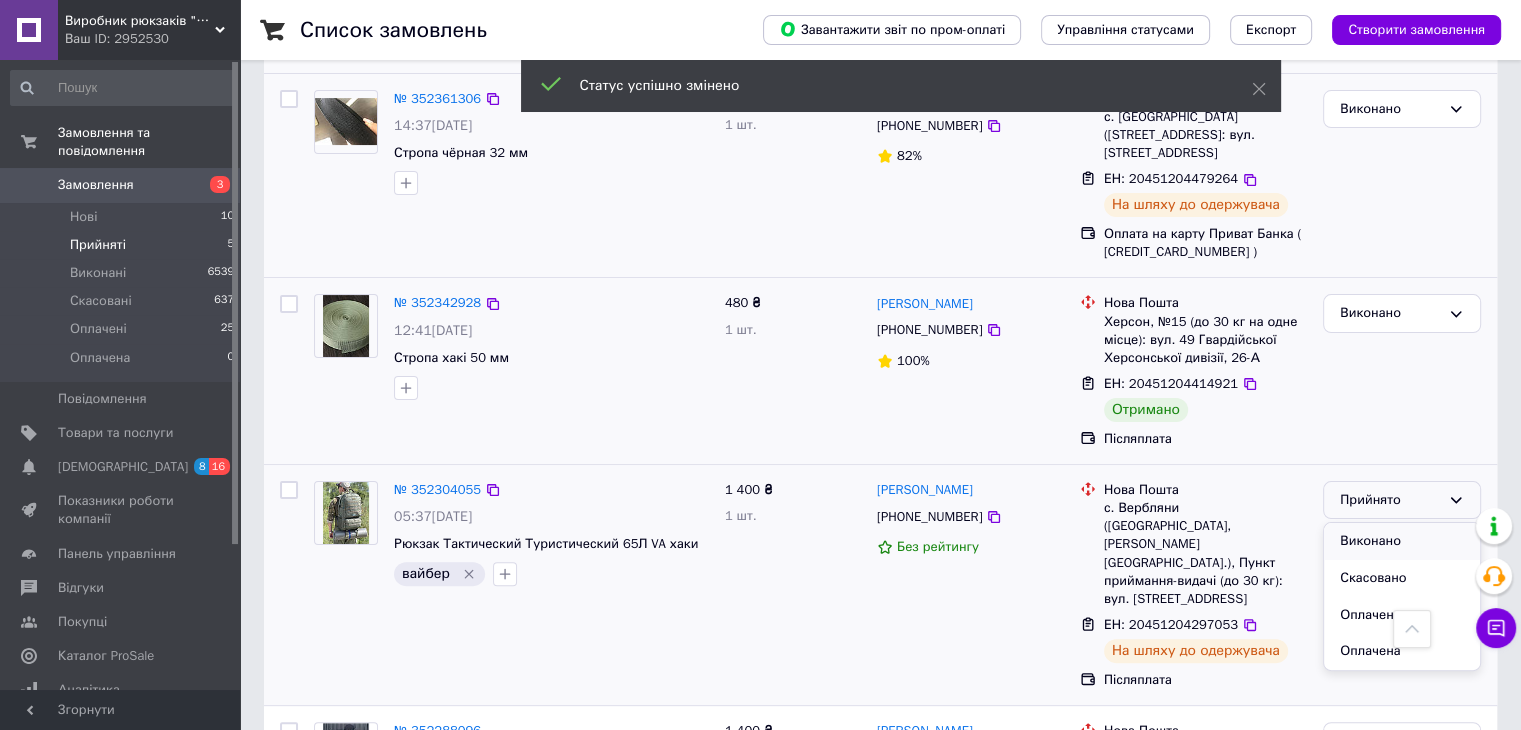 click on "Виконано" at bounding box center [1402, 541] 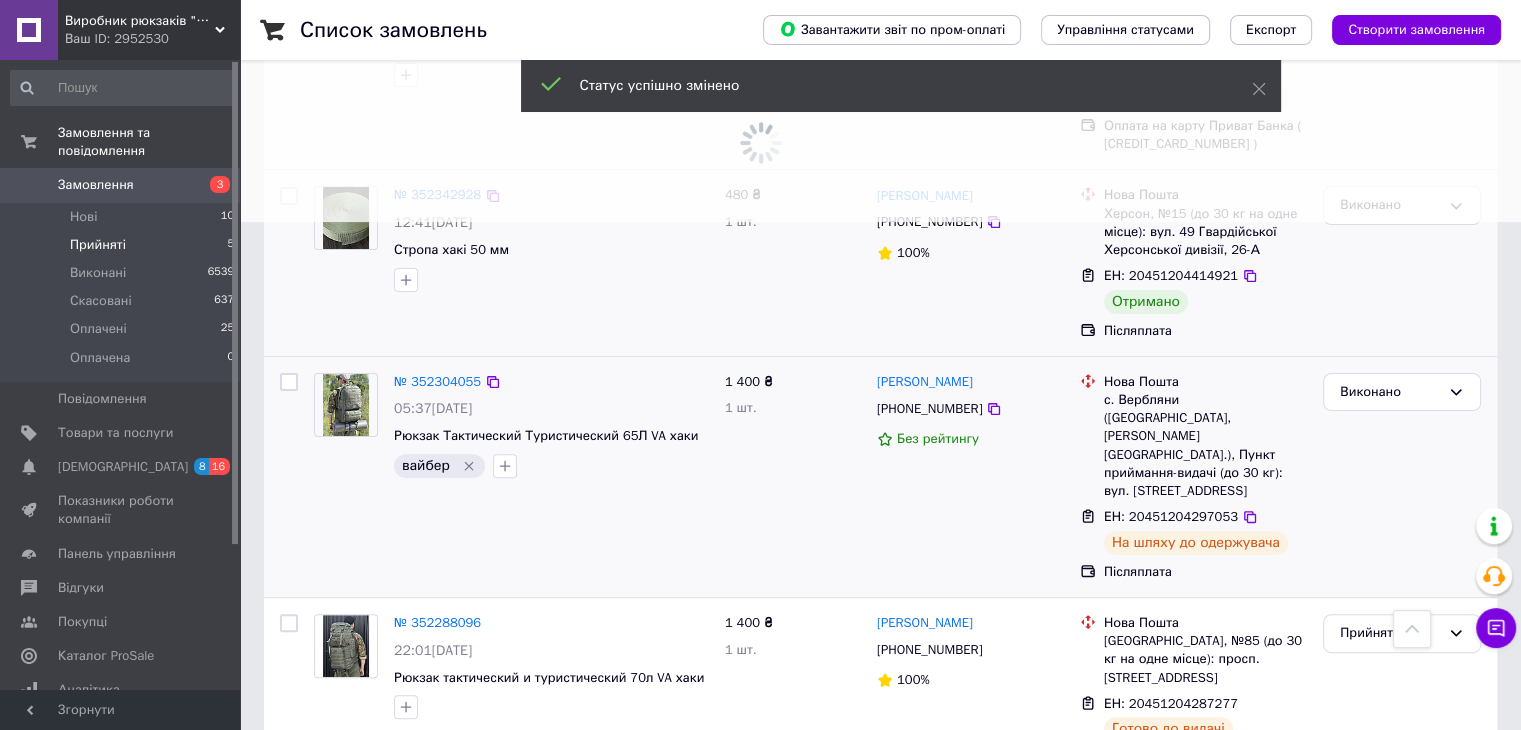 scroll, scrollTop: 511, scrollLeft: 0, axis: vertical 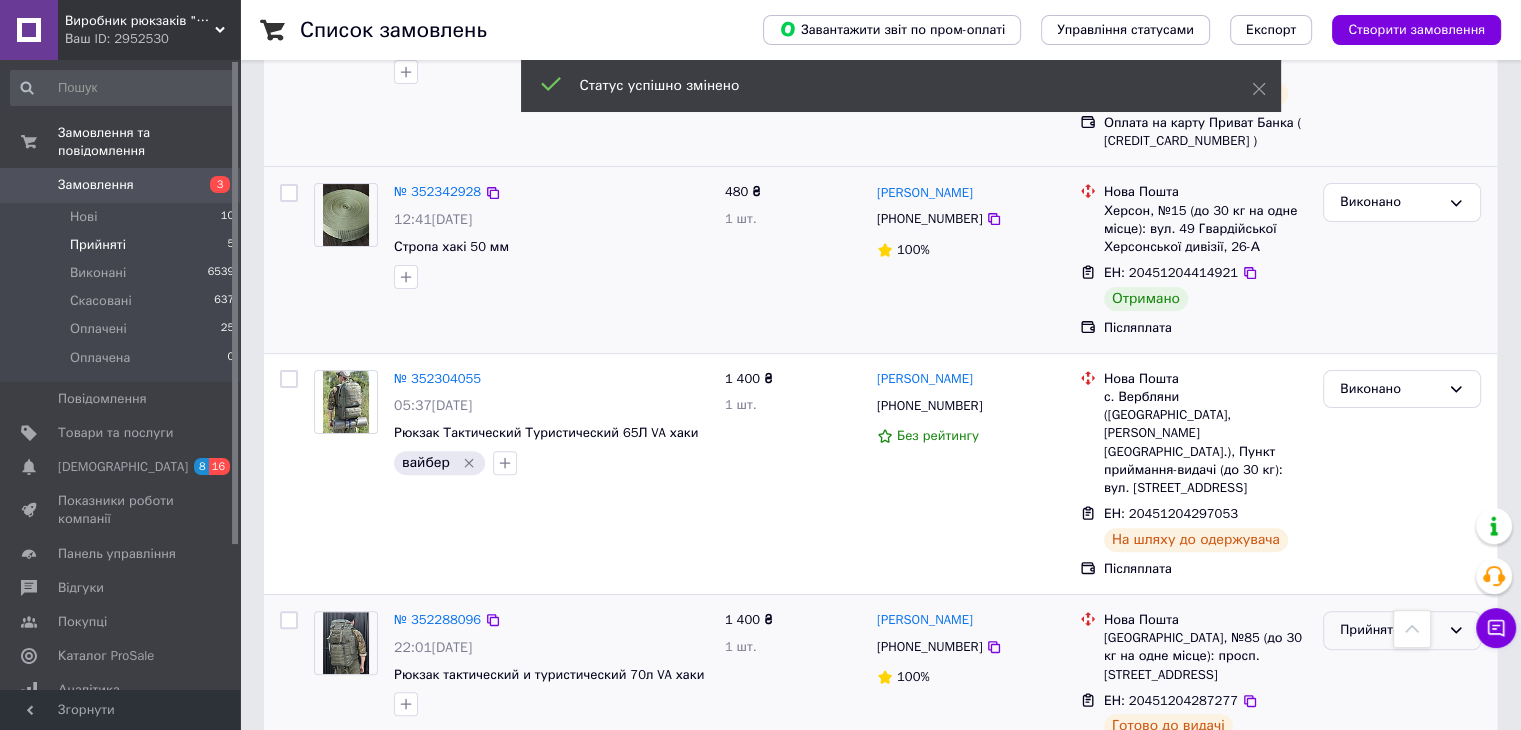 click on "Прийнято" at bounding box center [1390, 630] 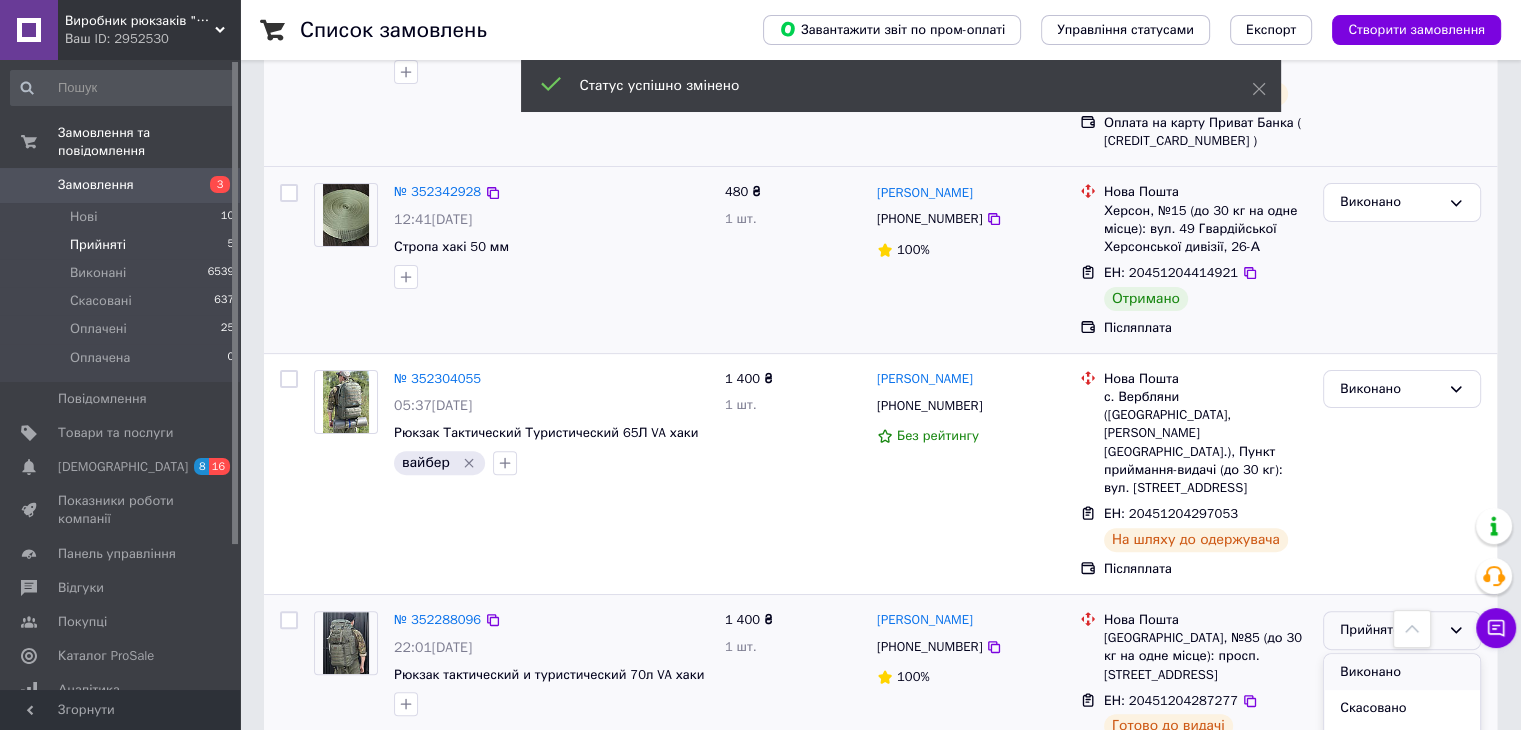 click on "Виконано" at bounding box center (1402, 672) 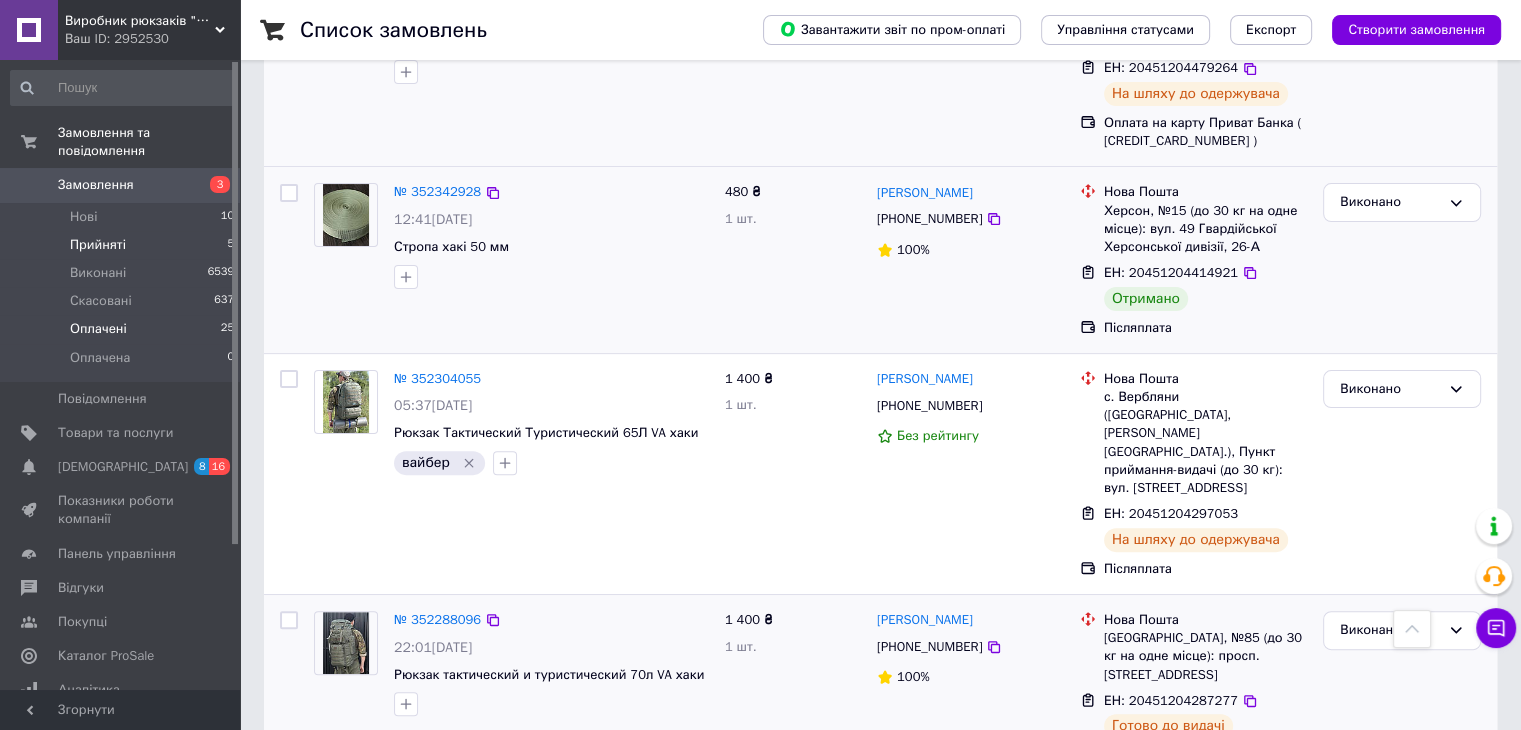 click on "Оплачені 25" at bounding box center (123, 329) 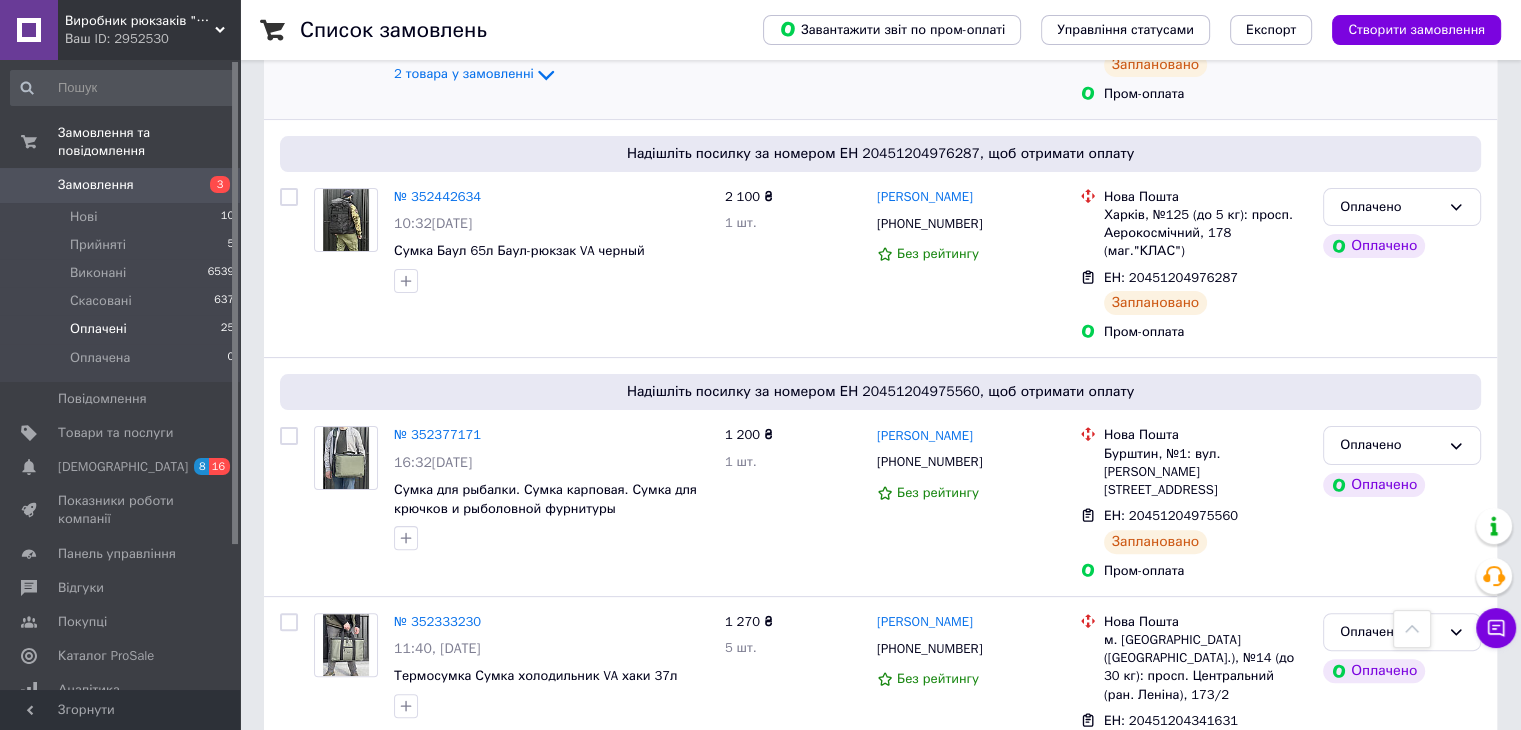 scroll, scrollTop: 0, scrollLeft: 0, axis: both 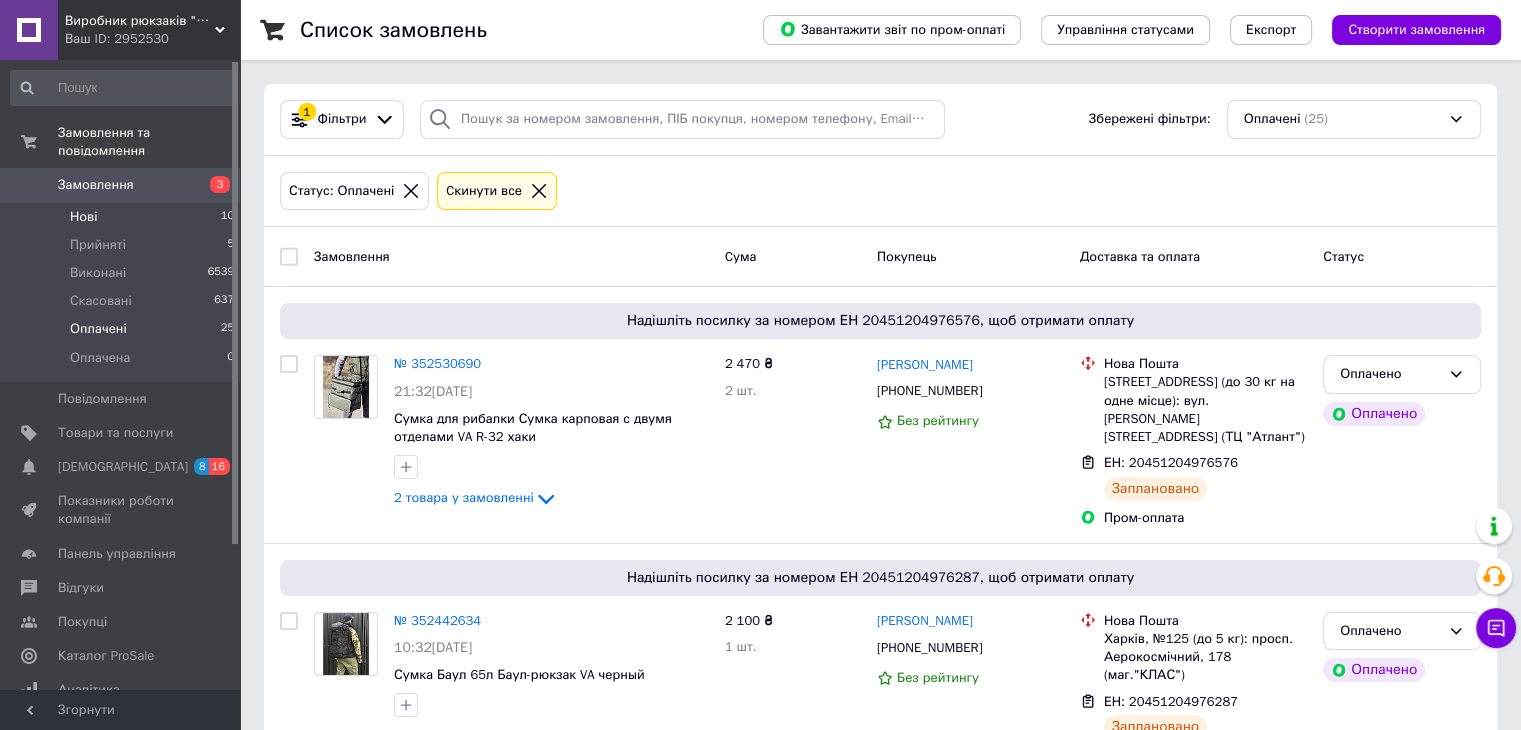 click on "Нові 10" at bounding box center [123, 217] 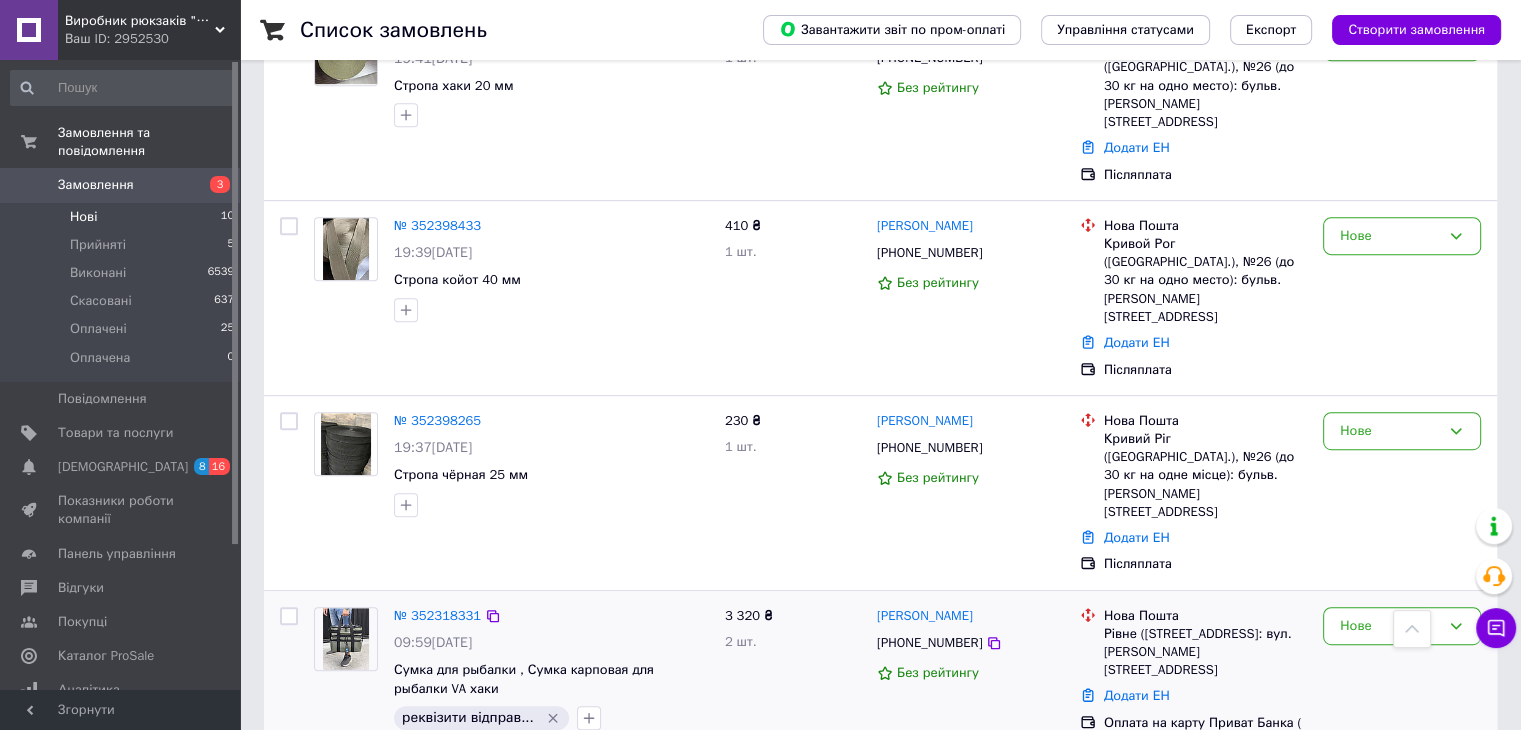 scroll, scrollTop: 1269, scrollLeft: 0, axis: vertical 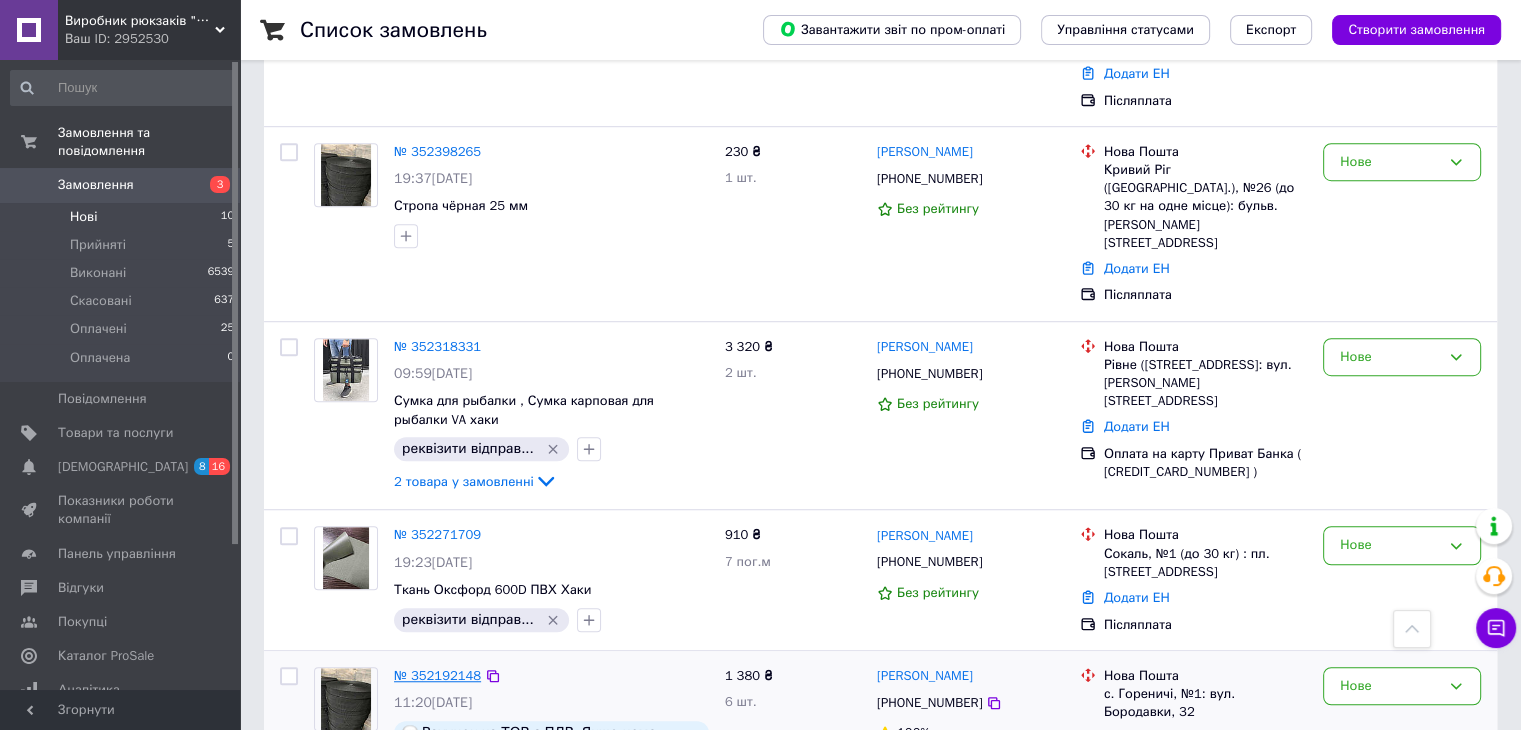 click on "№ 352192148" at bounding box center (437, 675) 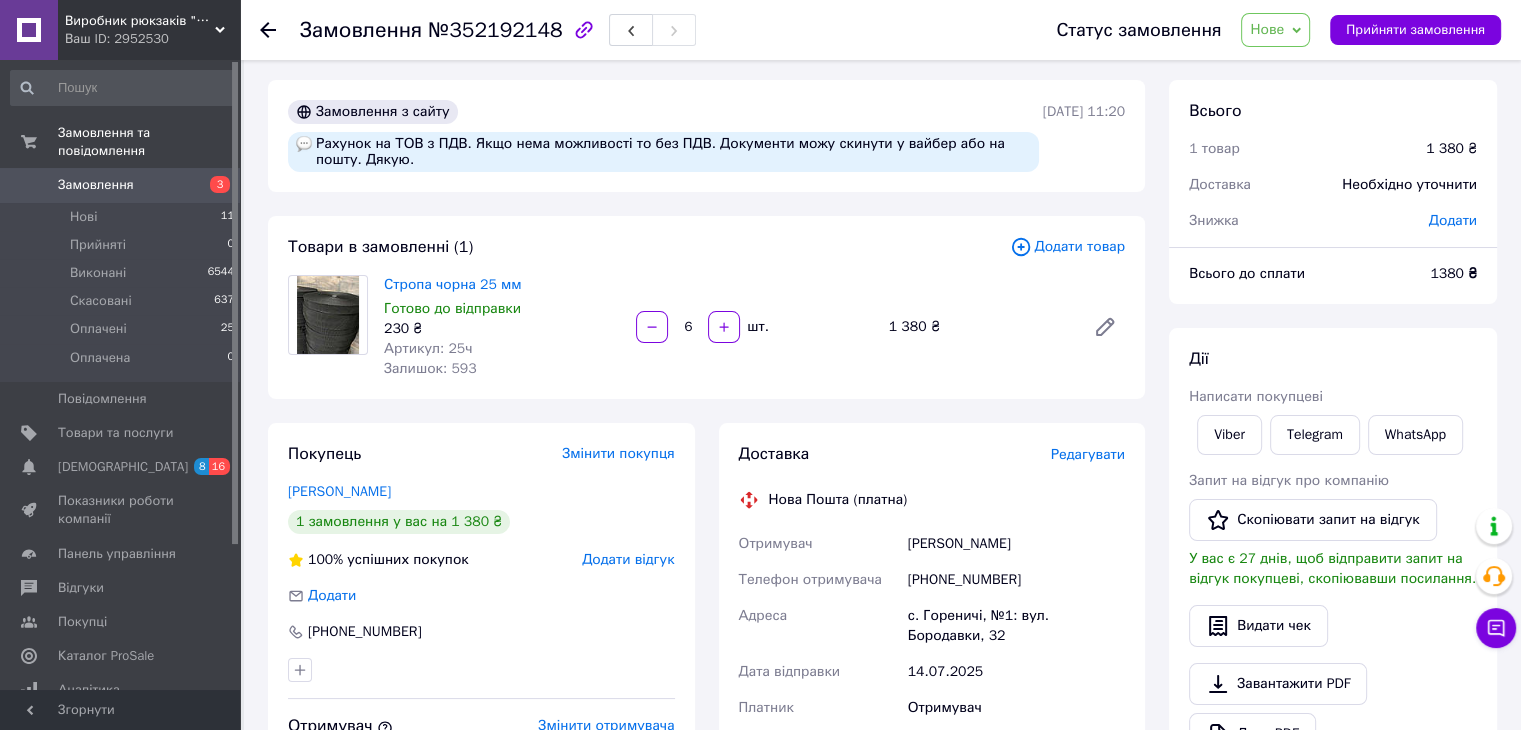 scroll, scrollTop: 0, scrollLeft: 0, axis: both 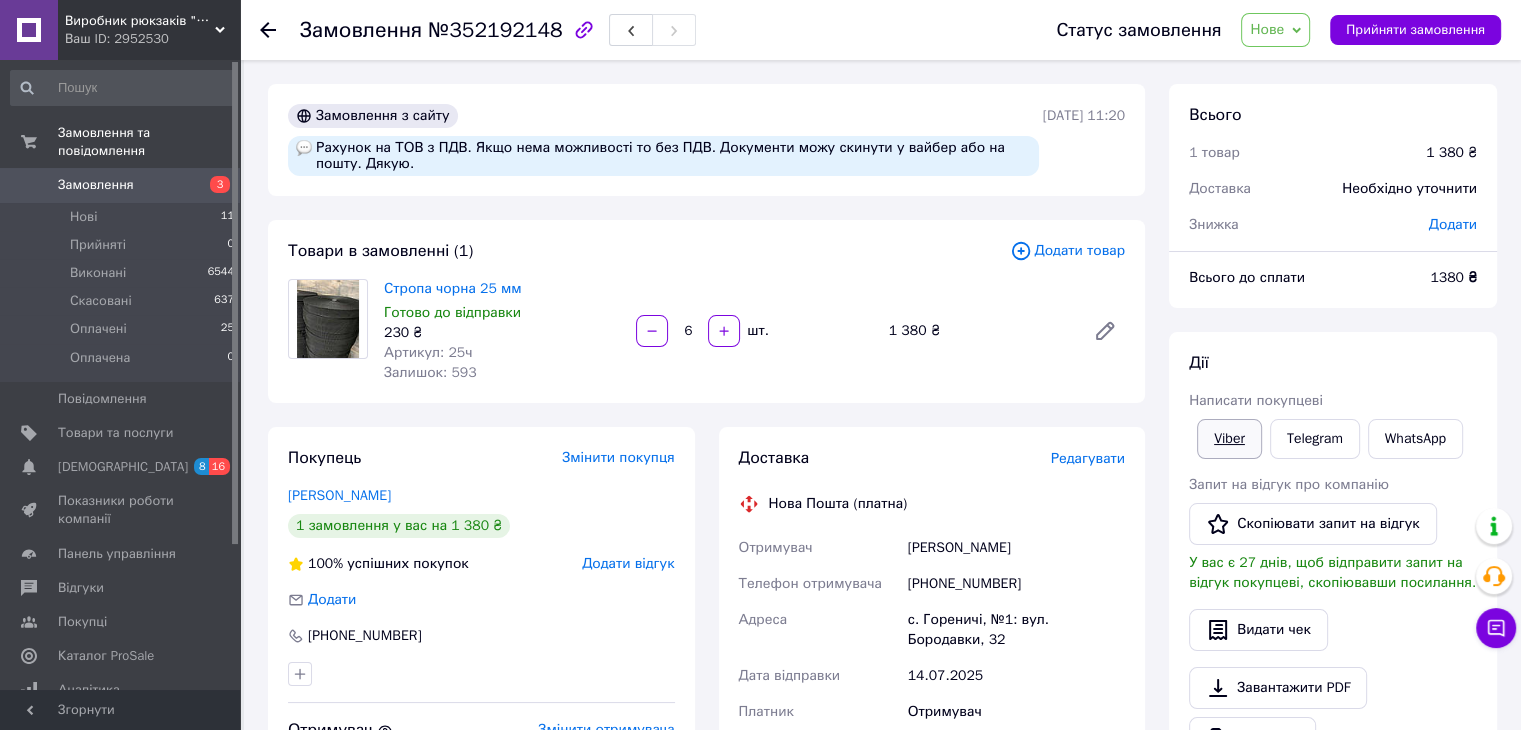 click on "Viber" at bounding box center [1229, 439] 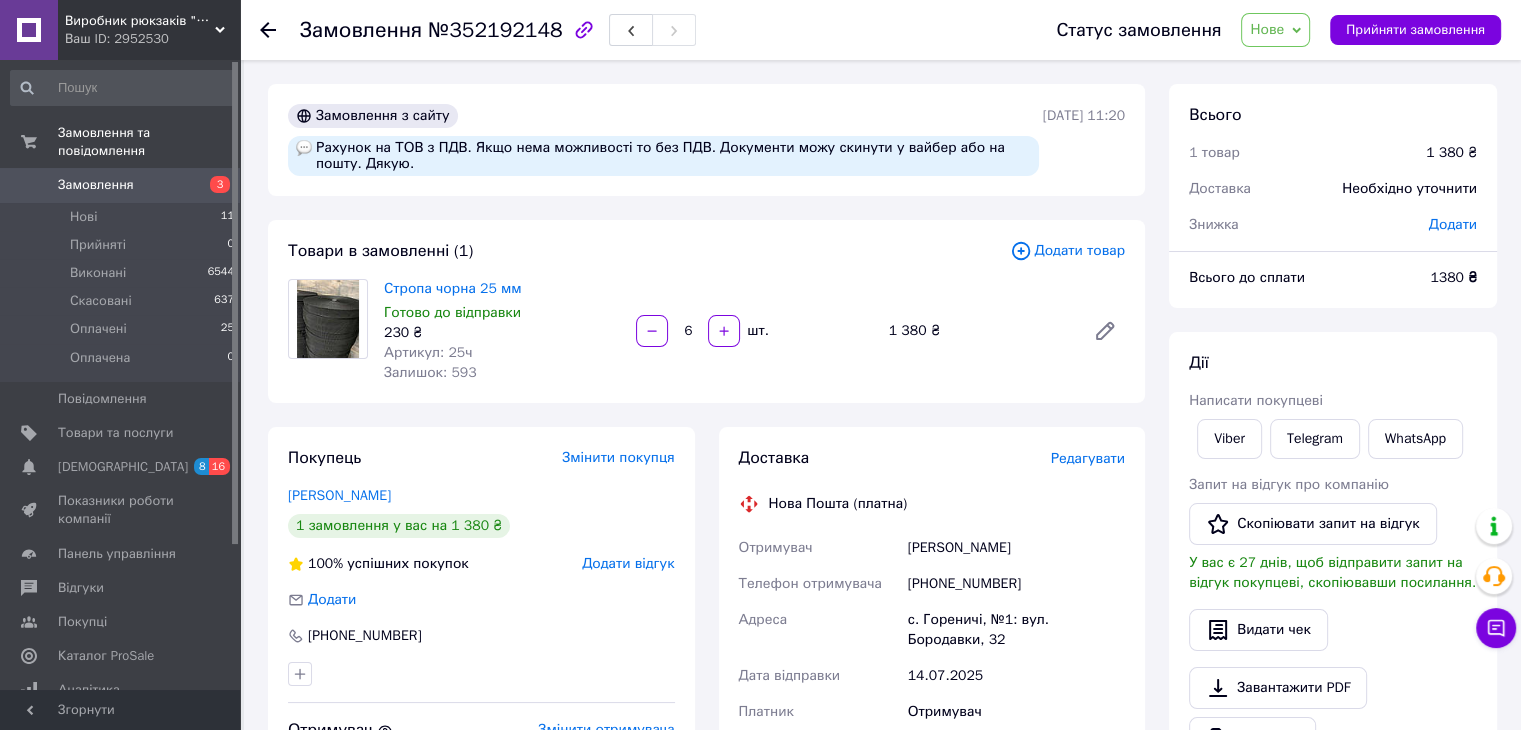 click 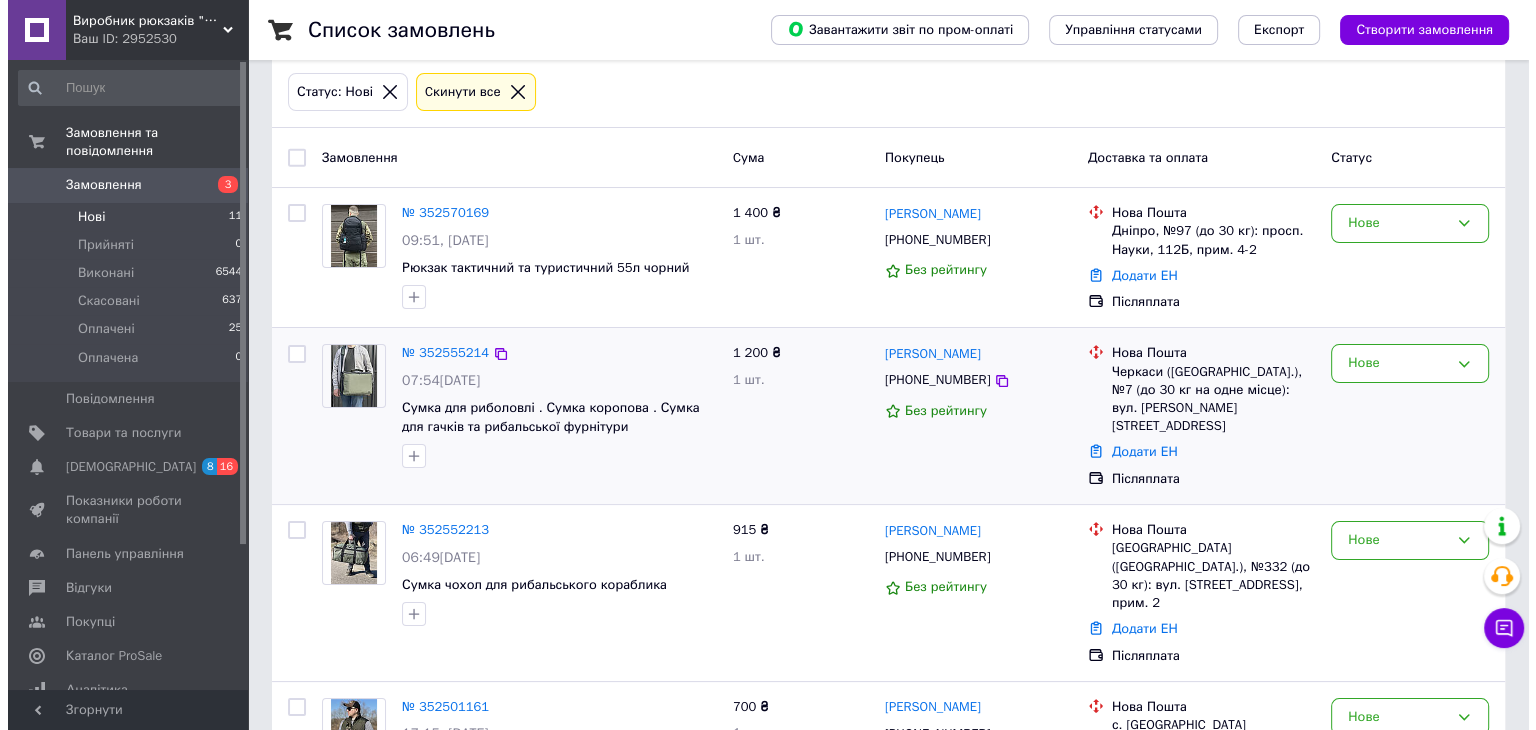 scroll, scrollTop: 100, scrollLeft: 0, axis: vertical 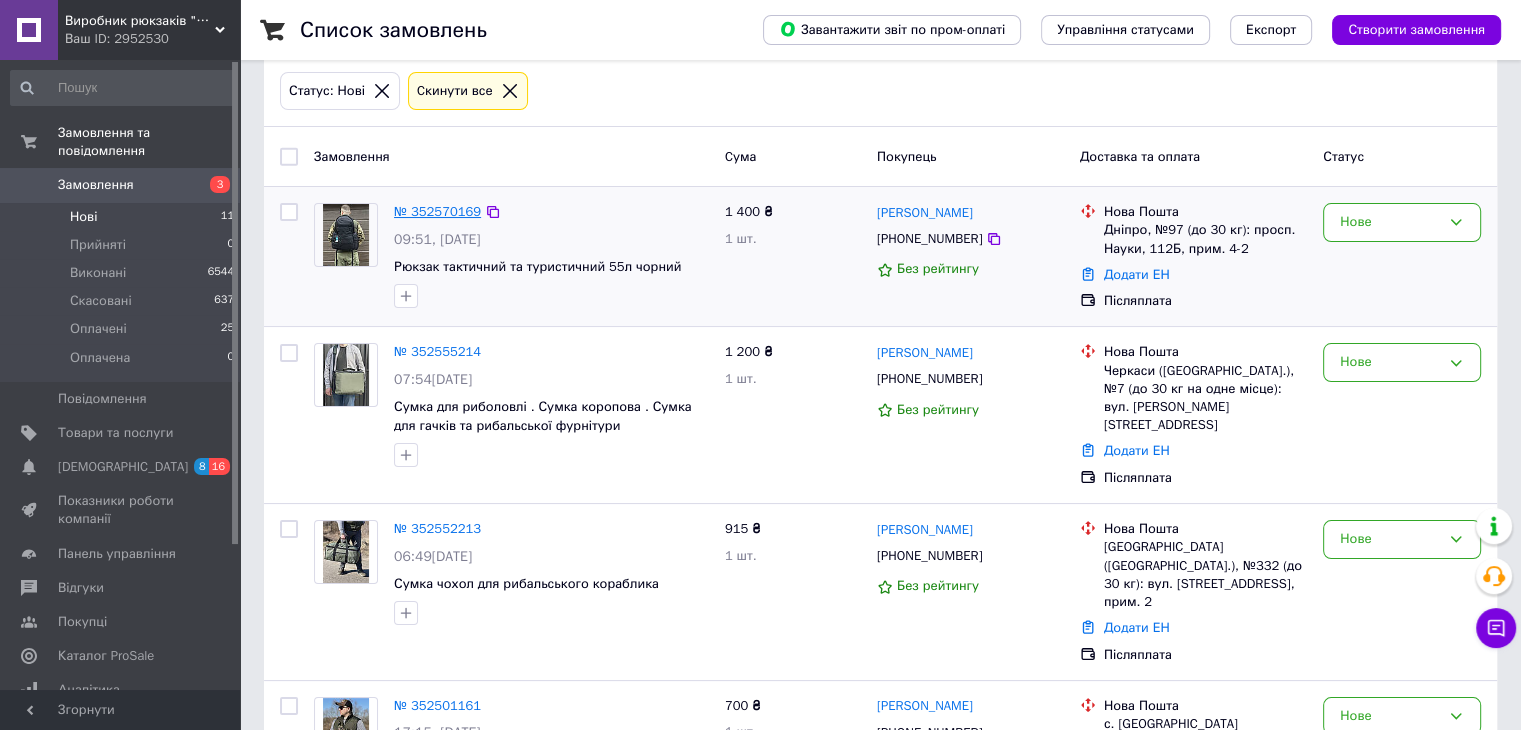 click on "№ 352570169" at bounding box center [437, 211] 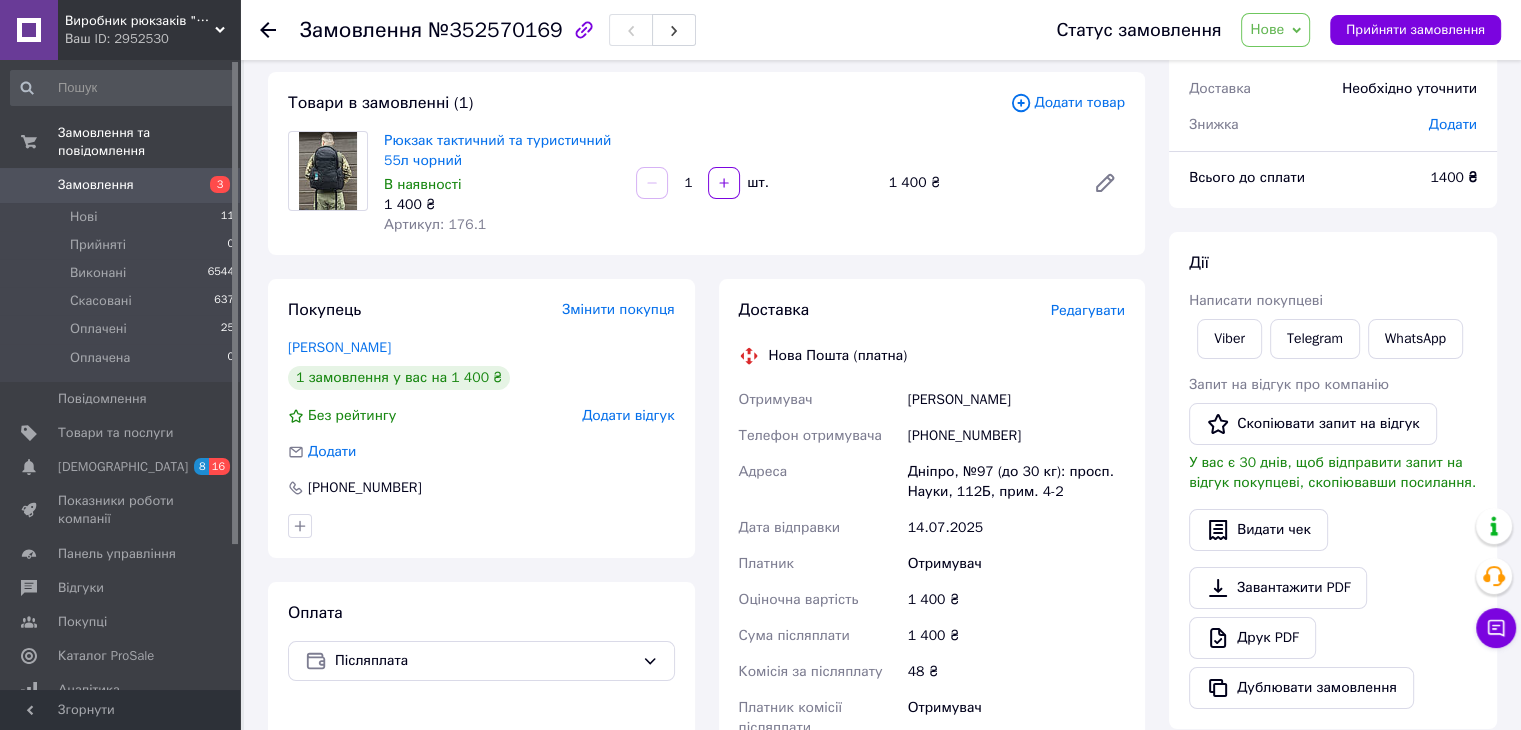 click on "Нове" at bounding box center [1267, 29] 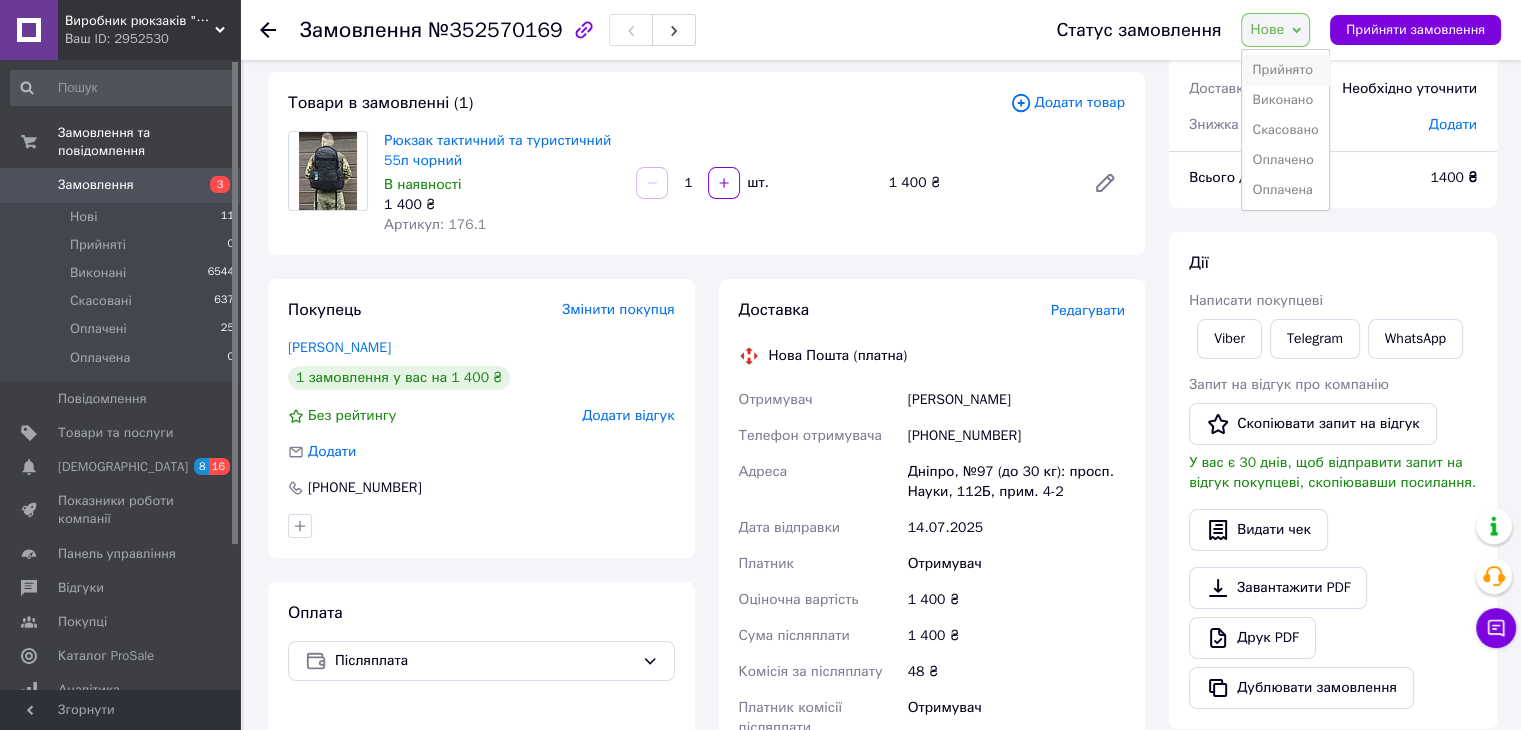 click on "Прийнято" at bounding box center [1285, 70] 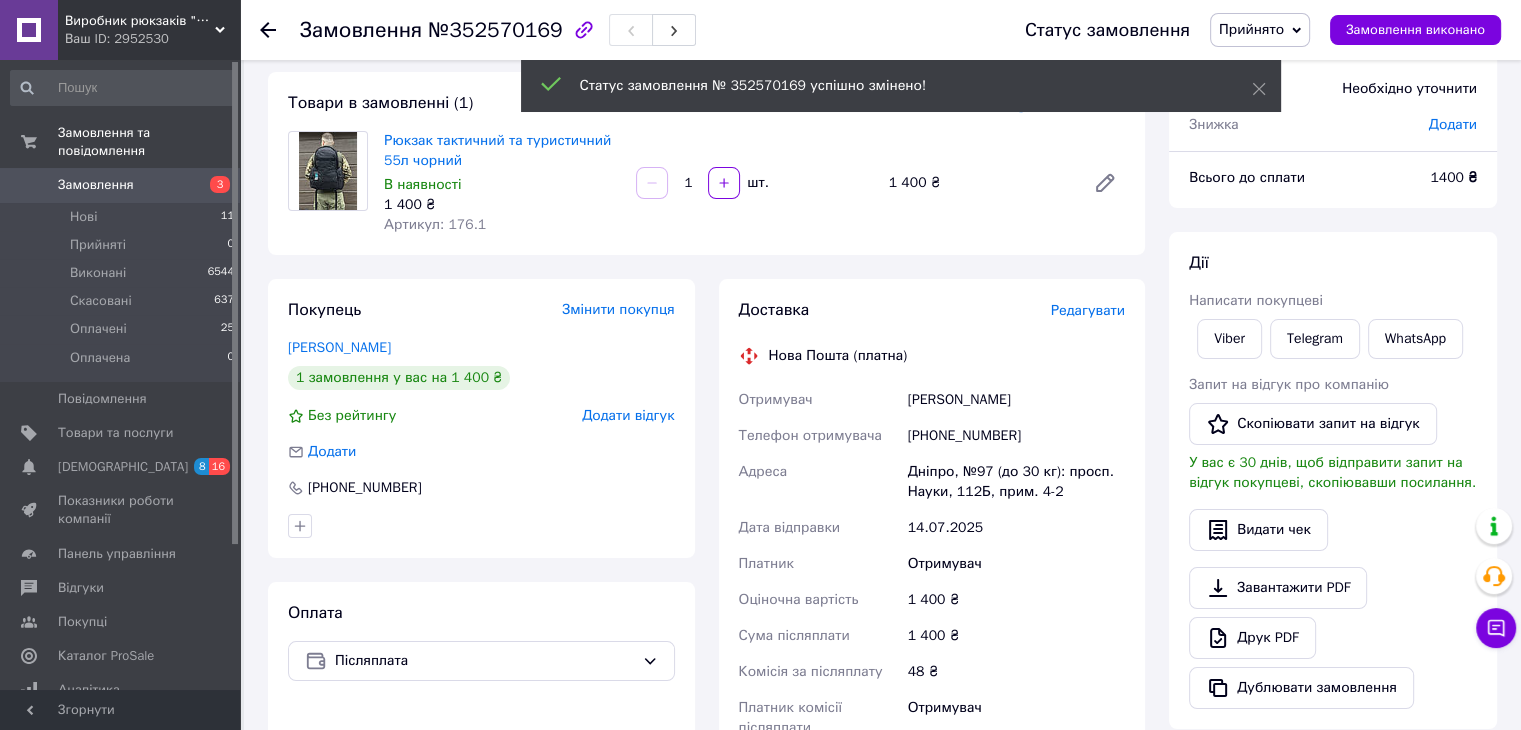 click on "Редагувати" at bounding box center (1088, 310) 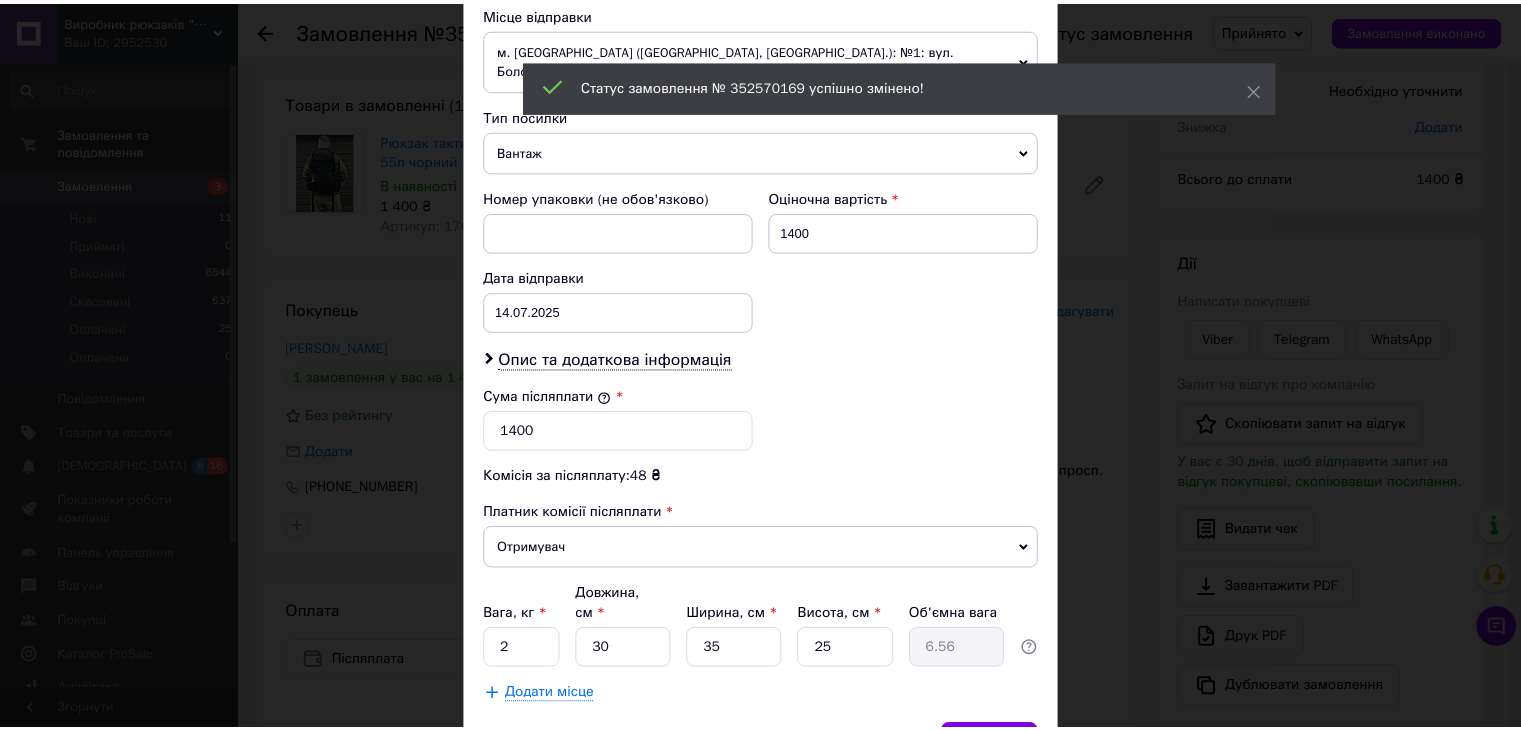 scroll, scrollTop: 790, scrollLeft: 0, axis: vertical 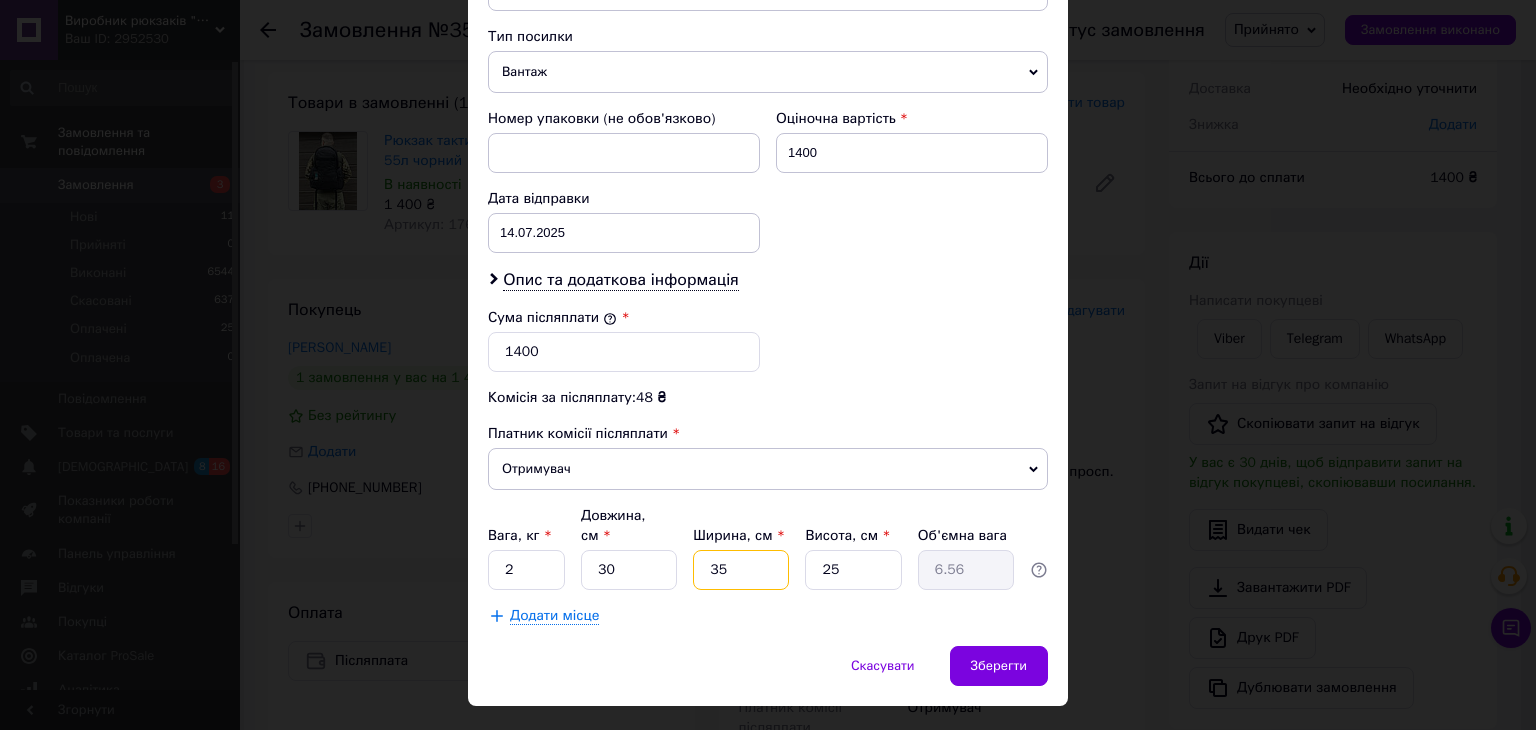 drag, startPoint x: 734, startPoint y: 521, endPoint x: 688, endPoint y: 530, distance: 46.872166 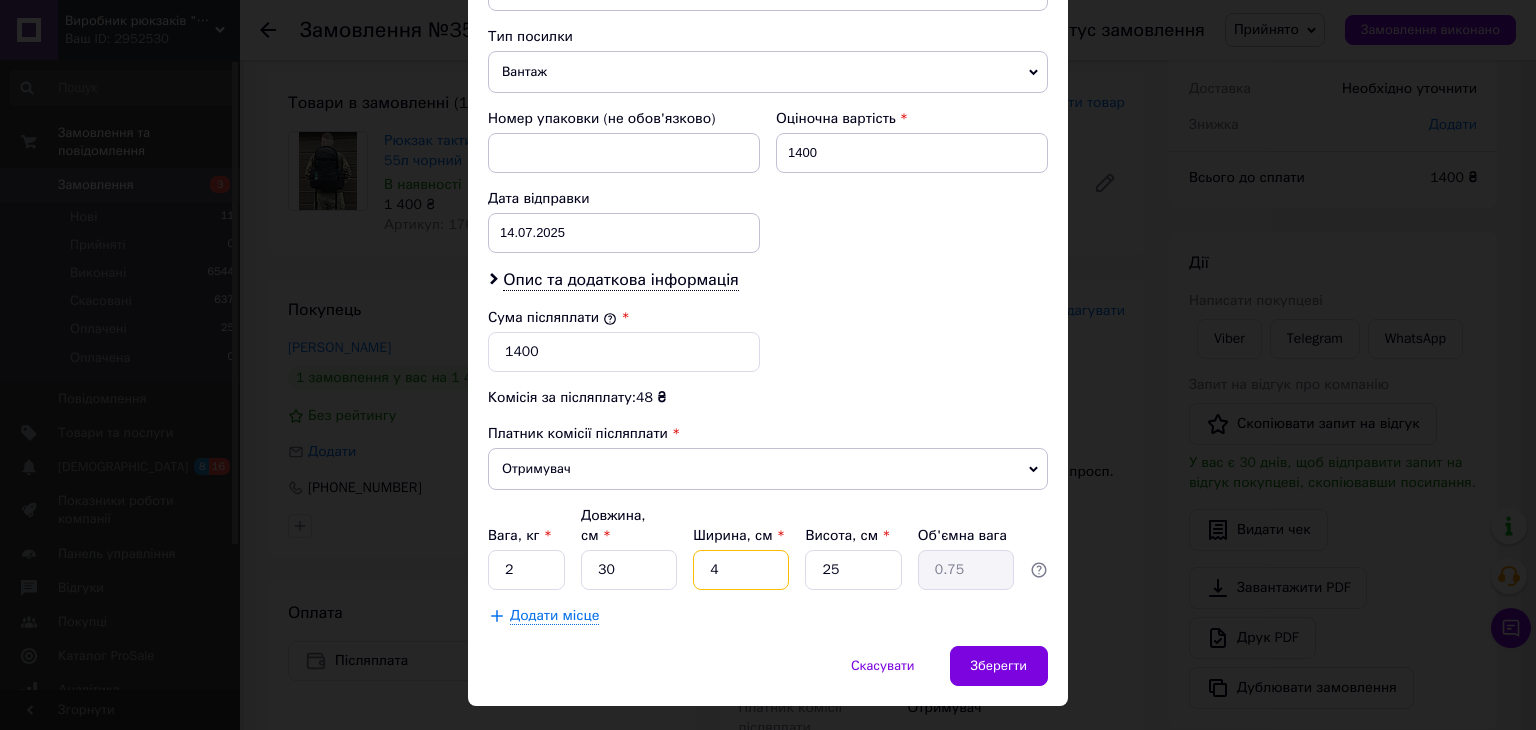 type on "40" 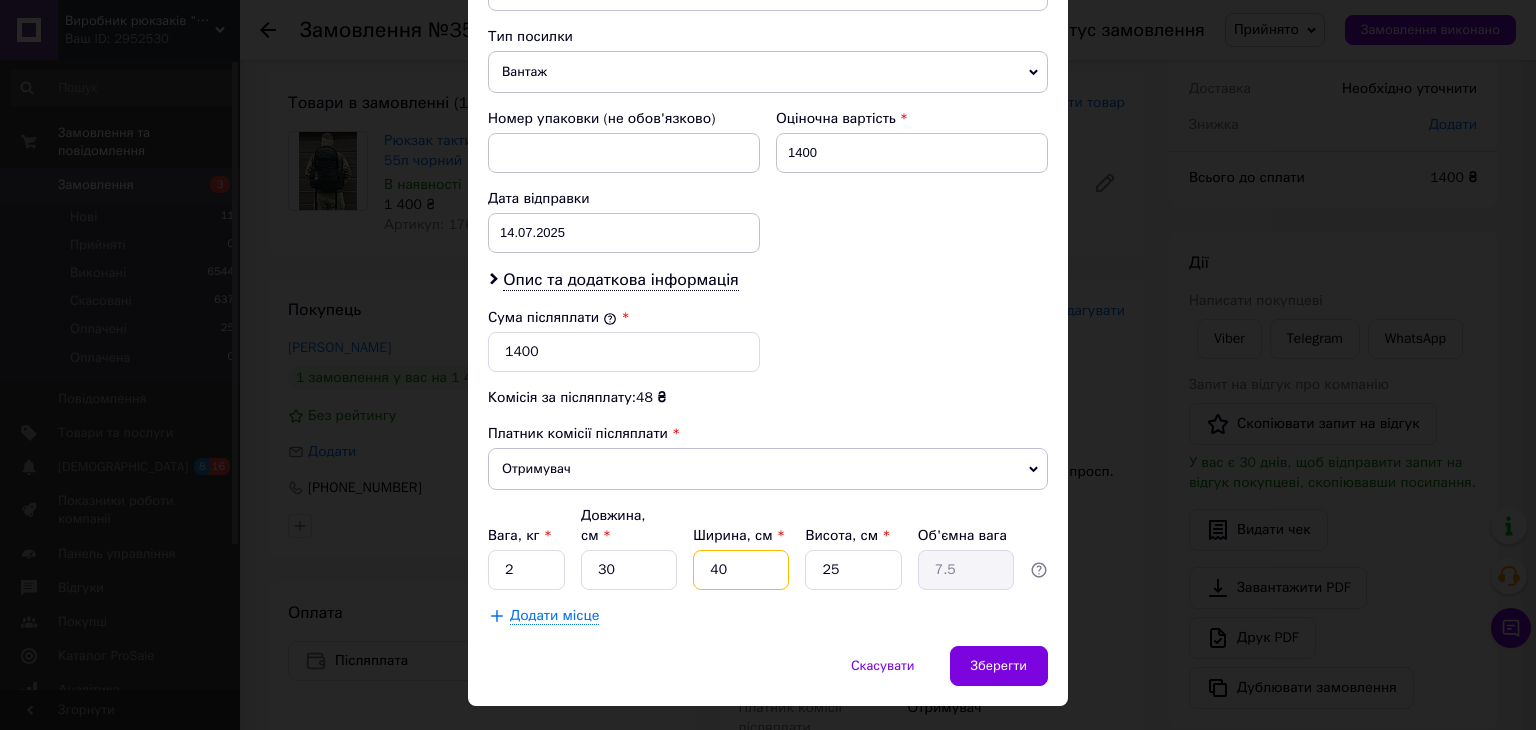 type on "40" 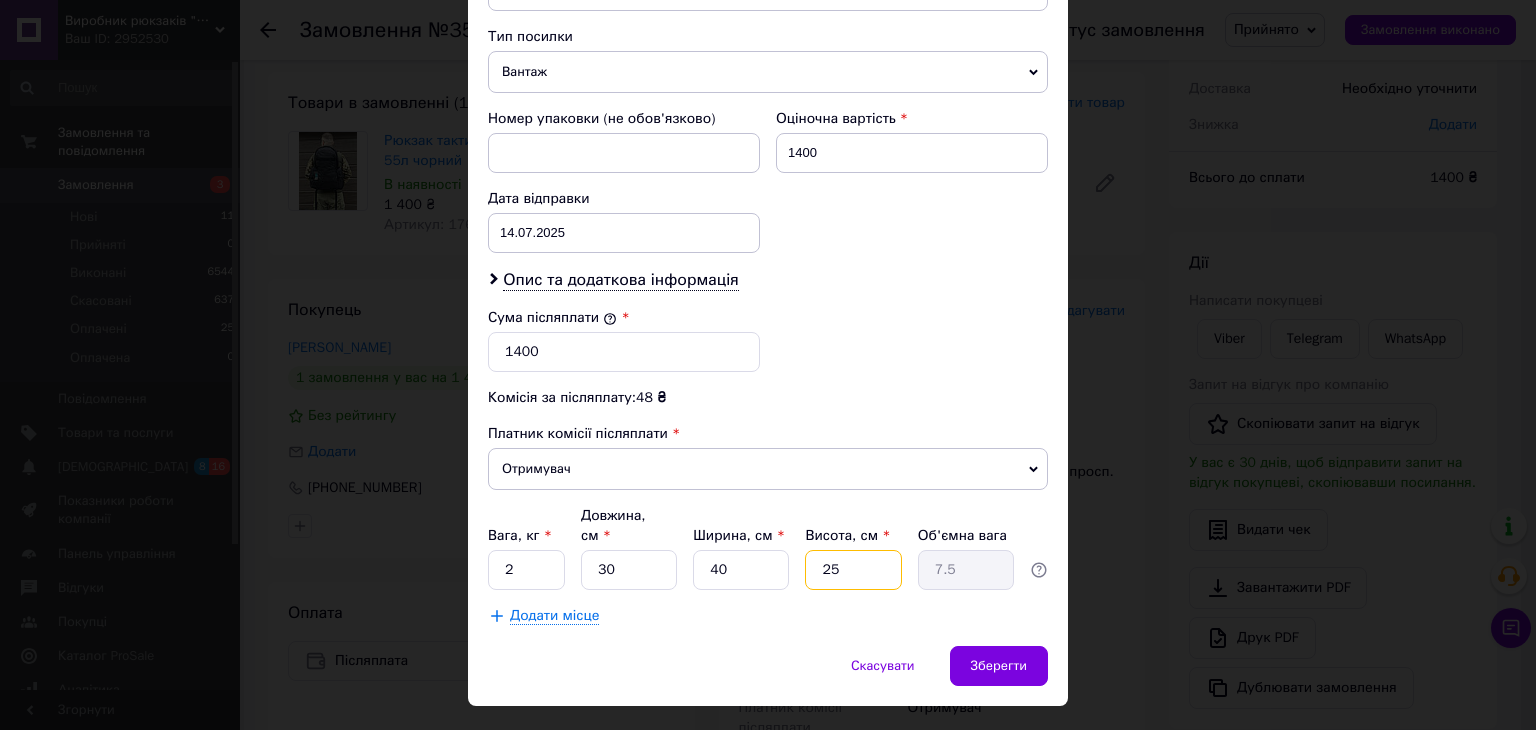 drag, startPoint x: 866, startPoint y: 523, endPoint x: 812, endPoint y: 513, distance: 54.91812 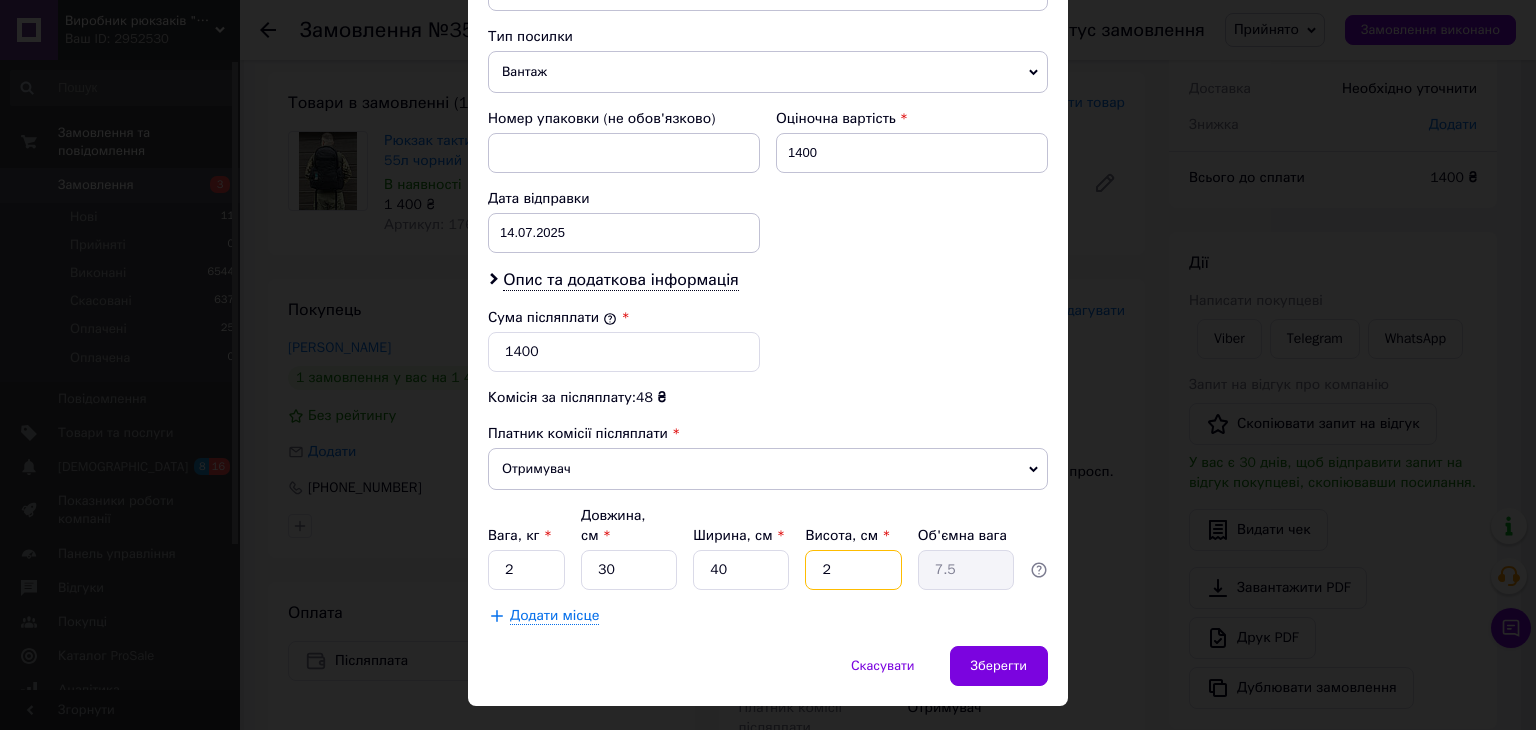 type on "0.6" 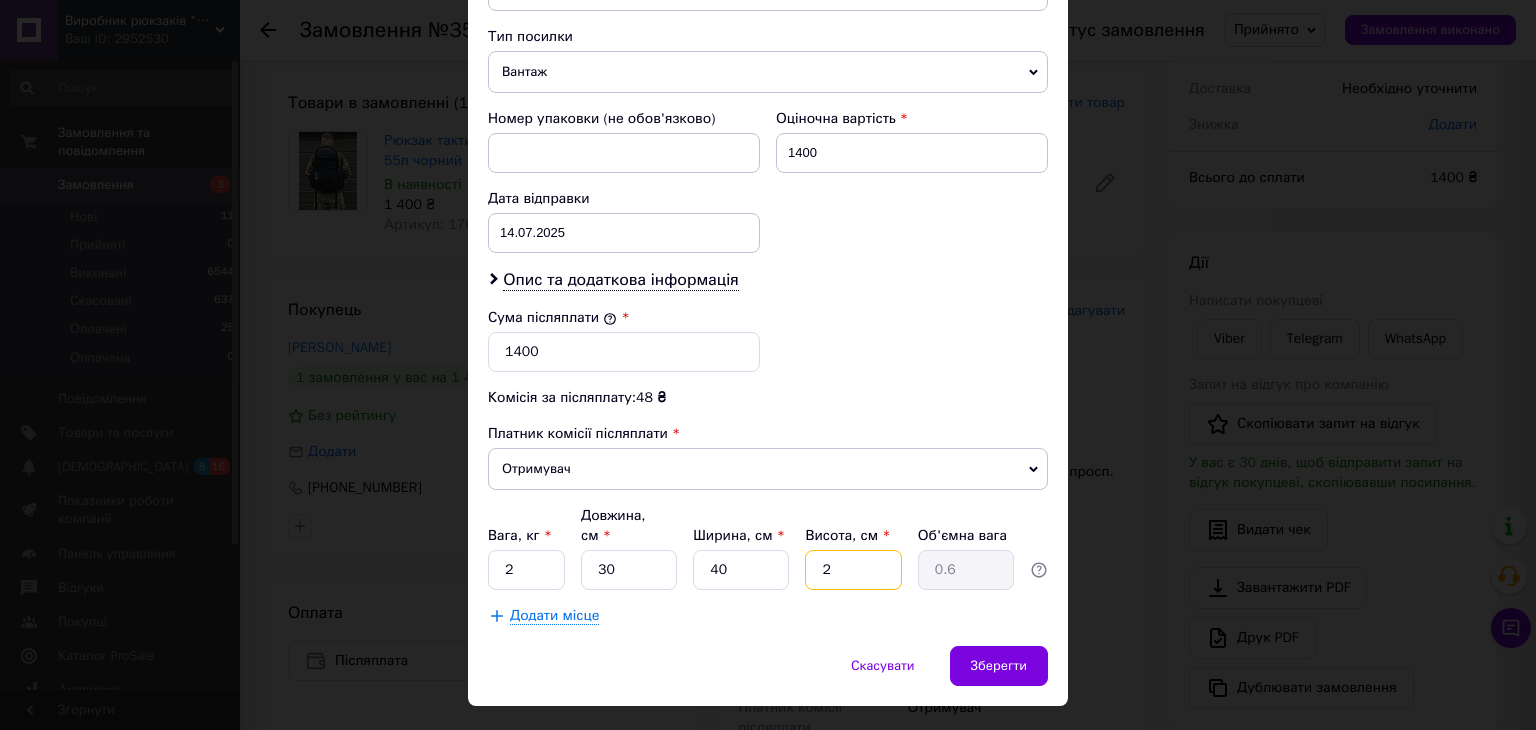 type on "20" 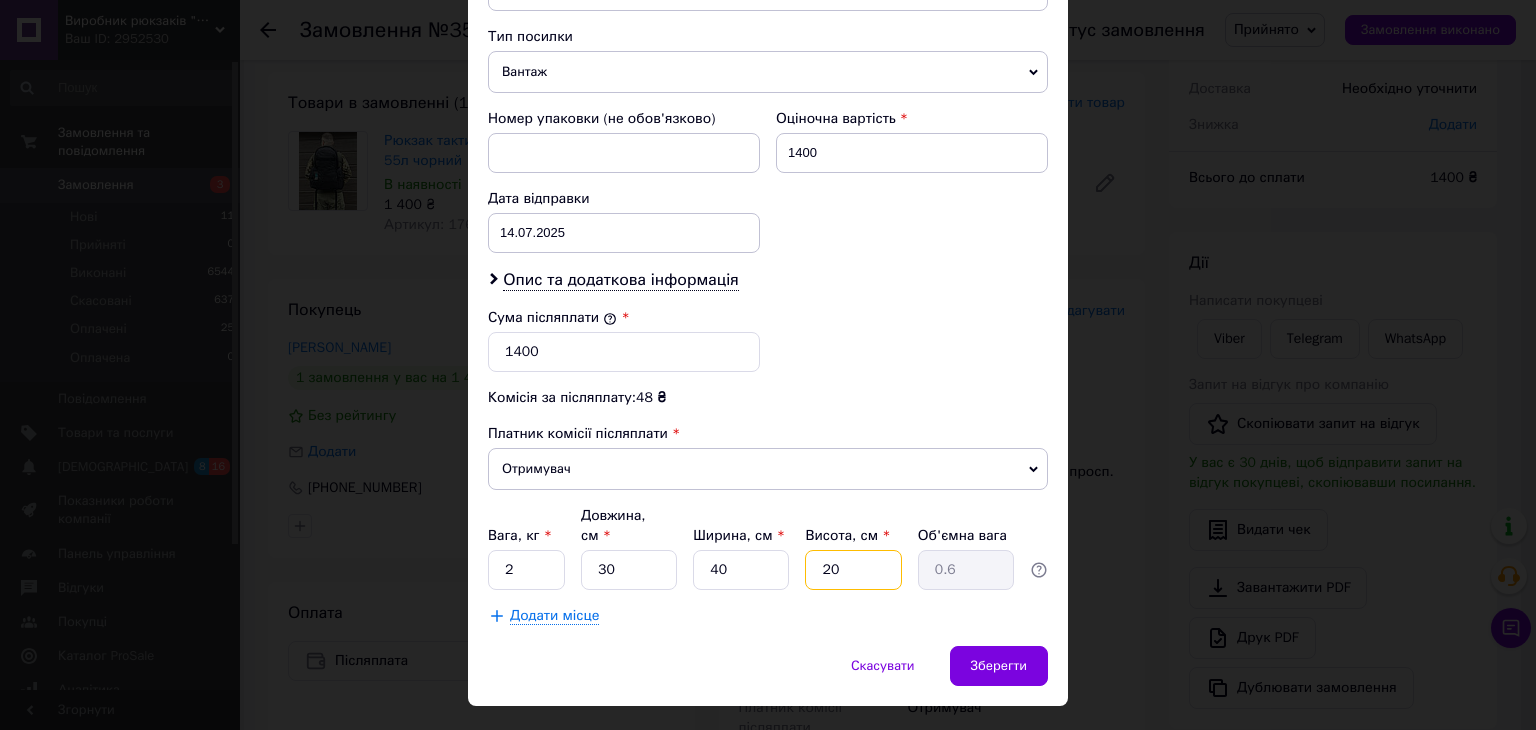 type on "6" 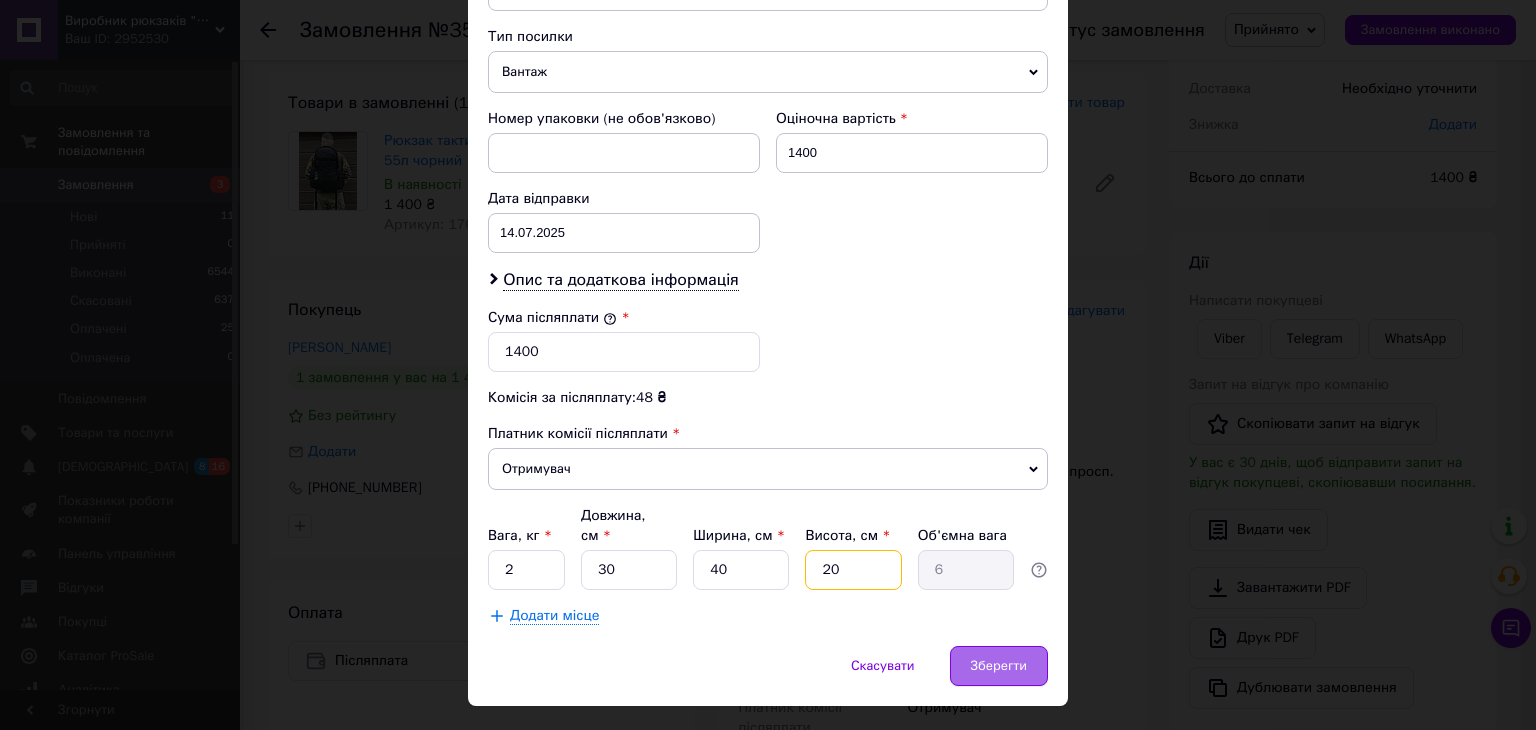 type on "20" 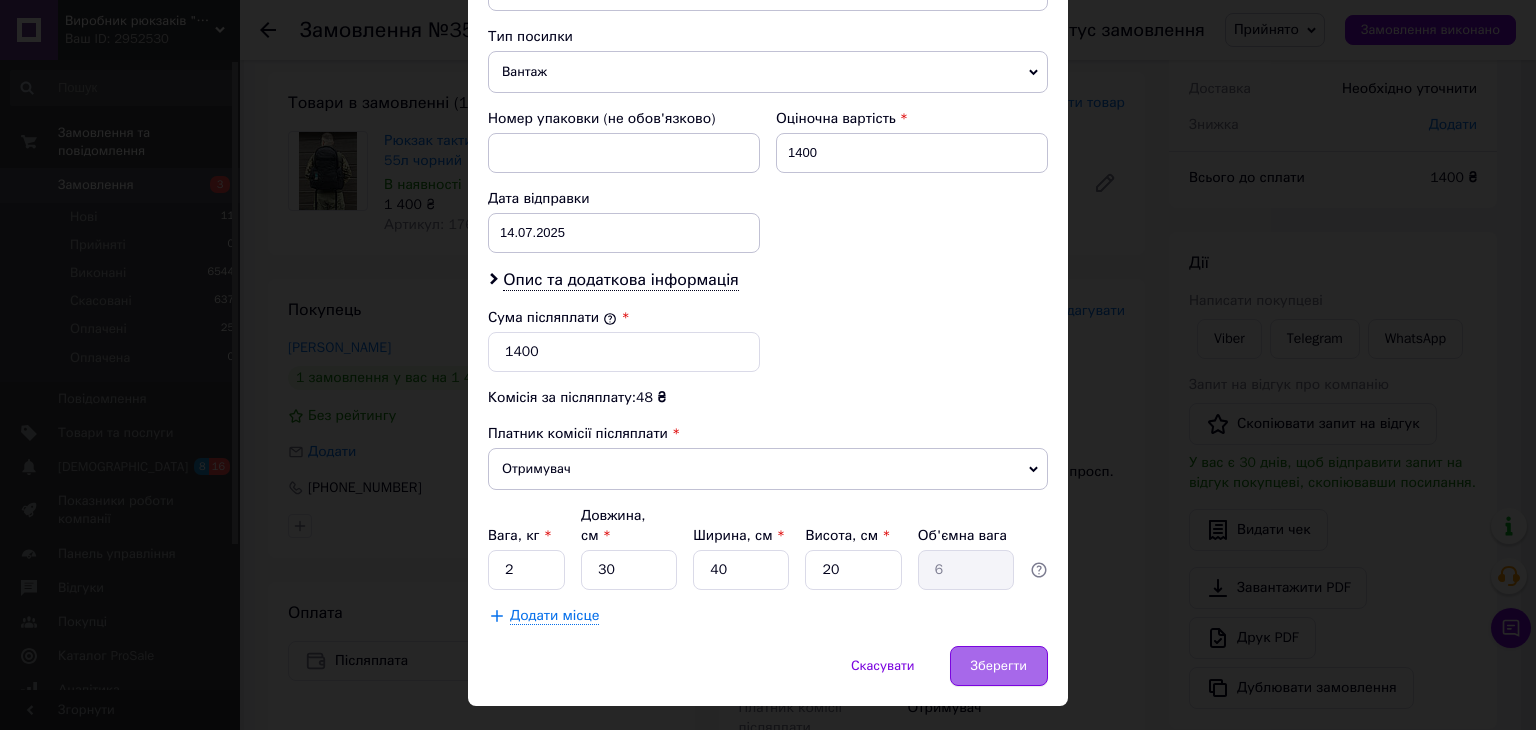 click on "Зберегти" at bounding box center [999, 666] 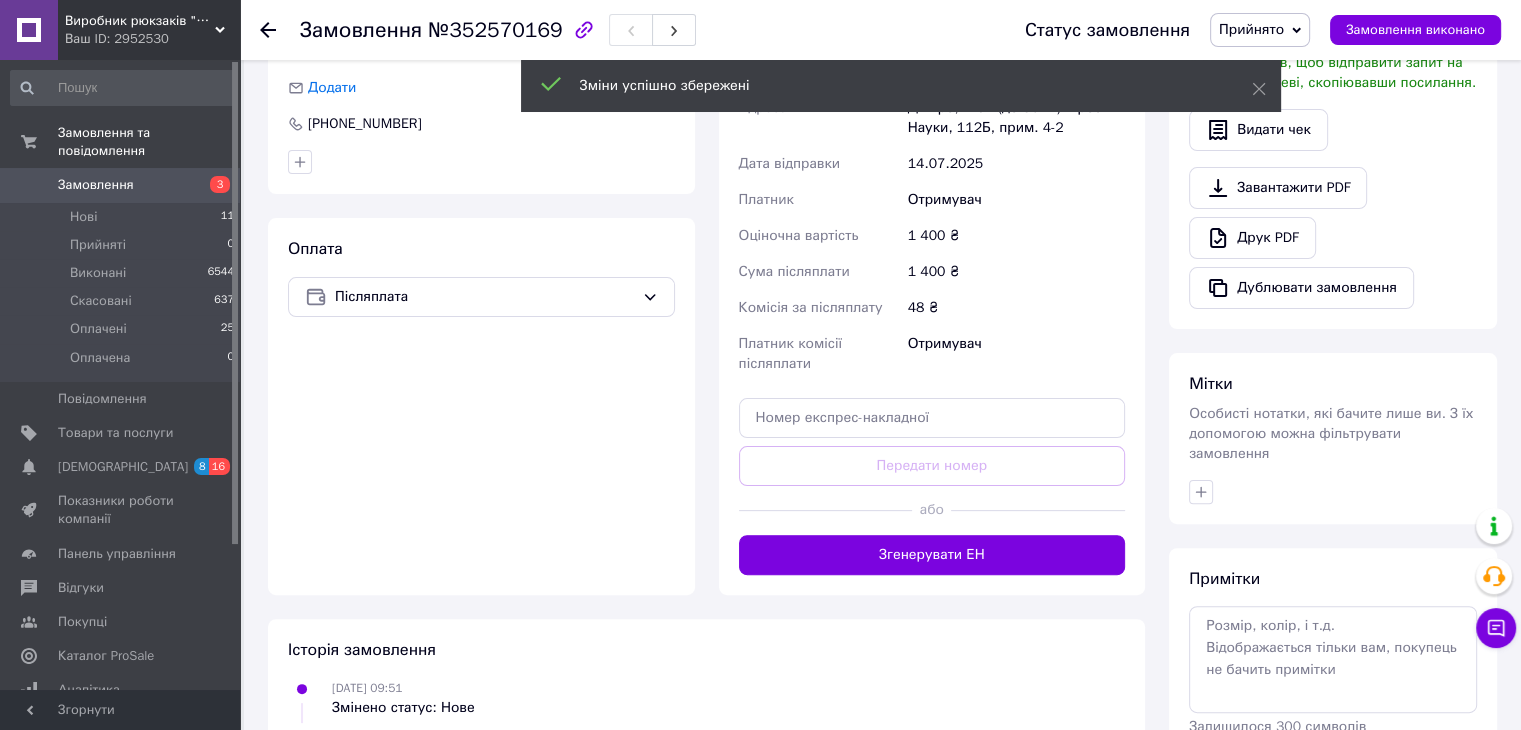 scroll, scrollTop: 600, scrollLeft: 0, axis: vertical 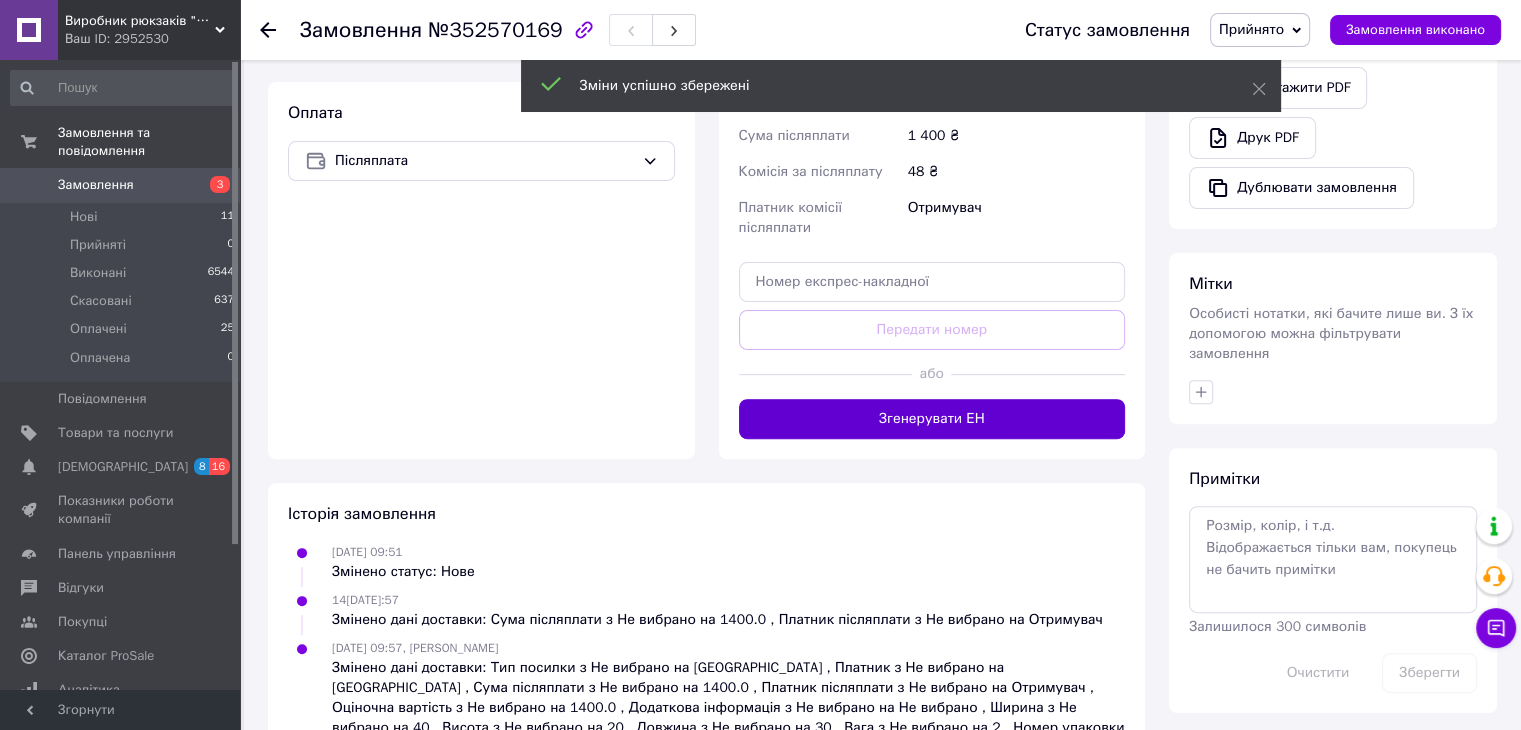 click on "Згенерувати ЕН" at bounding box center [932, 419] 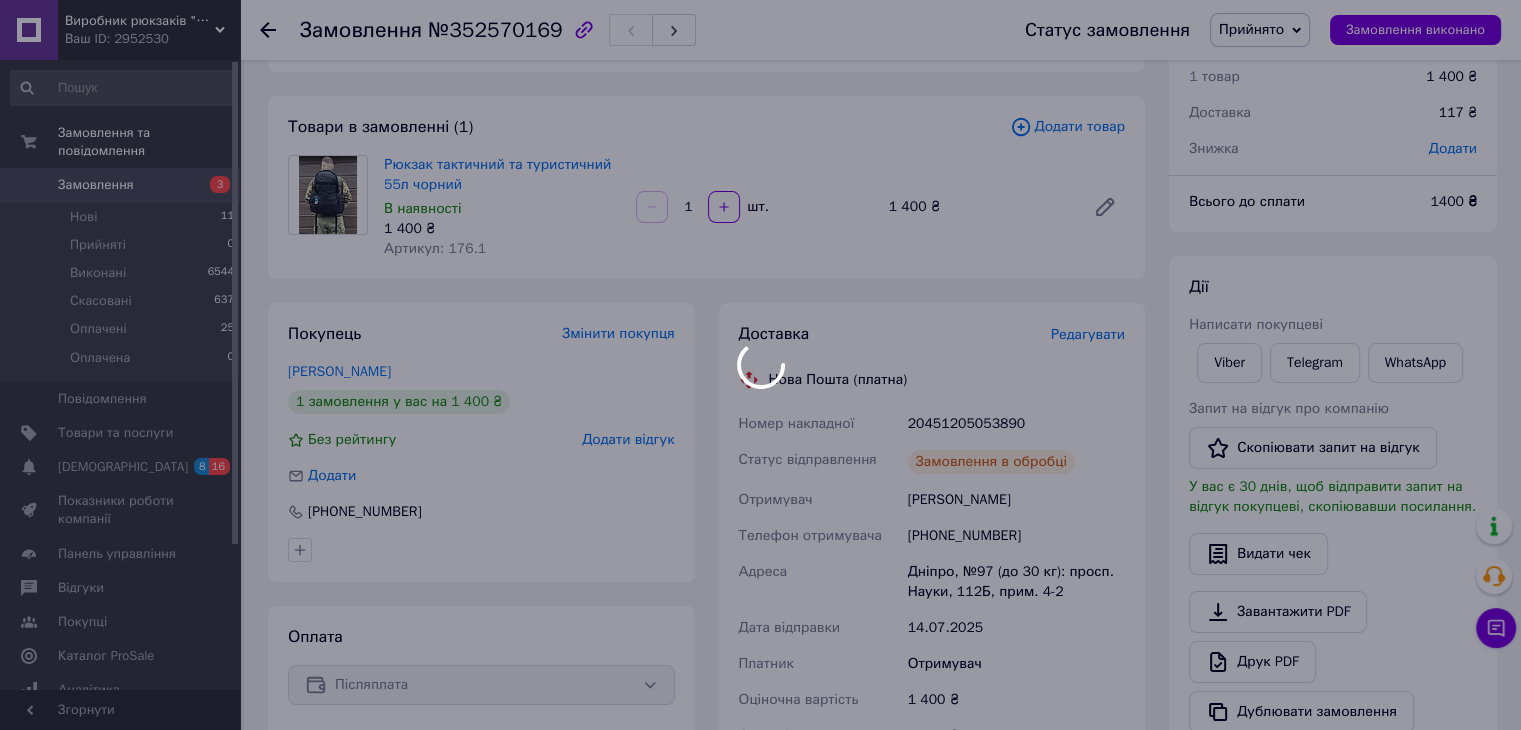 scroll, scrollTop: 0, scrollLeft: 0, axis: both 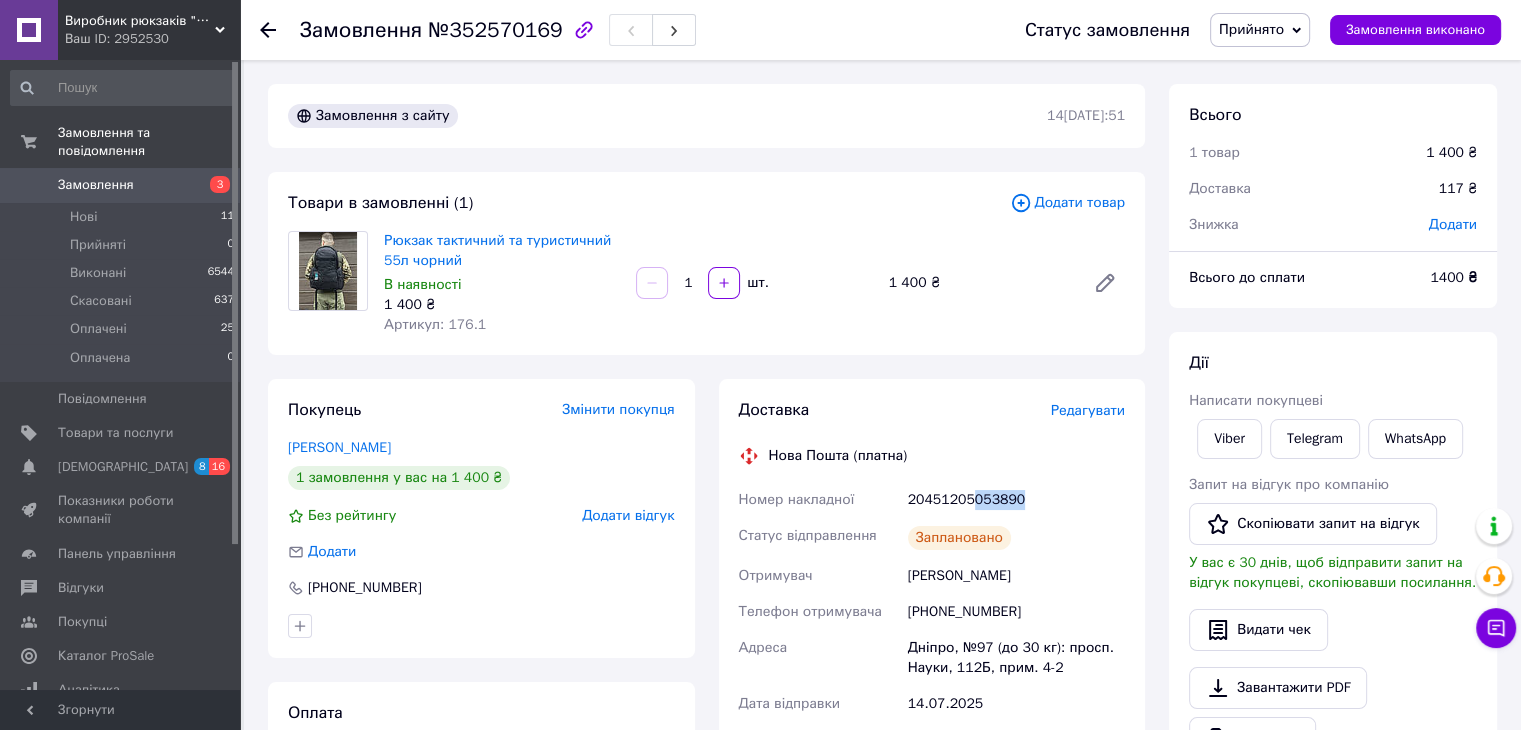 drag, startPoint x: 1018, startPoint y: 501, endPoint x: 973, endPoint y: 501, distance: 45 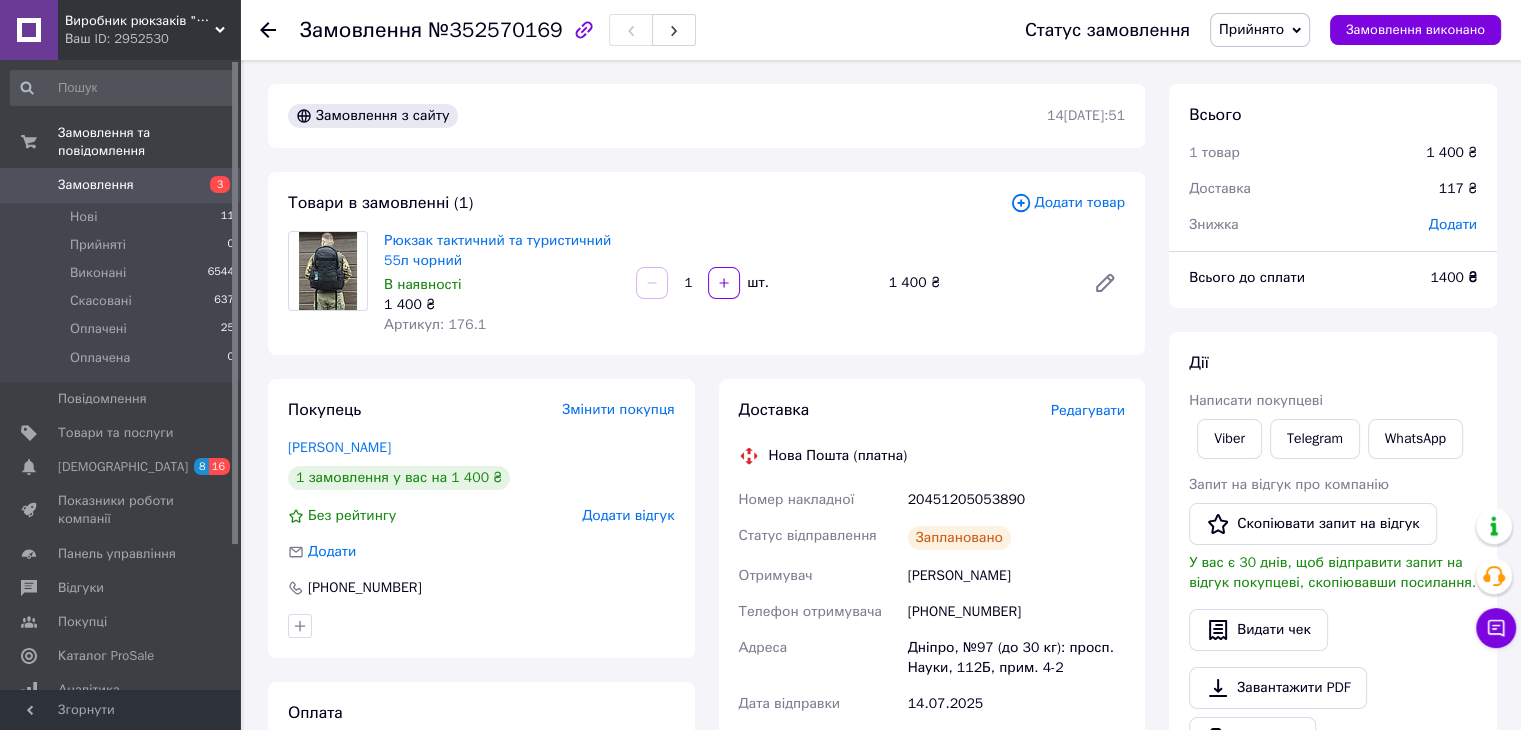 click 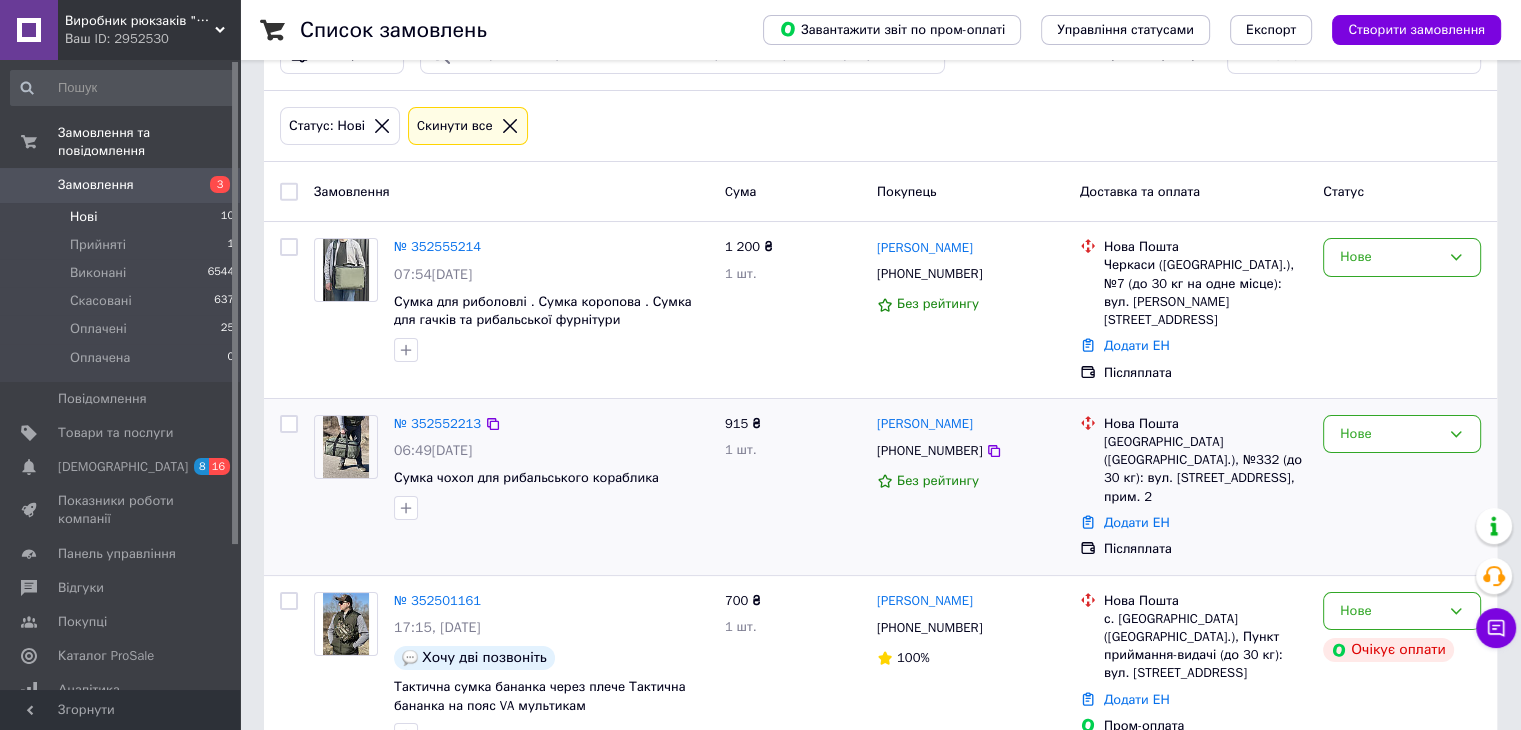 scroll, scrollTop: 100, scrollLeft: 0, axis: vertical 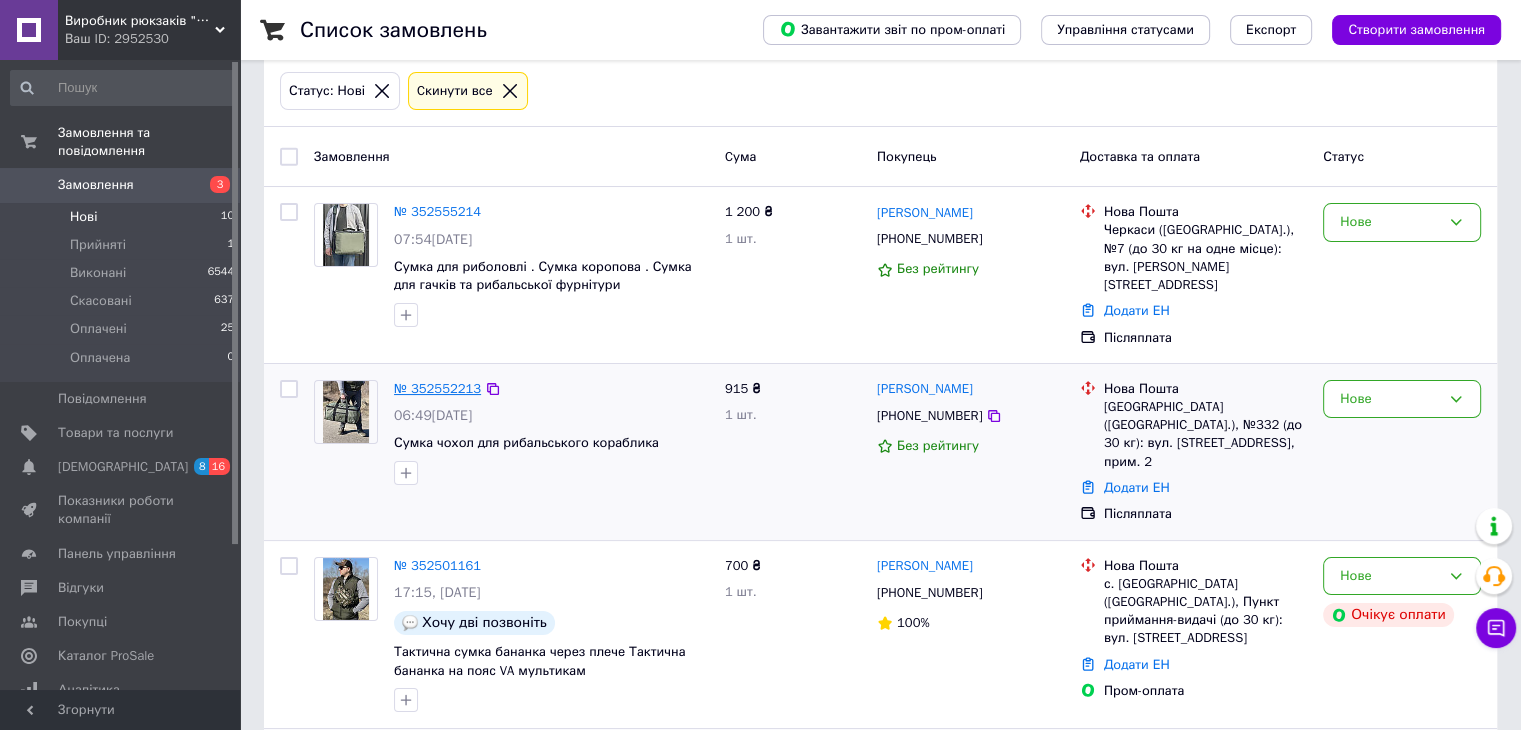 click on "№ 352552213" at bounding box center (437, 388) 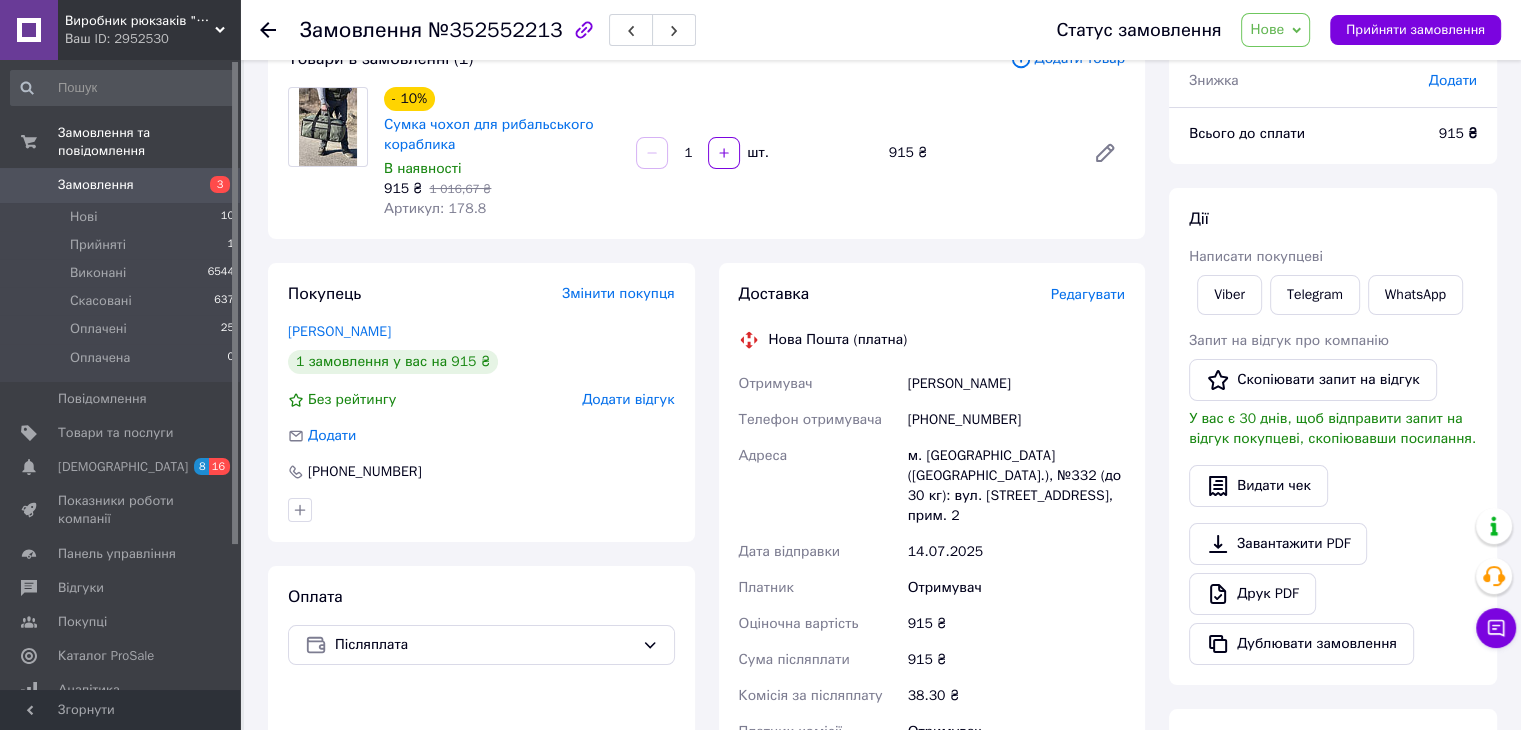 scroll, scrollTop: 100, scrollLeft: 0, axis: vertical 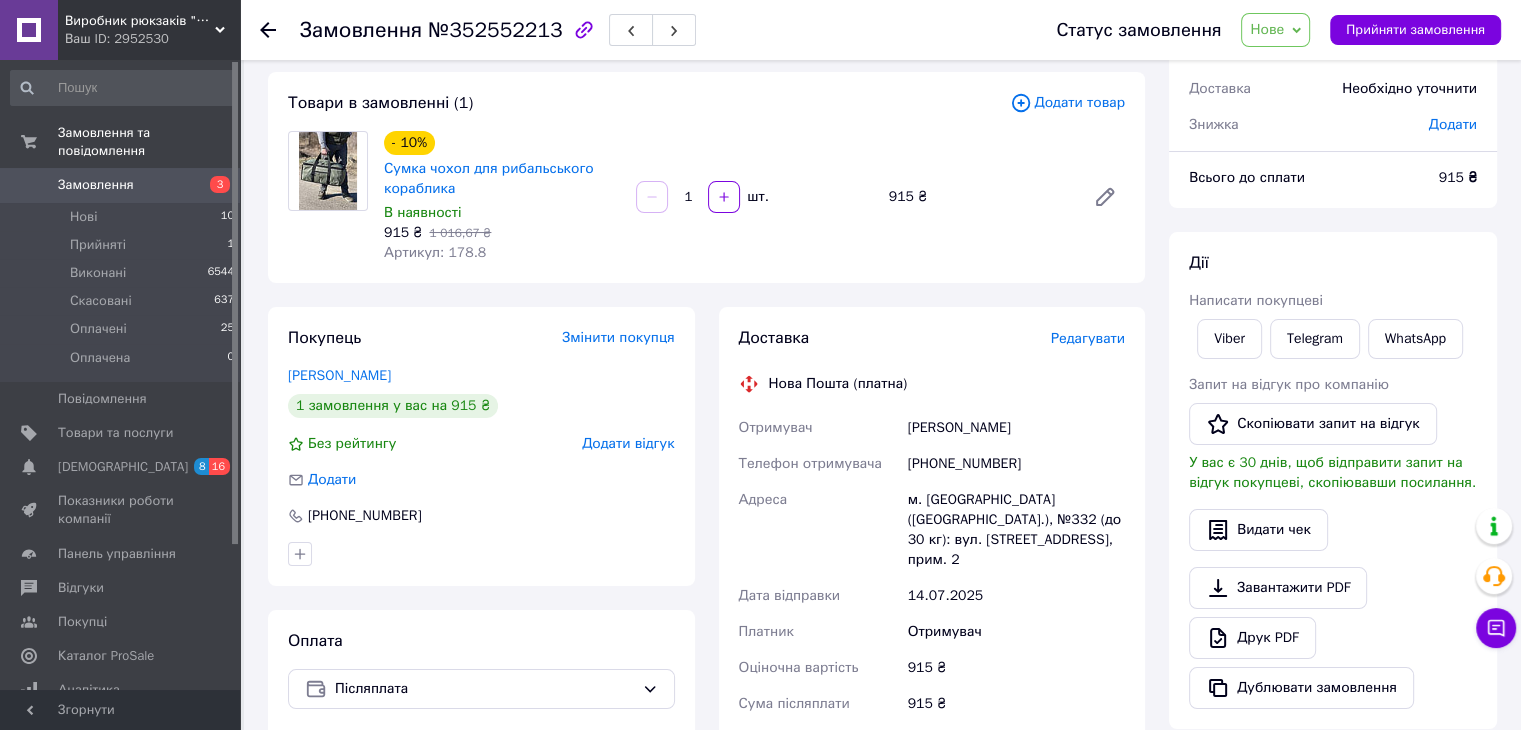 click on "Замовлення №352552213 Статус замовлення Нове Прийнято Виконано Скасовано Оплачено Оплачена Прийняти замовлення" at bounding box center (880, 30) 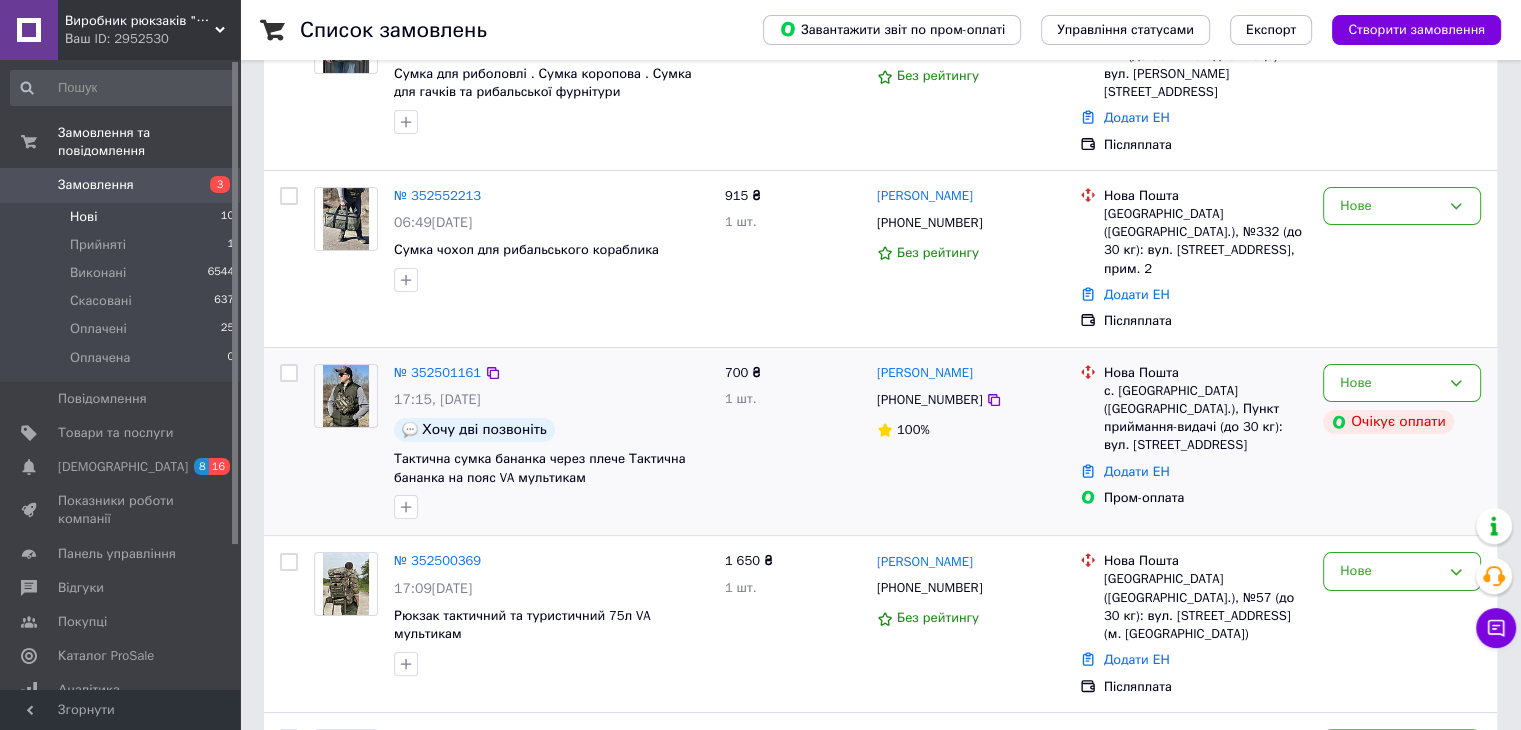 scroll, scrollTop: 300, scrollLeft: 0, axis: vertical 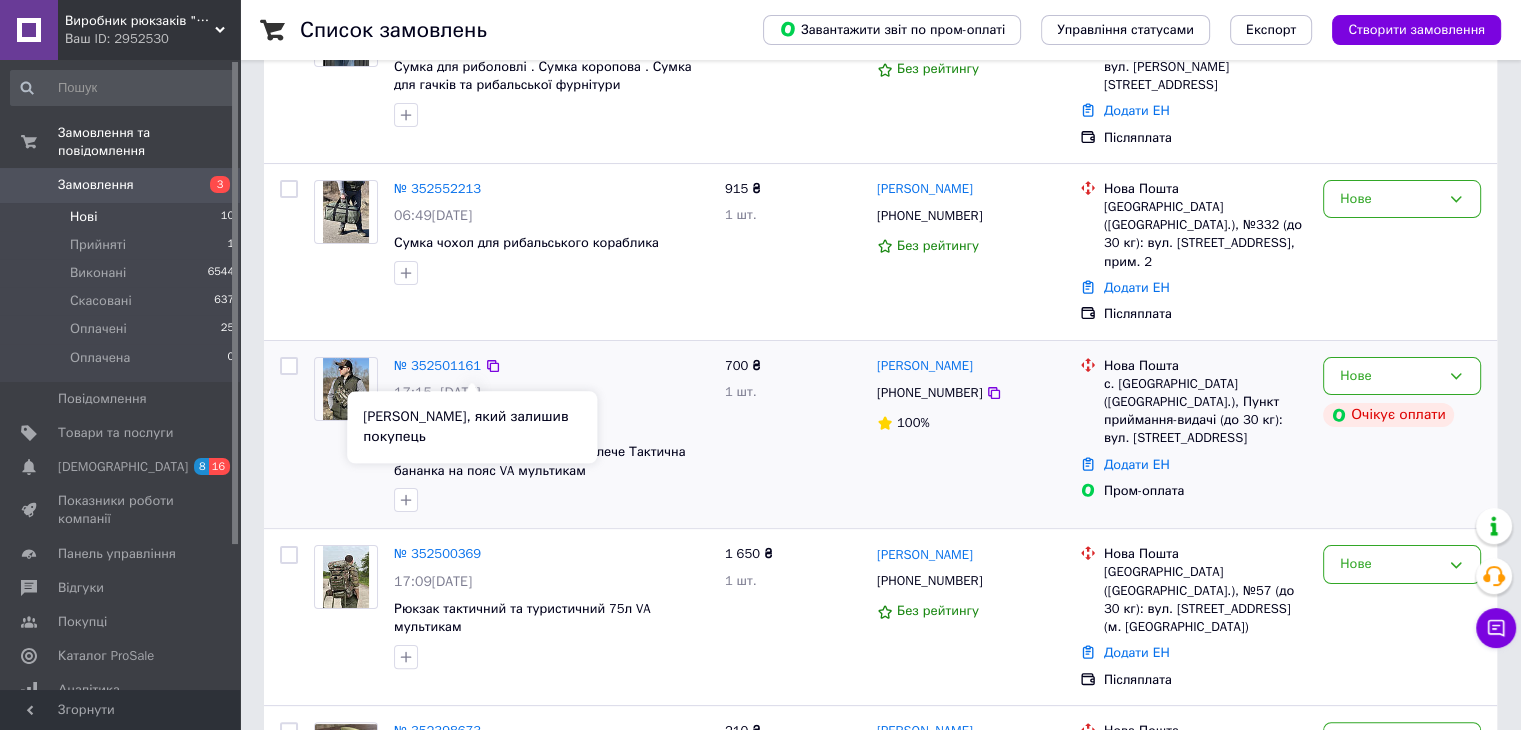 click on "Хочу дві  позвоніть" at bounding box center [474, 423] 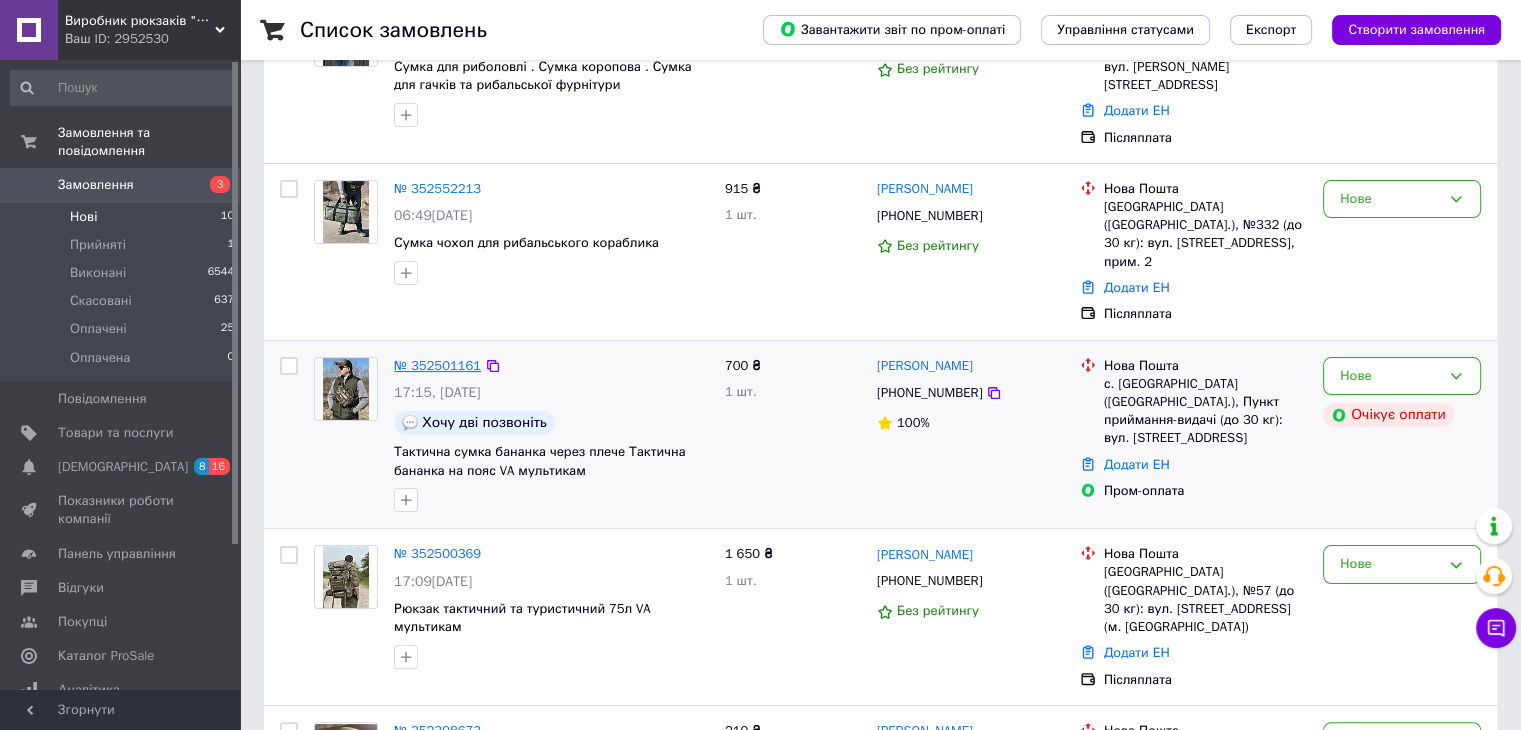 click on "№ 352501161" at bounding box center [437, 365] 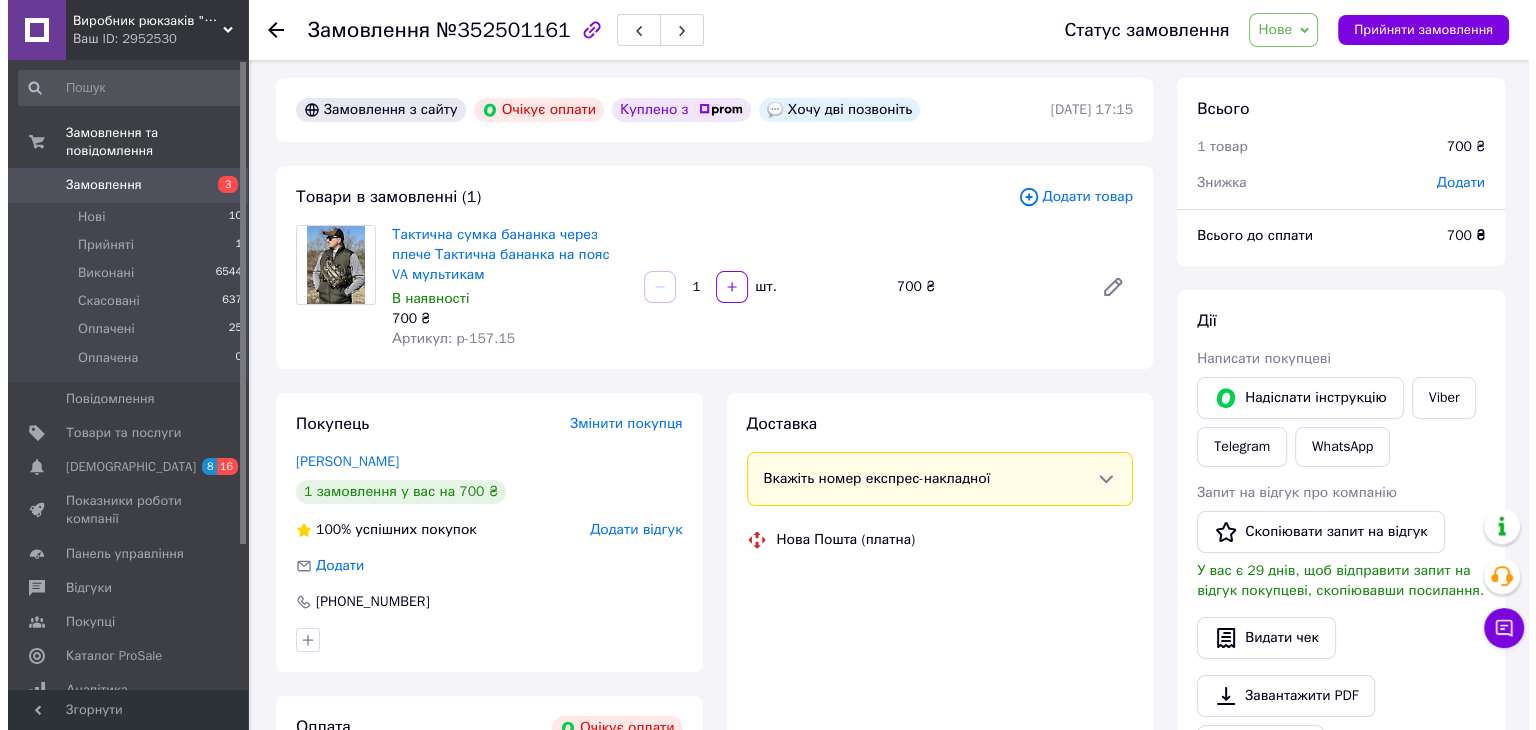 scroll, scrollTop: 0, scrollLeft: 0, axis: both 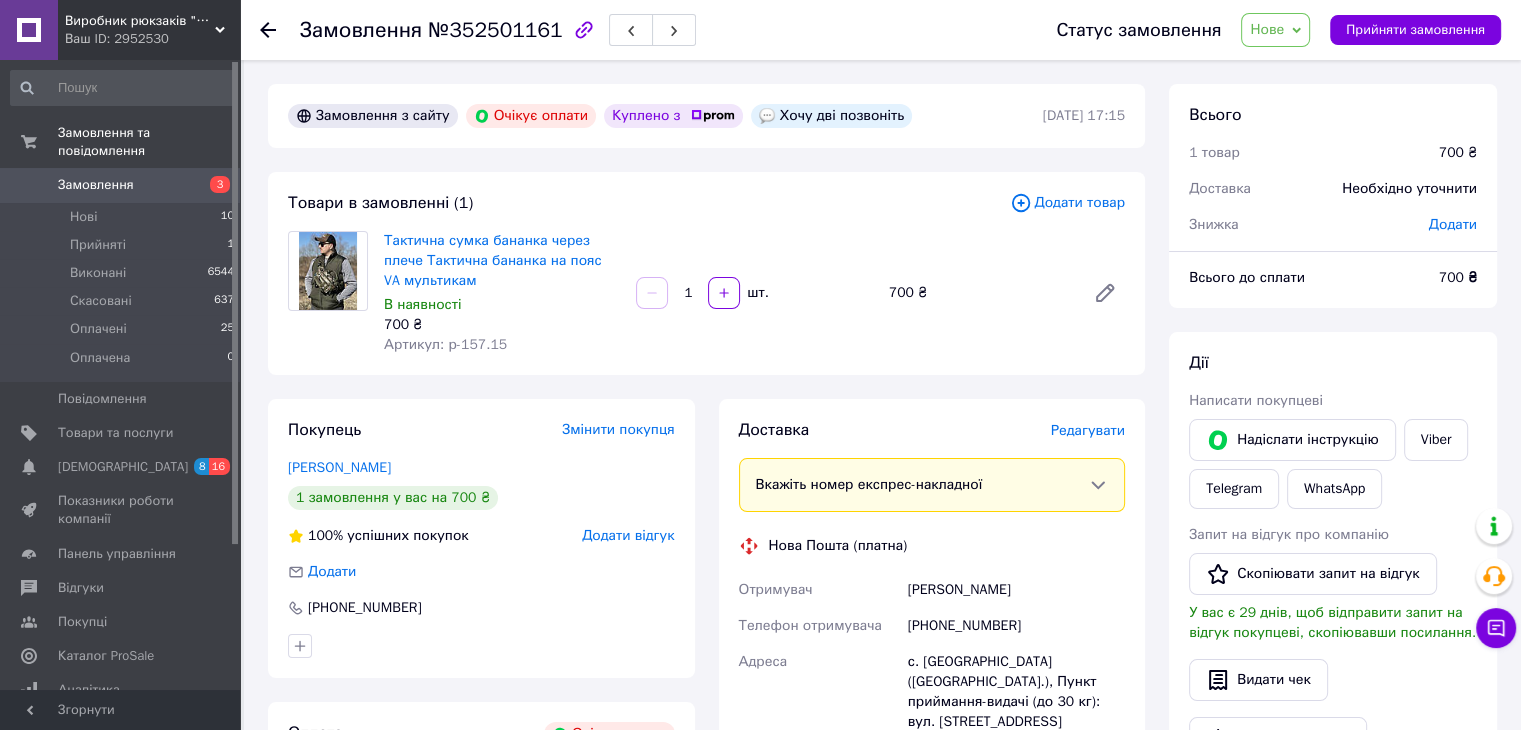 click 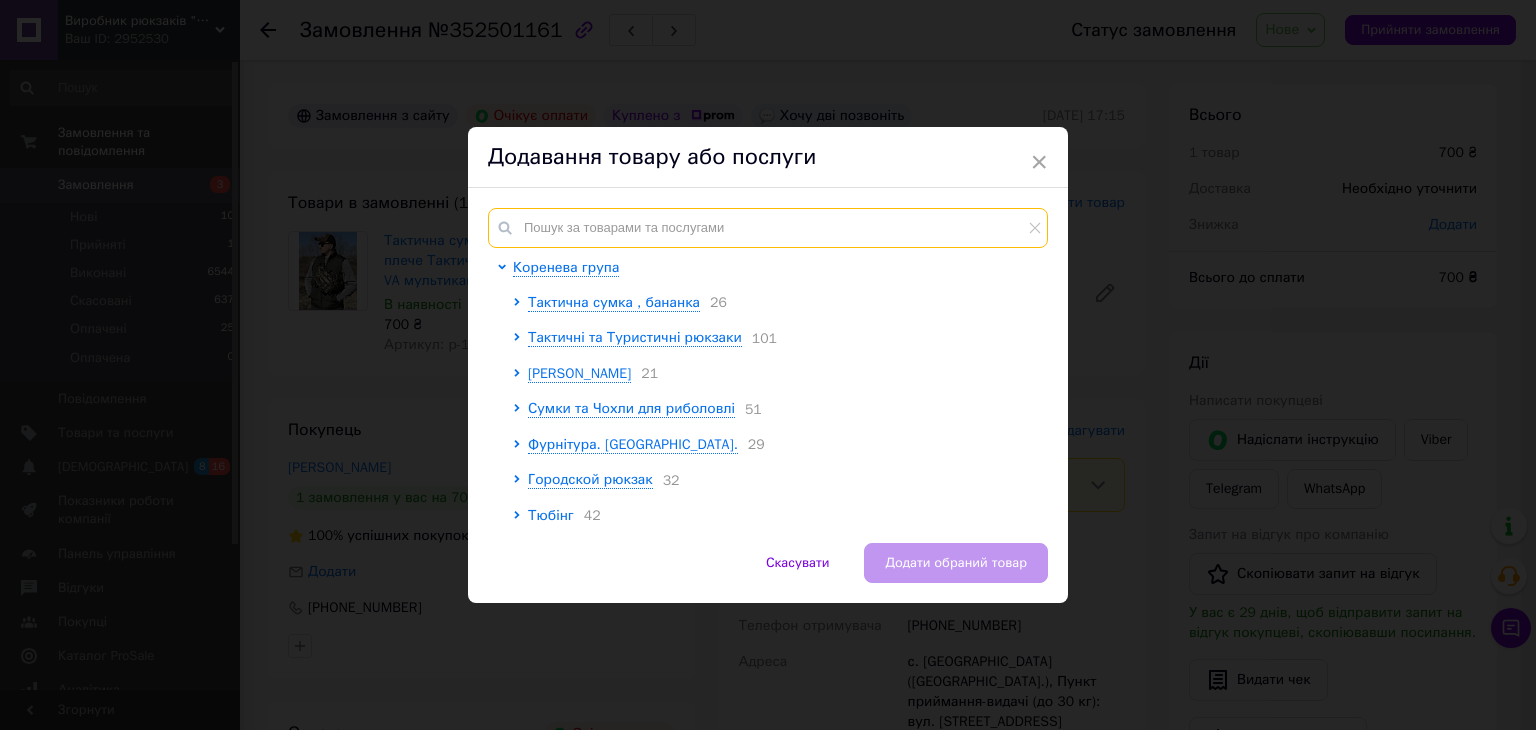 click at bounding box center (768, 228) 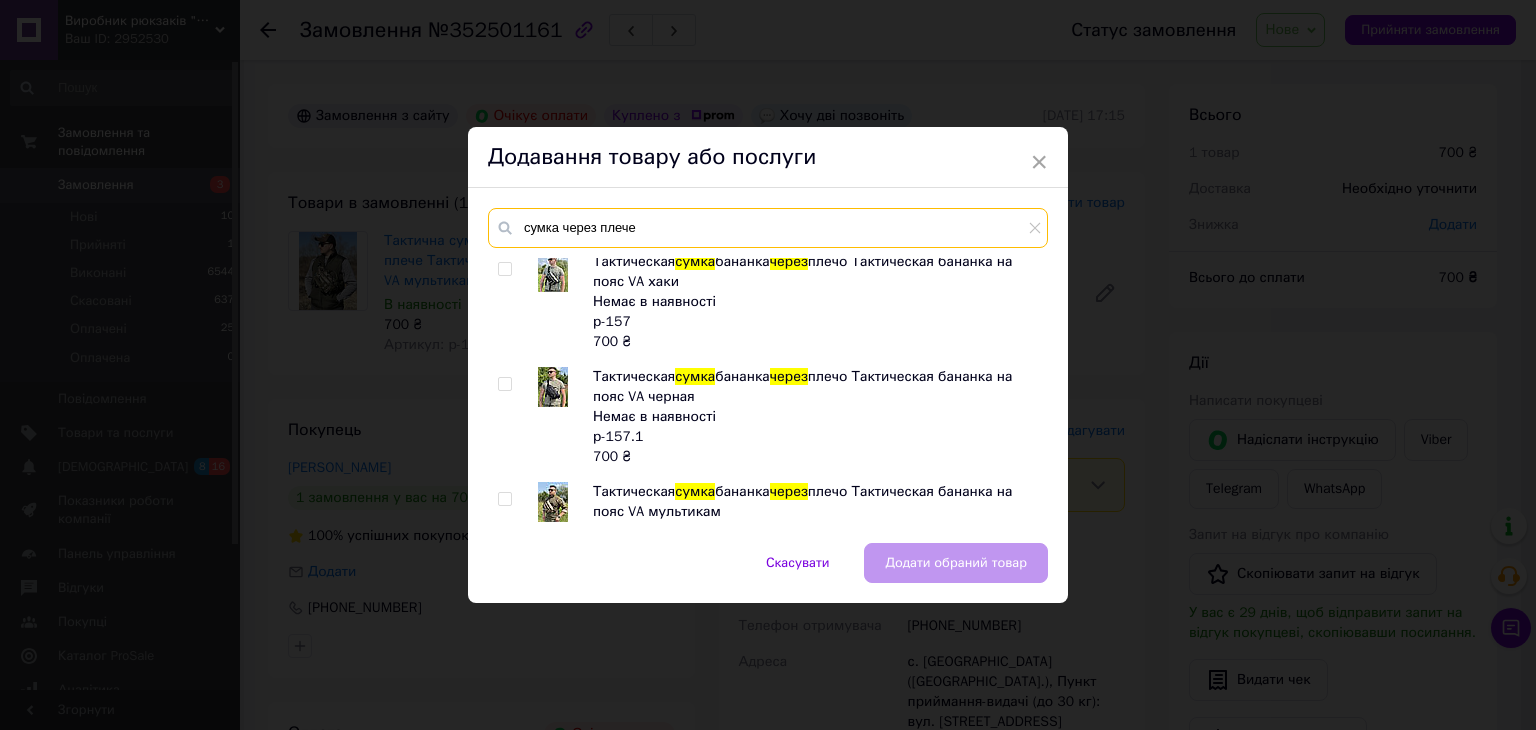 scroll, scrollTop: 400, scrollLeft: 0, axis: vertical 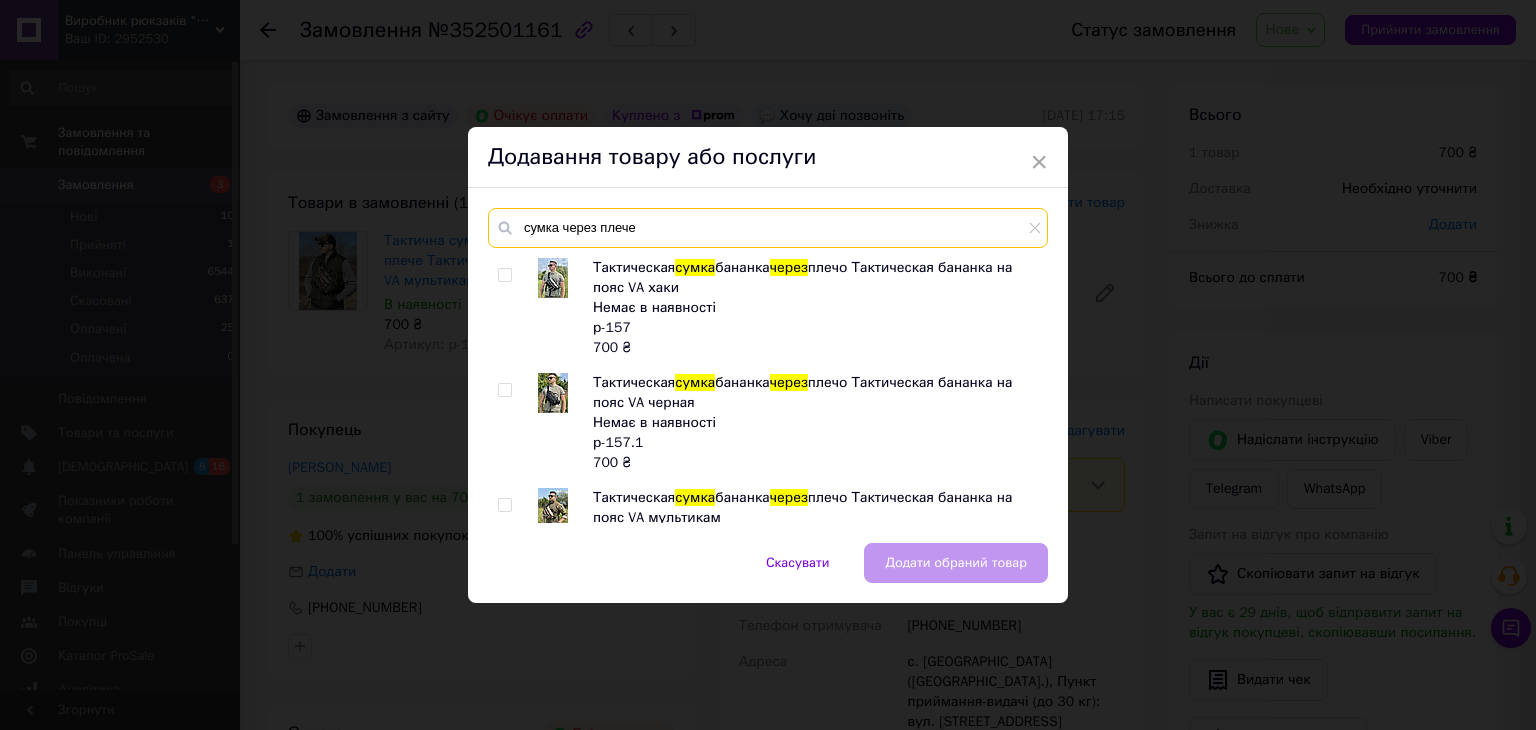 type on "сумка через плече" 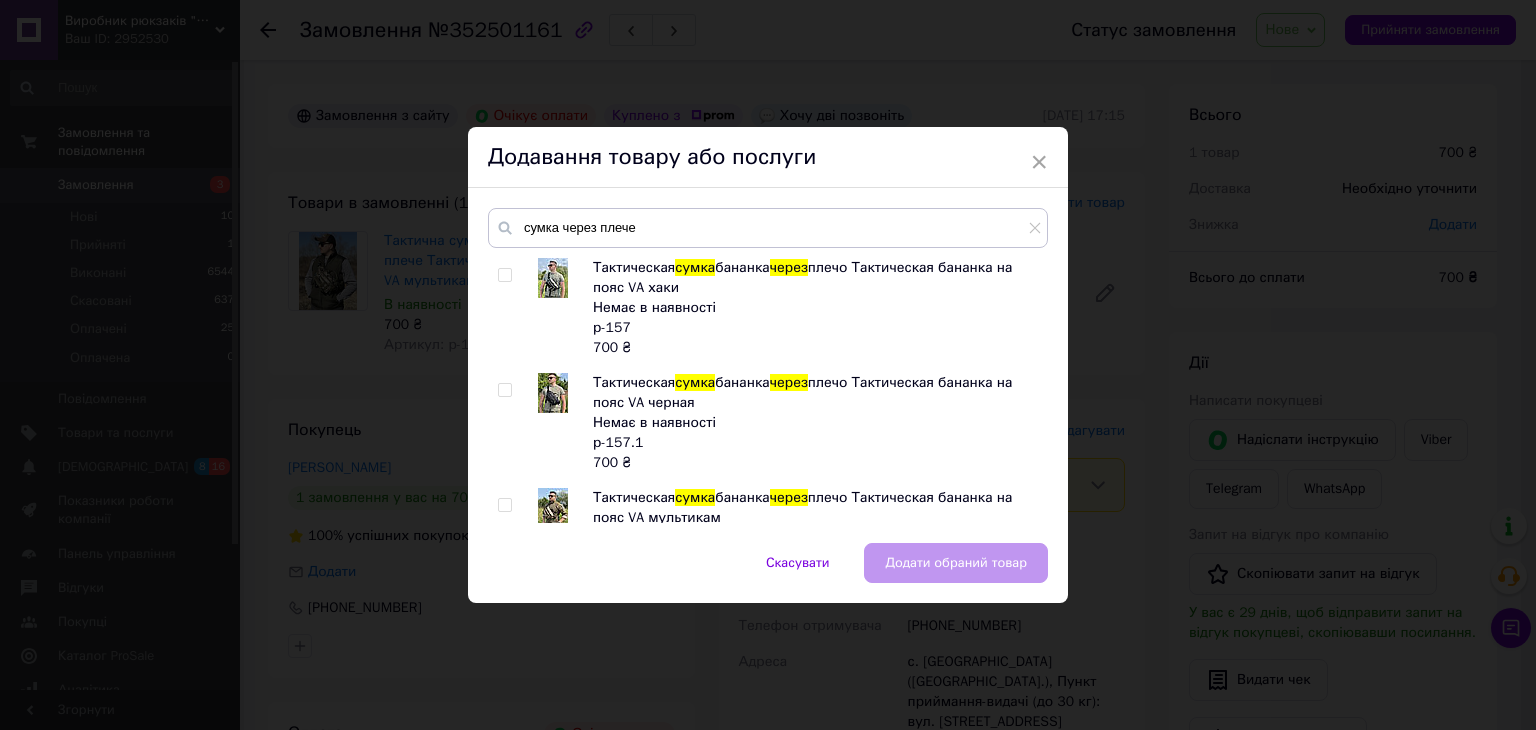 click at bounding box center (504, 390) 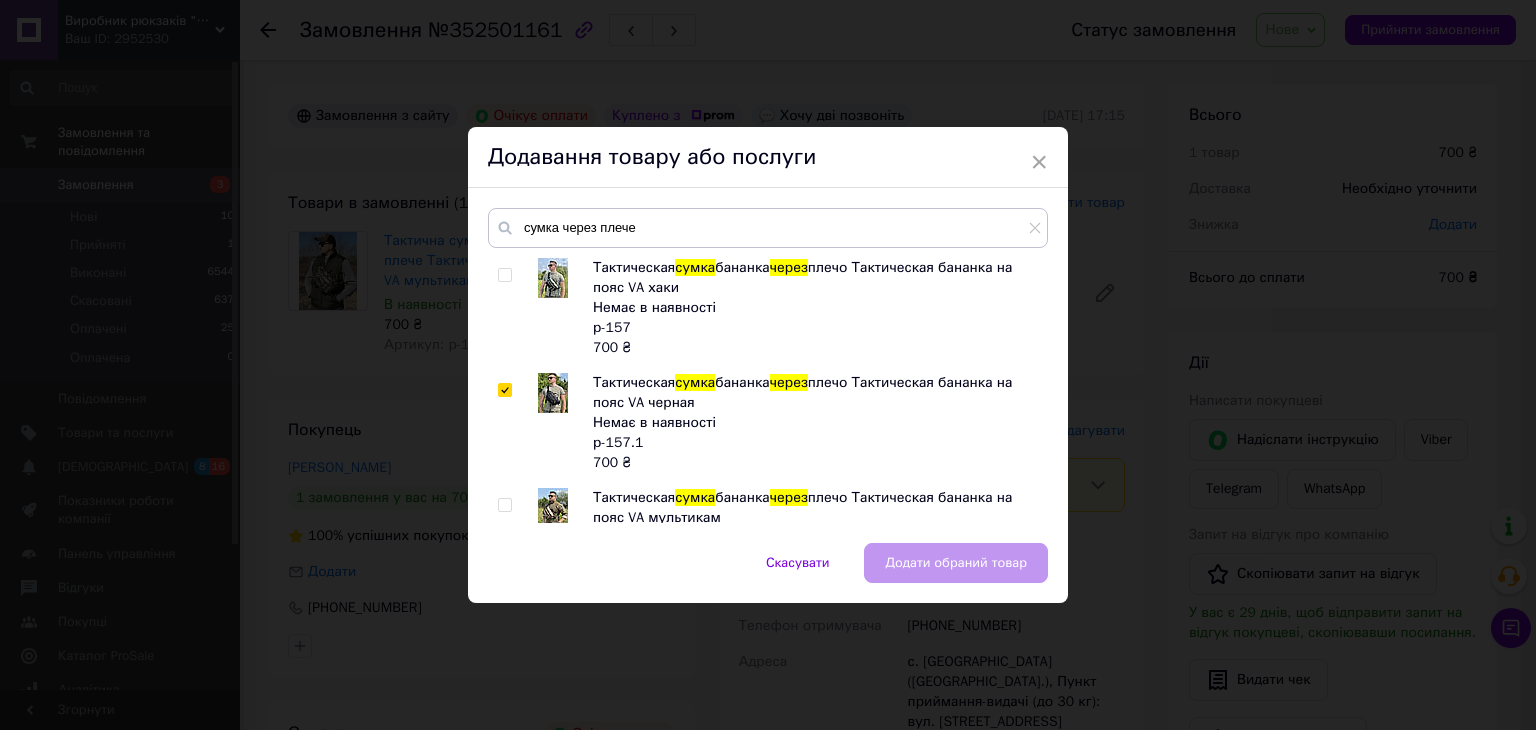 checkbox on "true" 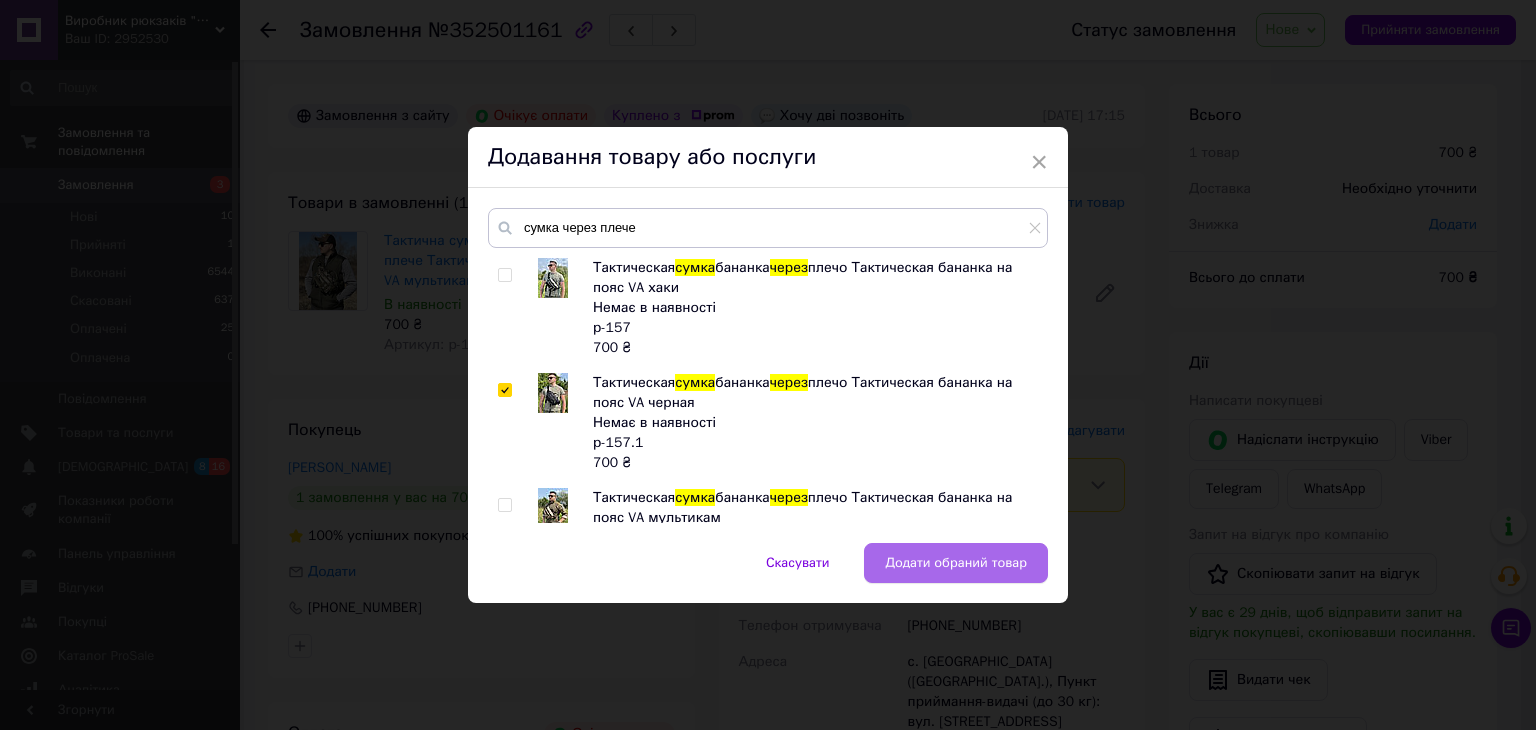 click on "Додати обраний товар" at bounding box center [956, 563] 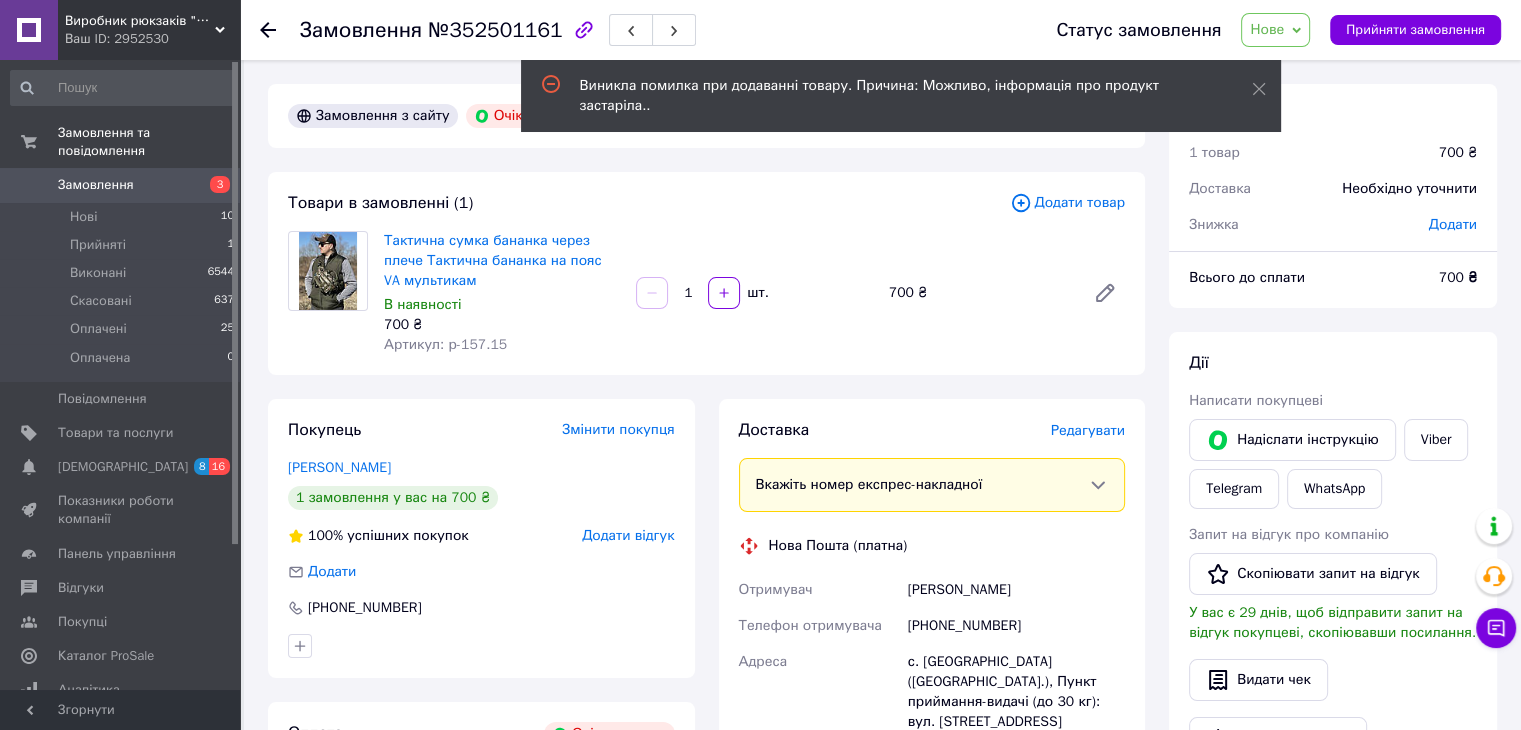 click 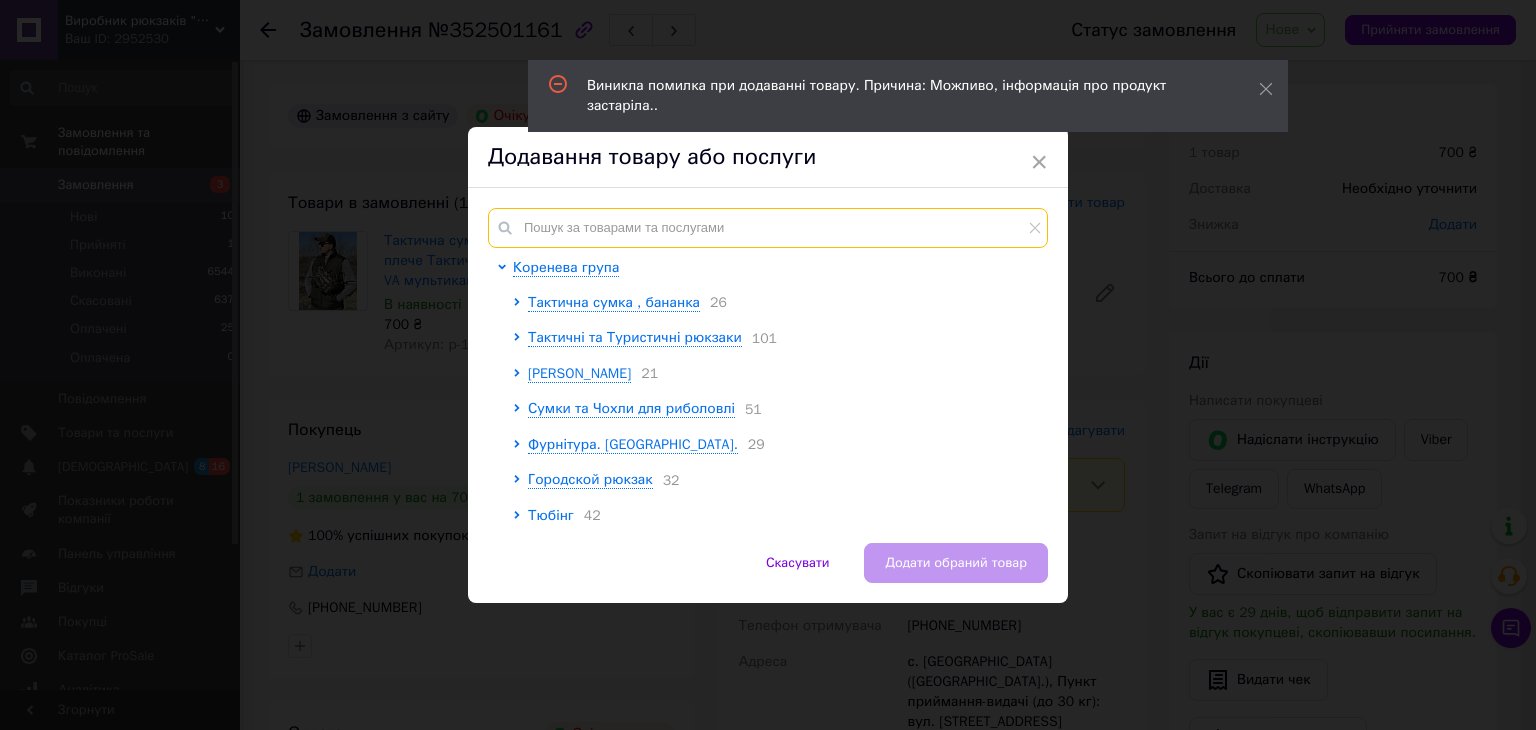 click at bounding box center (768, 228) 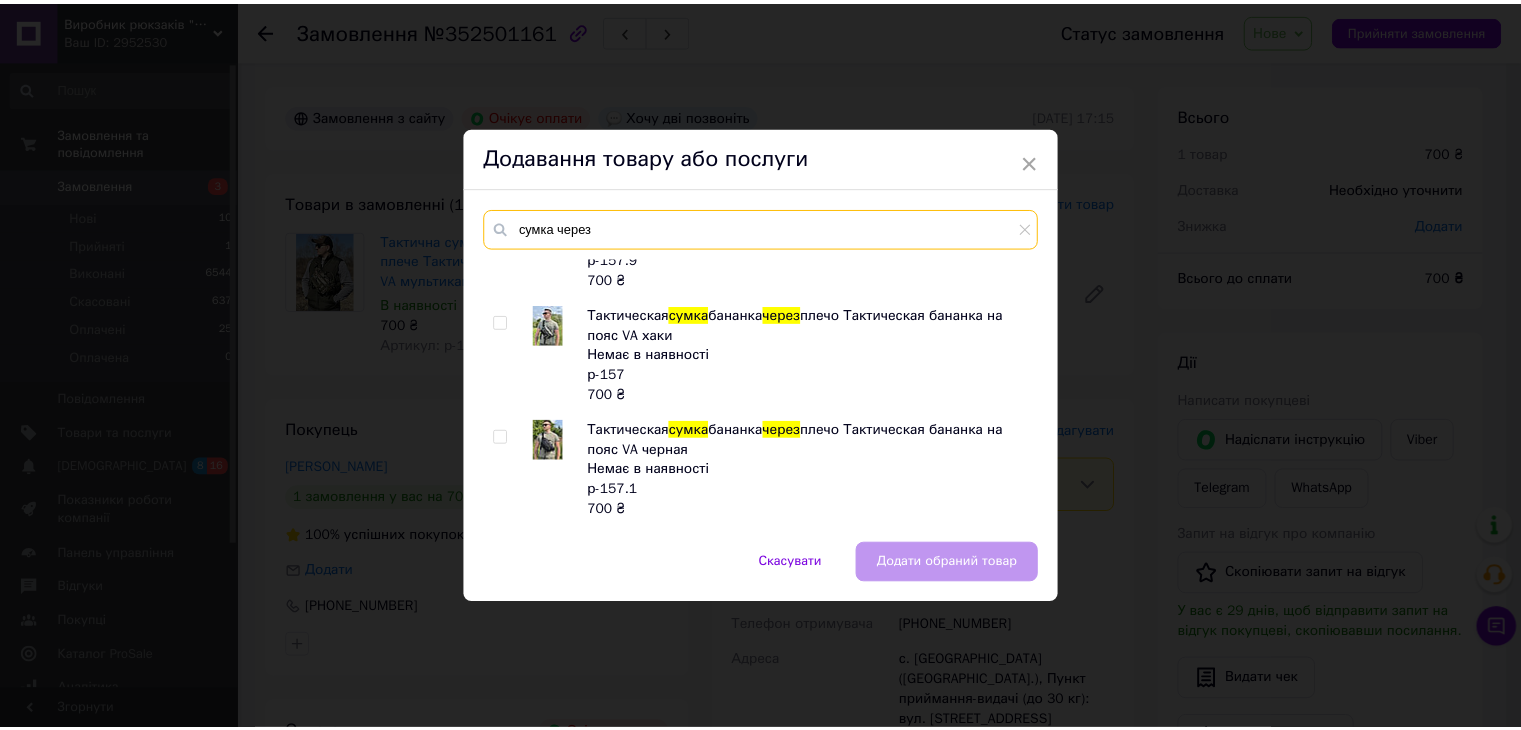 scroll, scrollTop: 400, scrollLeft: 0, axis: vertical 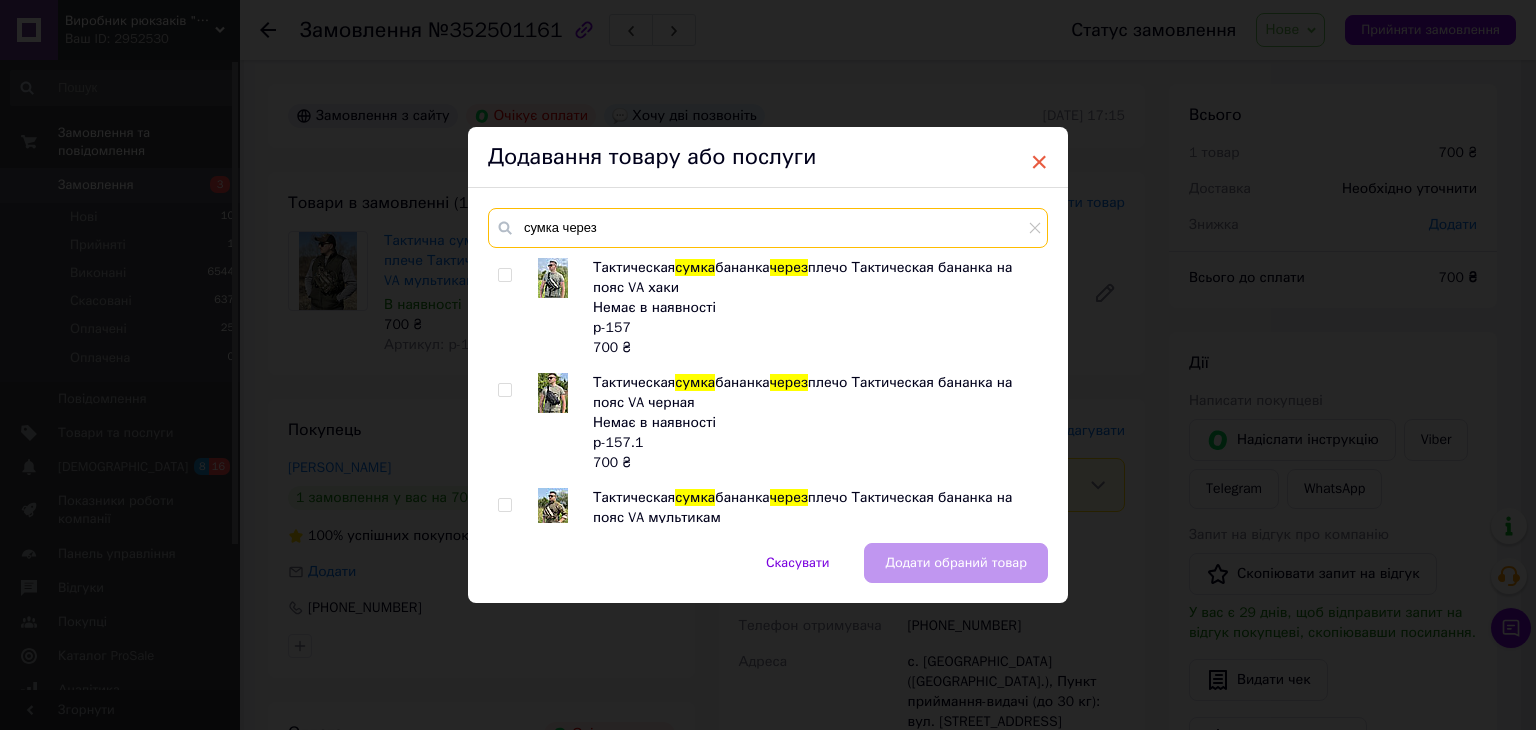 type on "сумка через" 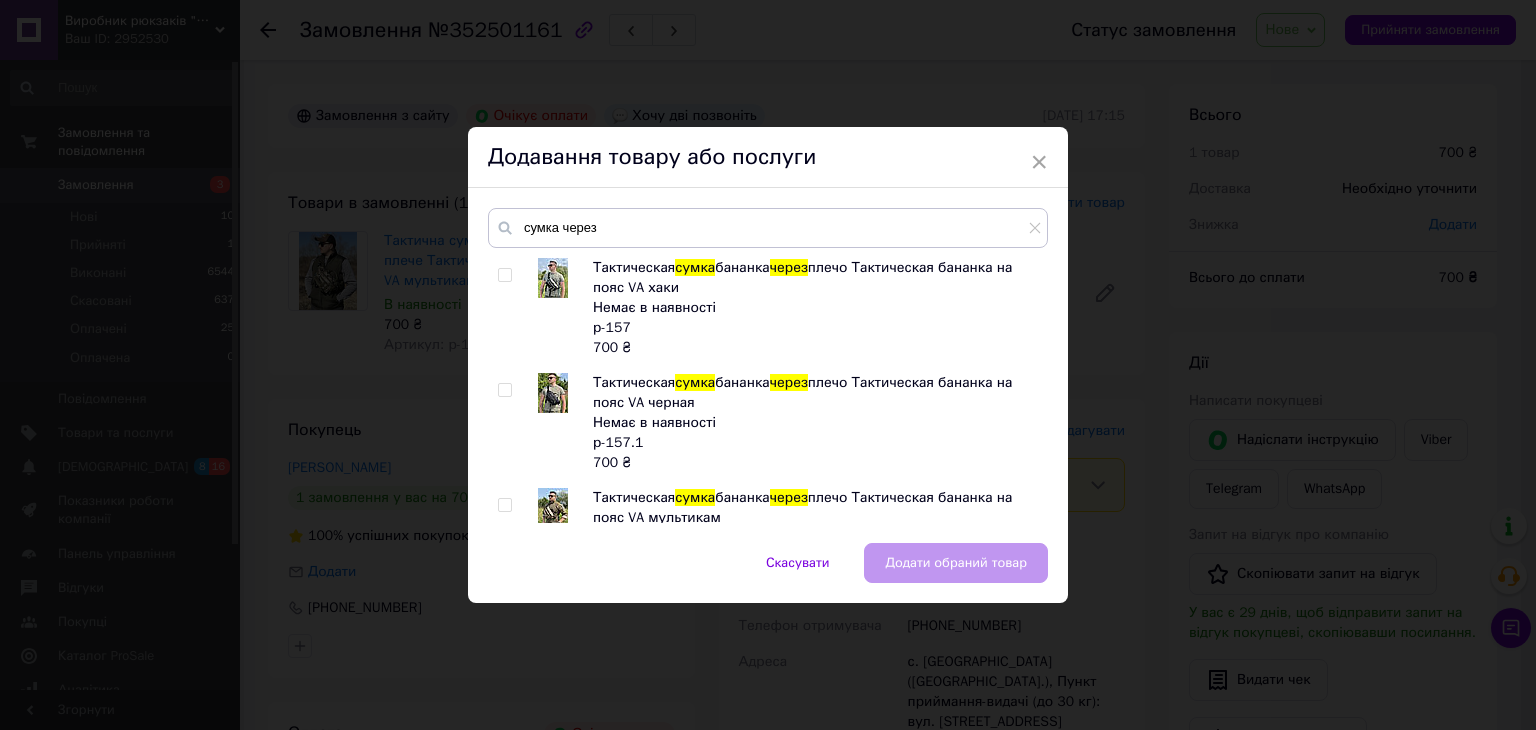 drag, startPoint x: 1037, startPoint y: 154, endPoint x: 1043, endPoint y: 141, distance: 14.3178215 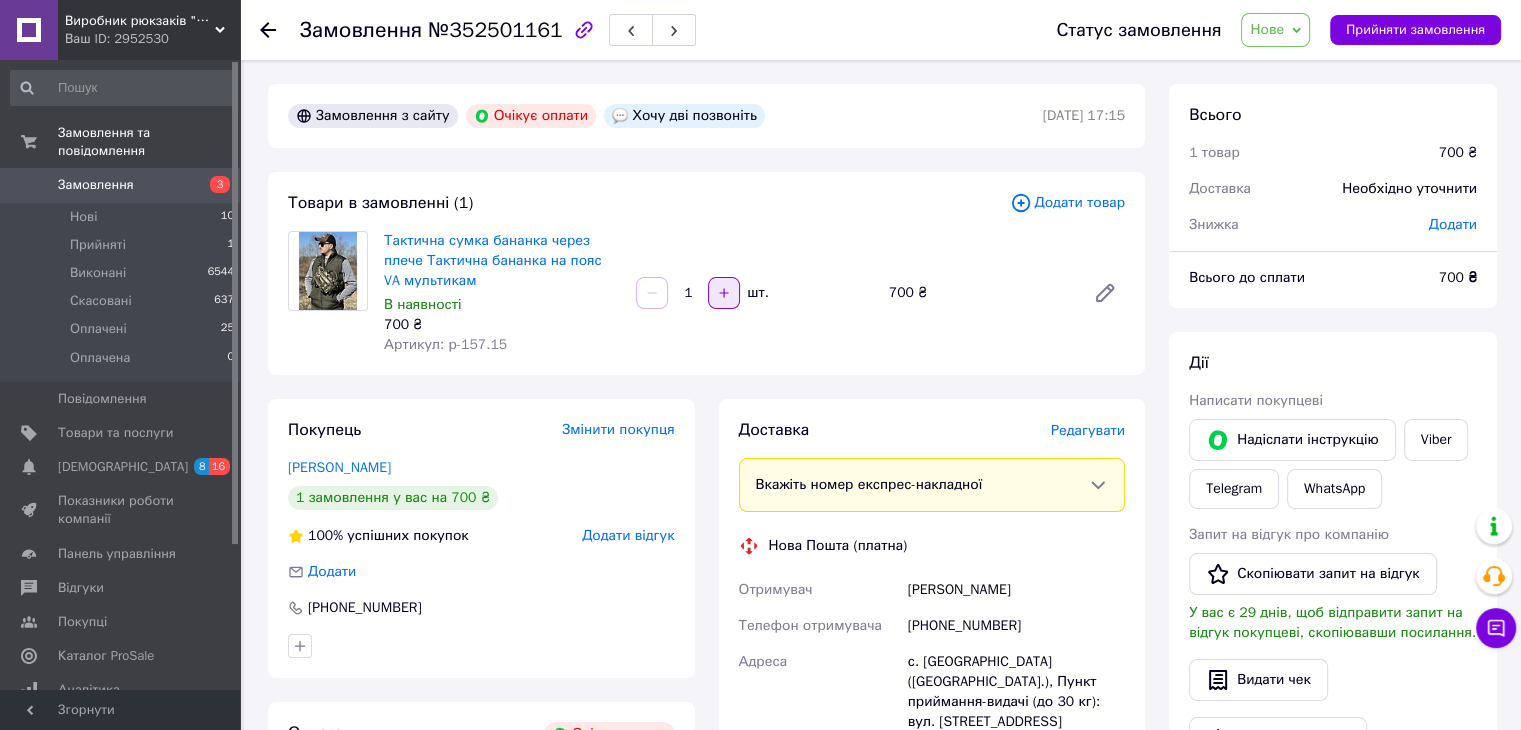 click 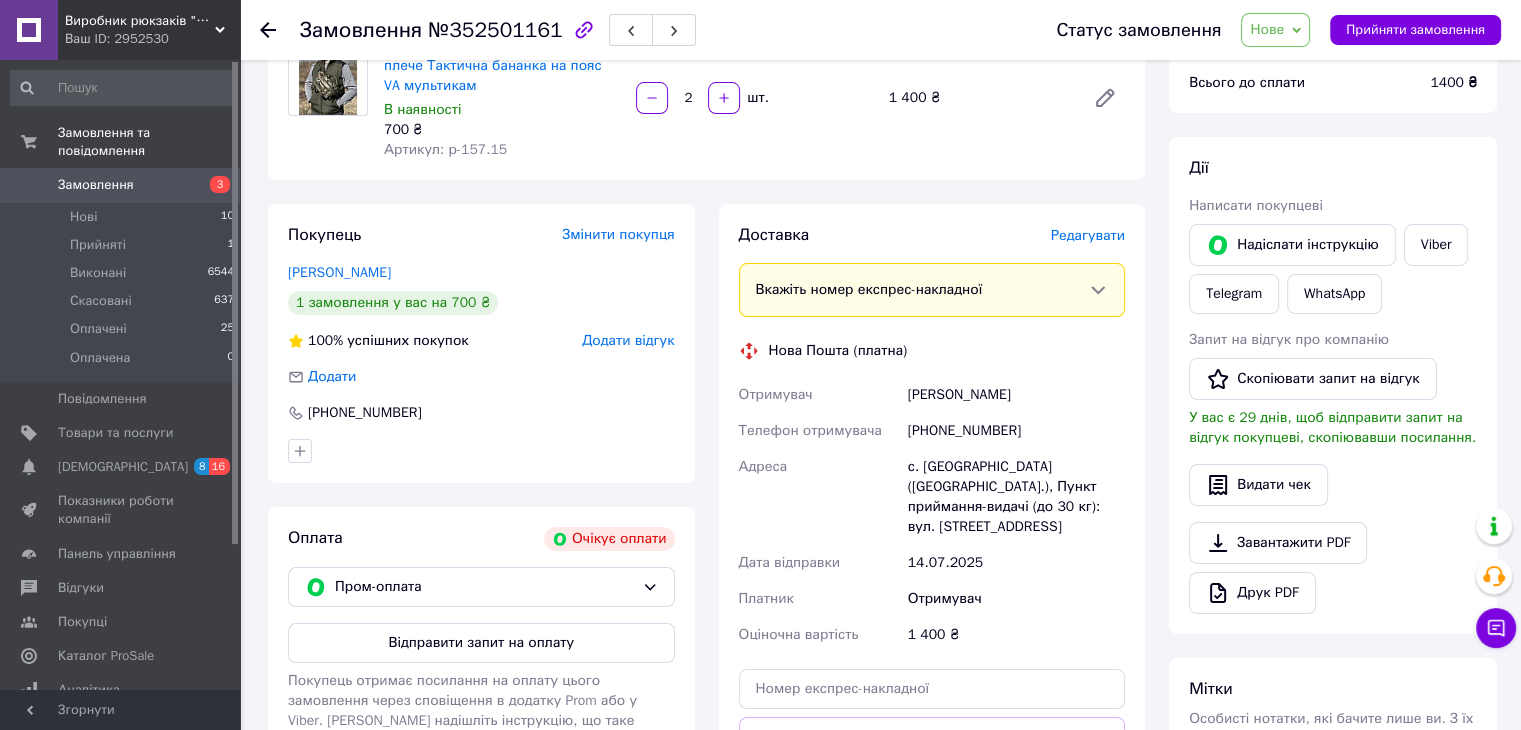 scroll, scrollTop: 200, scrollLeft: 0, axis: vertical 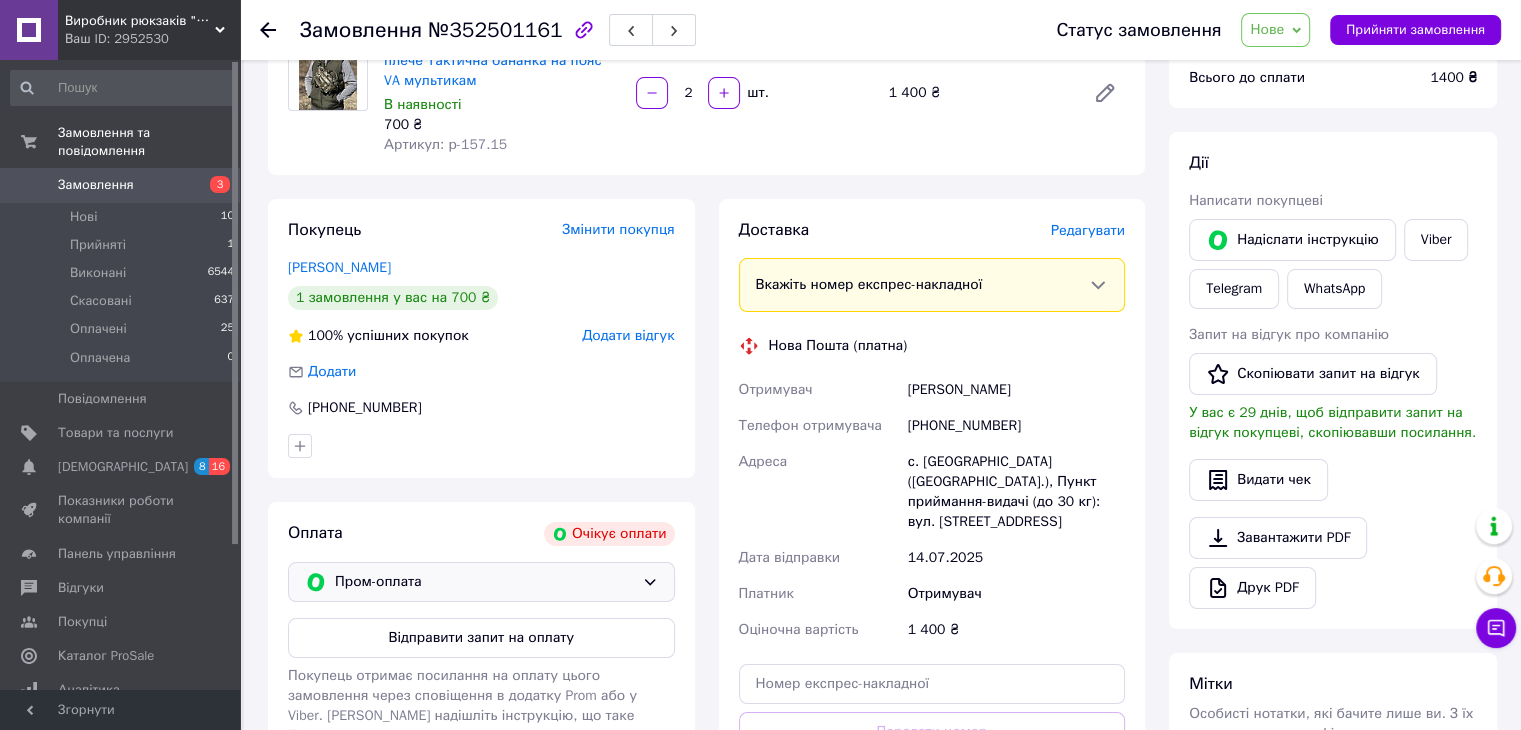 click on "Пром-оплата" at bounding box center (484, 582) 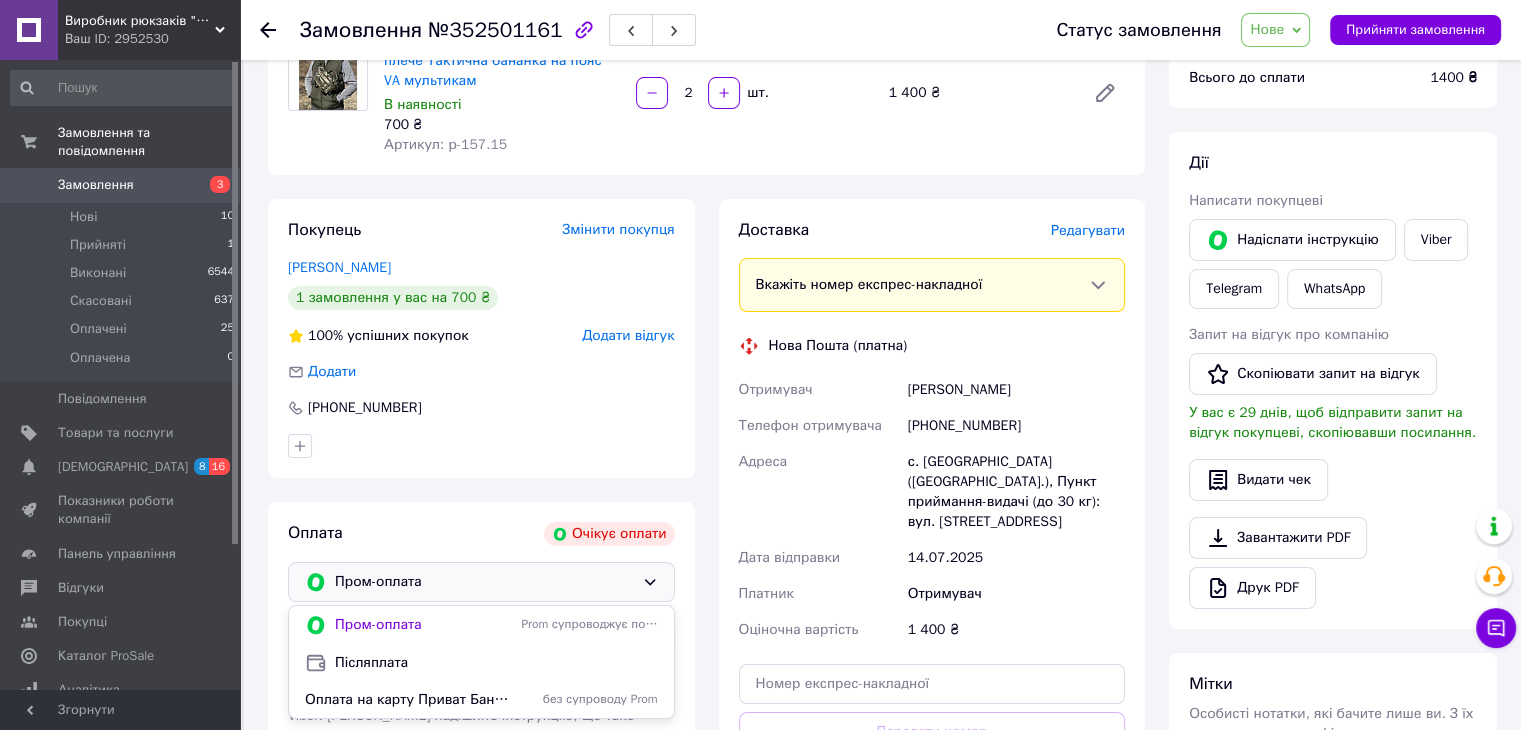 drag, startPoint x: 381, startPoint y: 670, endPoint x: 388, endPoint y: 660, distance: 12.206555 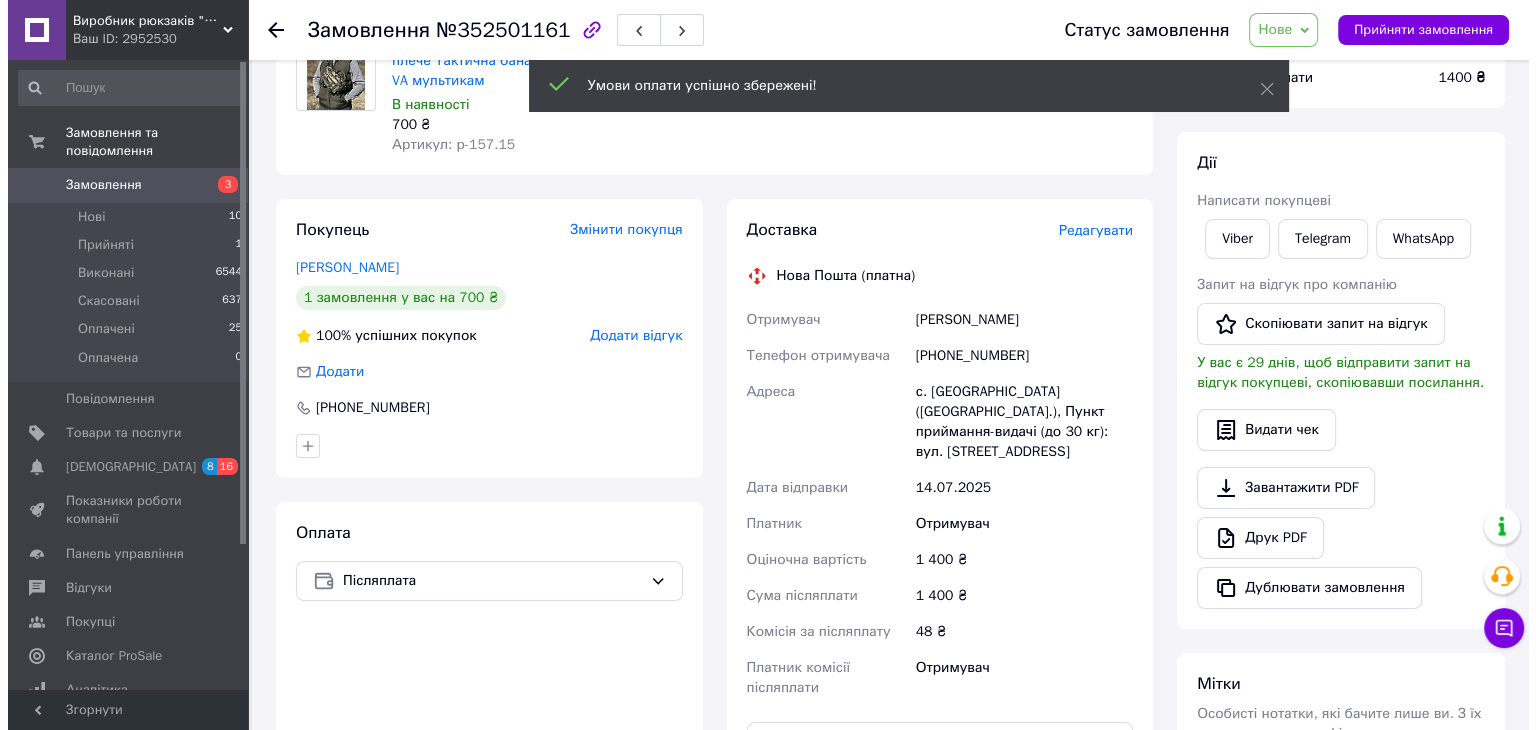 scroll, scrollTop: 0, scrollLeft: 0, axis: both 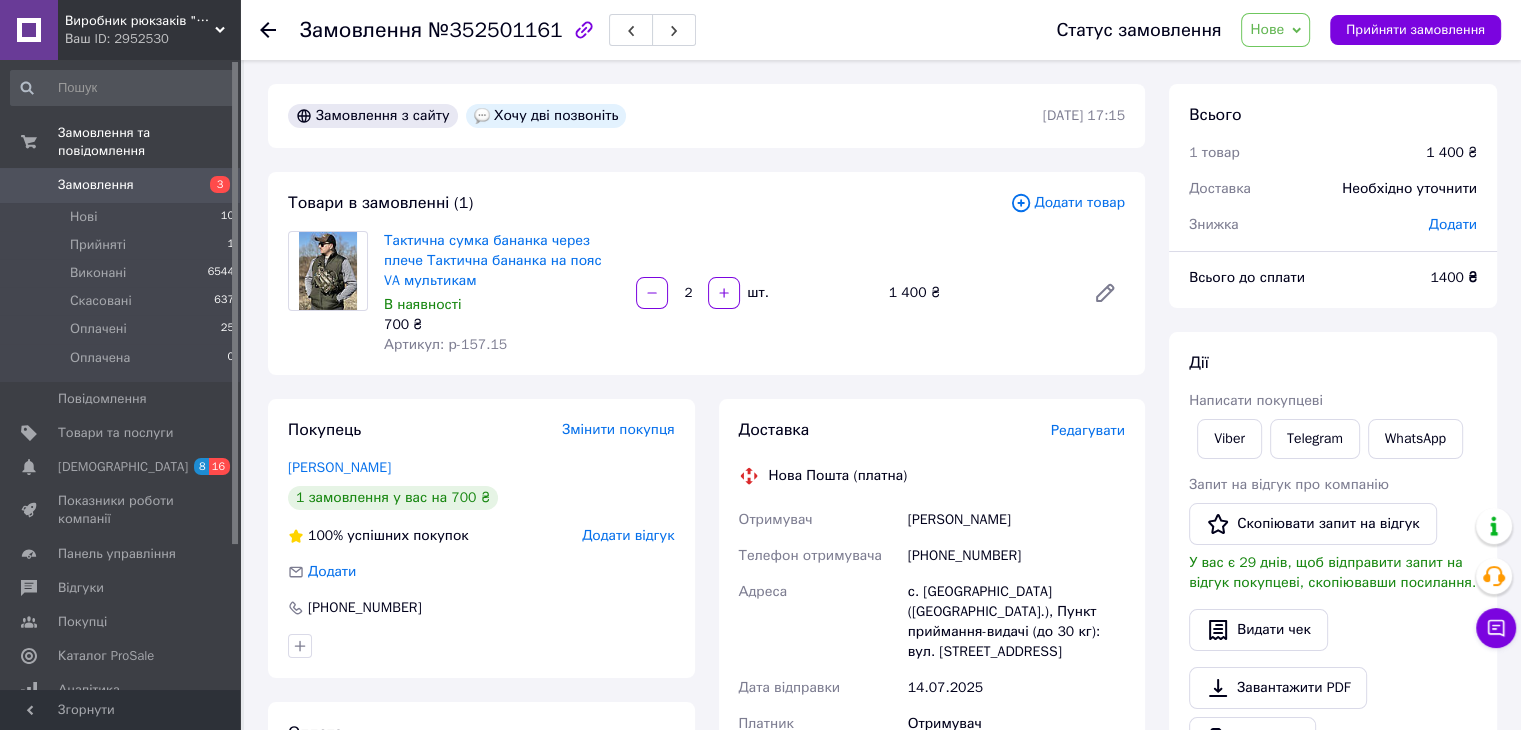 click on "Нове" at bounding box center (1267, 29) 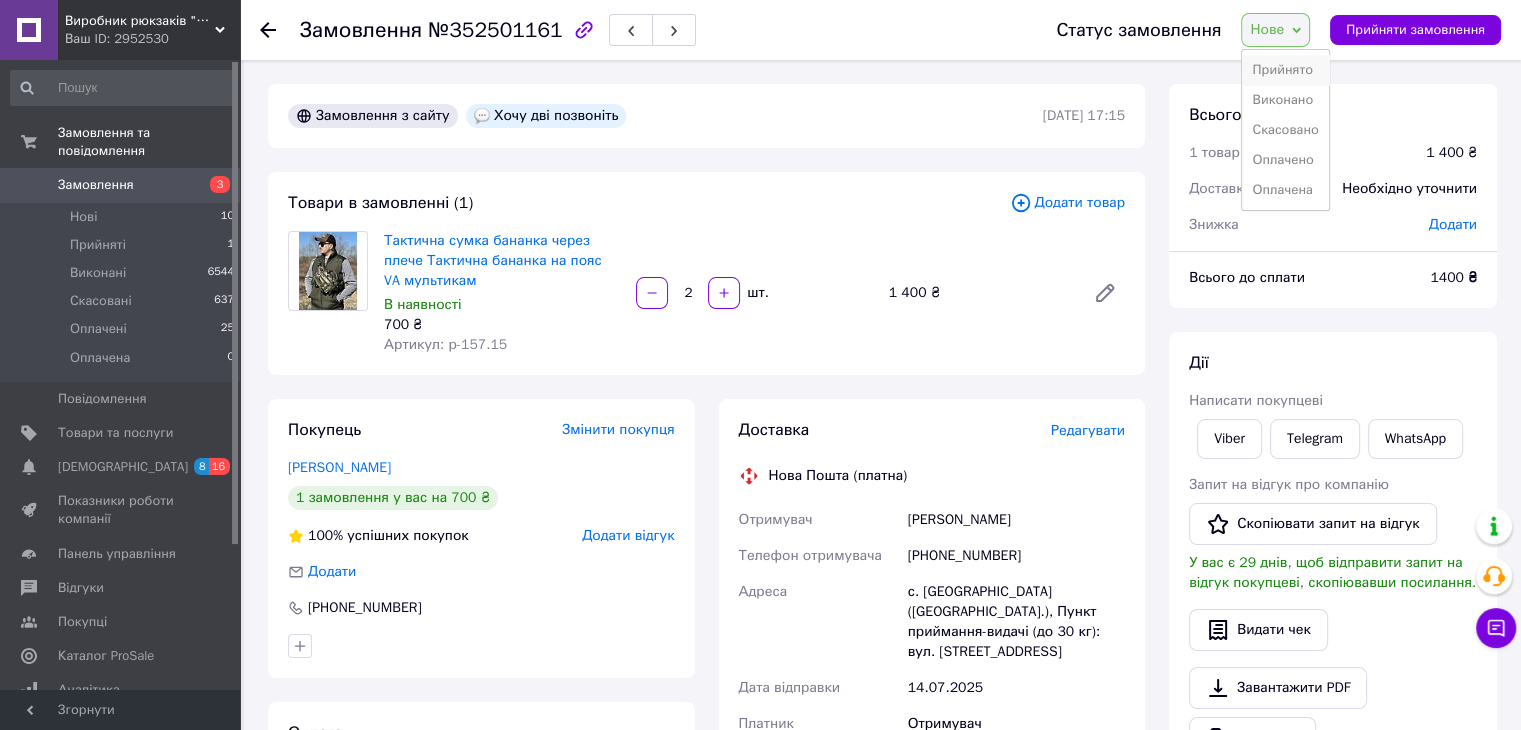 click on "Прийнято" at bounding box center (1285, 70) 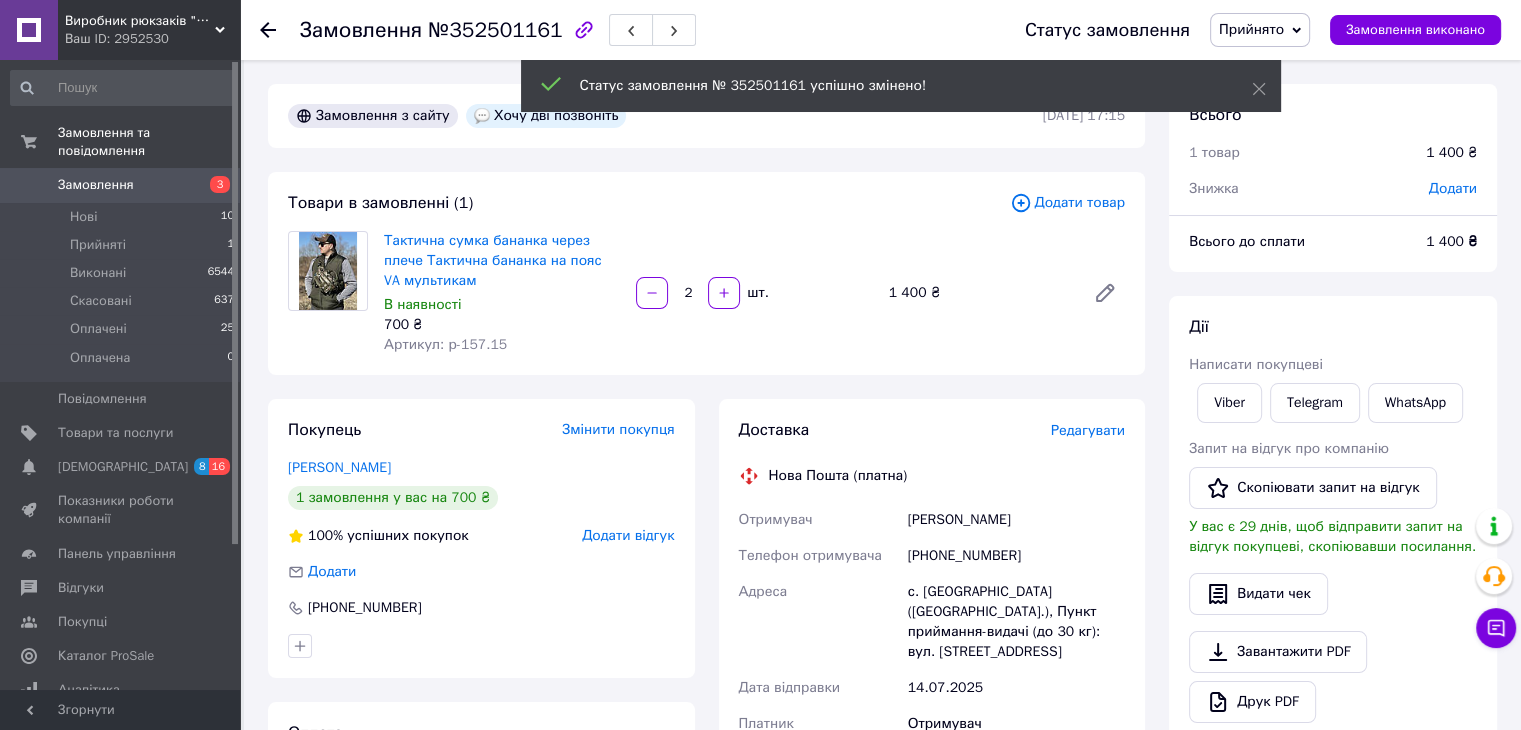 click on "Редагувати" at bounding box center [1088, 430] 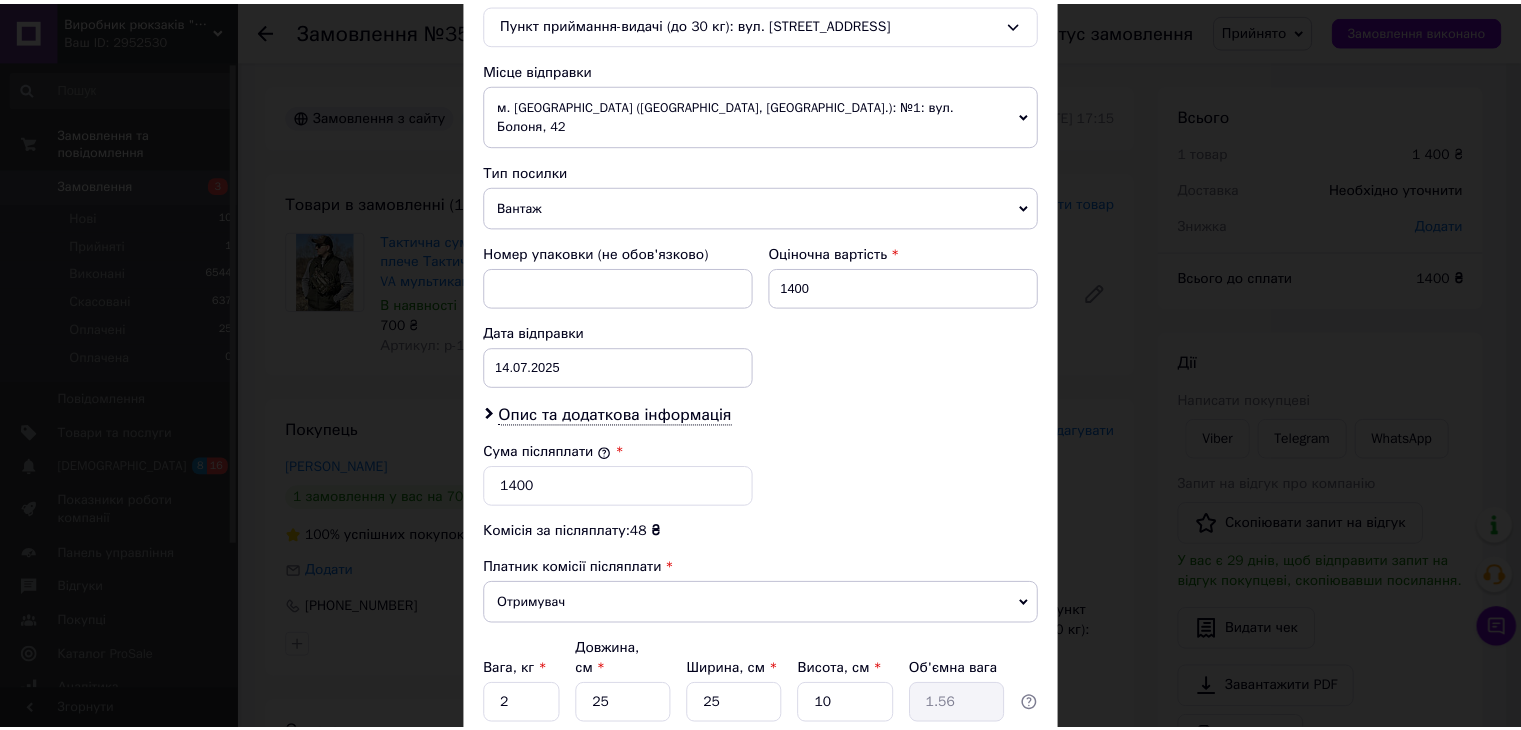 scroll, scrollTop: 790, scrollLeft: 0, axis: vertical 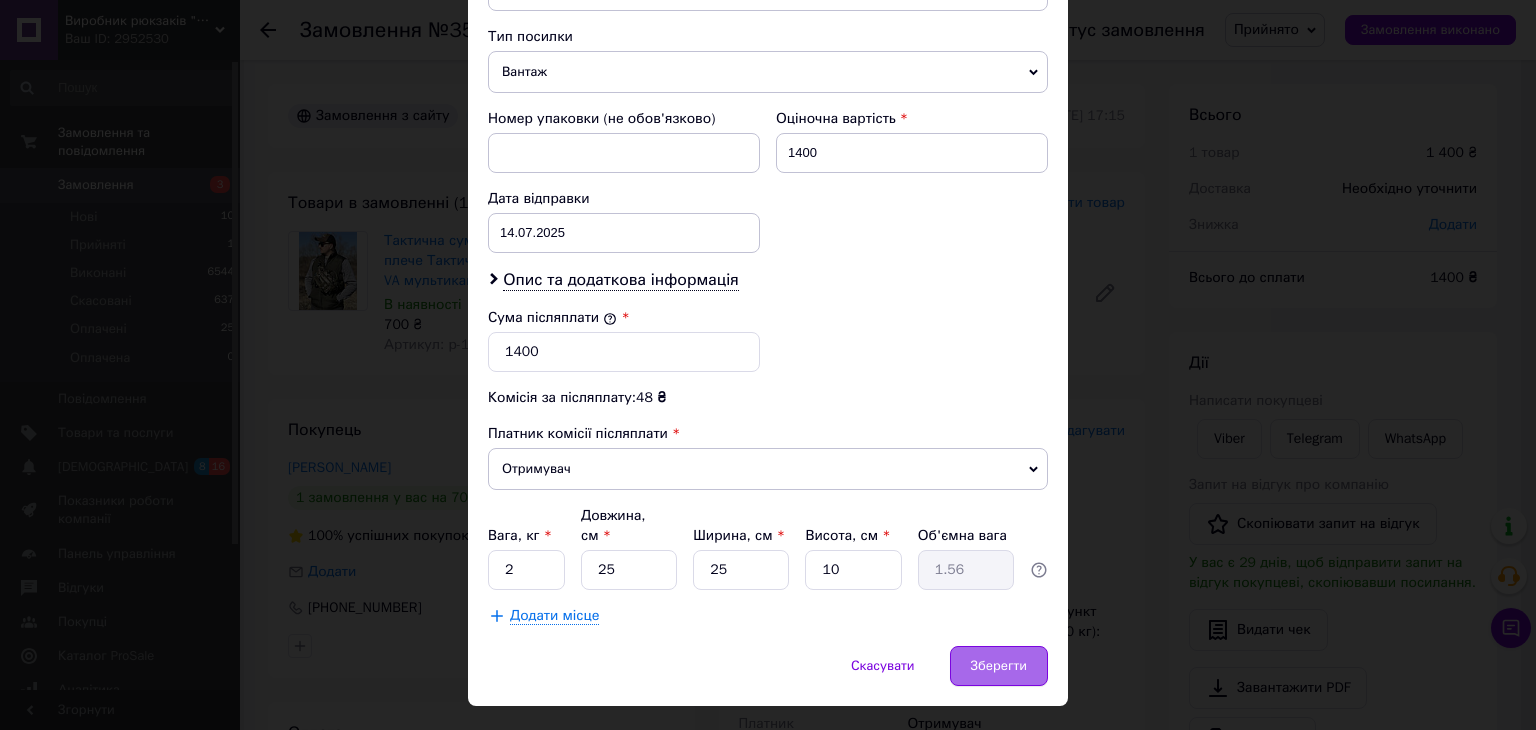 click on "Зберегти" at bounding box center (999, 666) 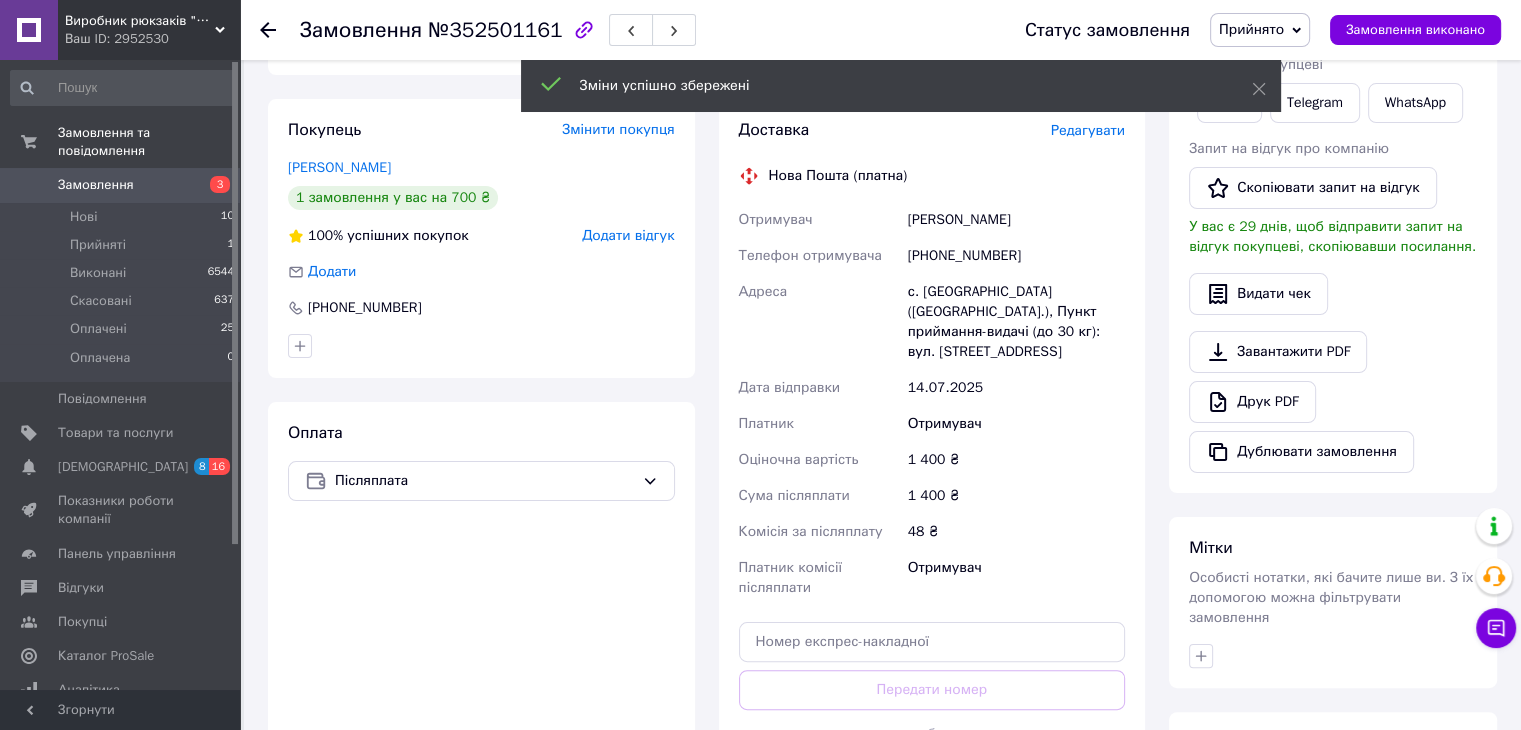 scroll, scrollTop: 500, scrollLeft: 0, axis: vertical 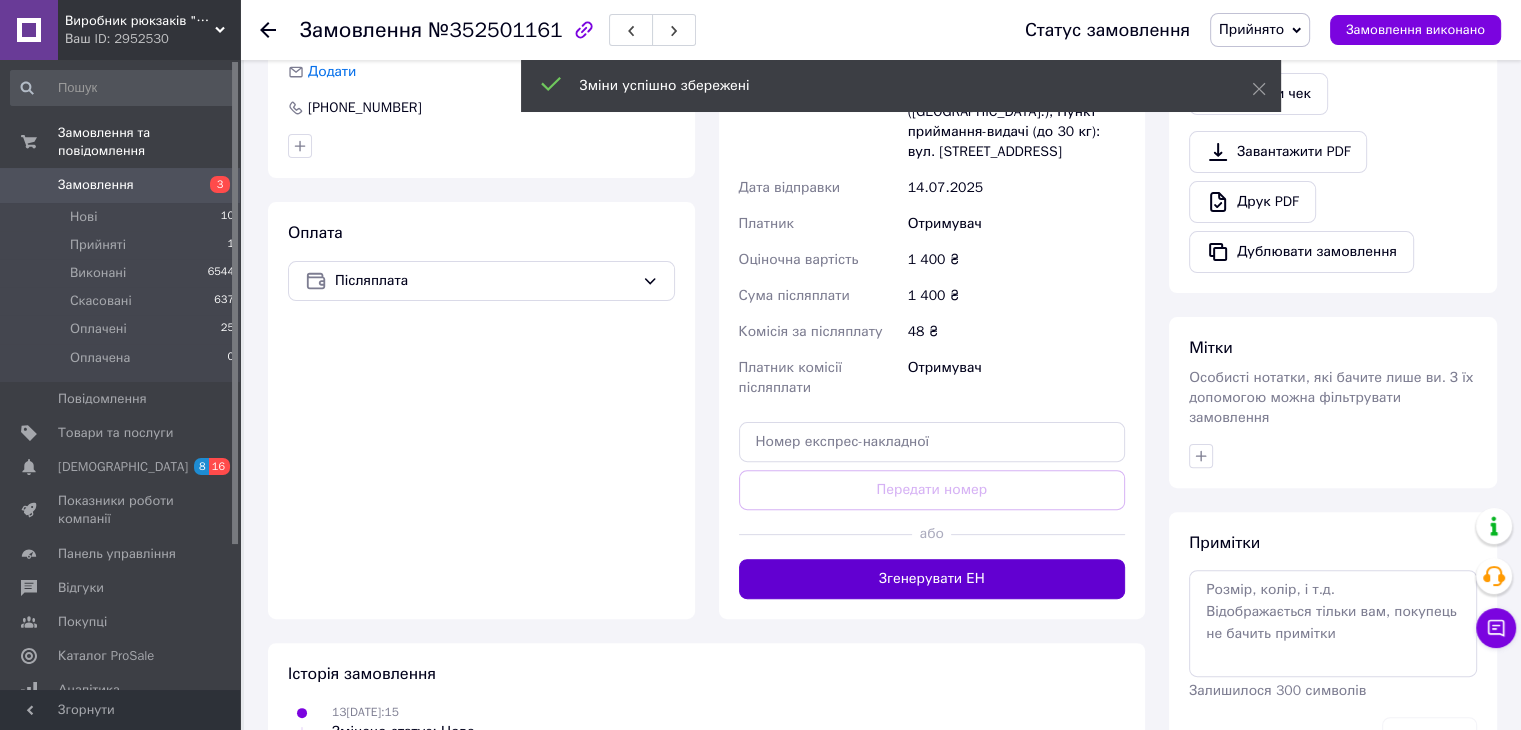 click on "Згенерувати ЕН" at bounding box center [932, 579] 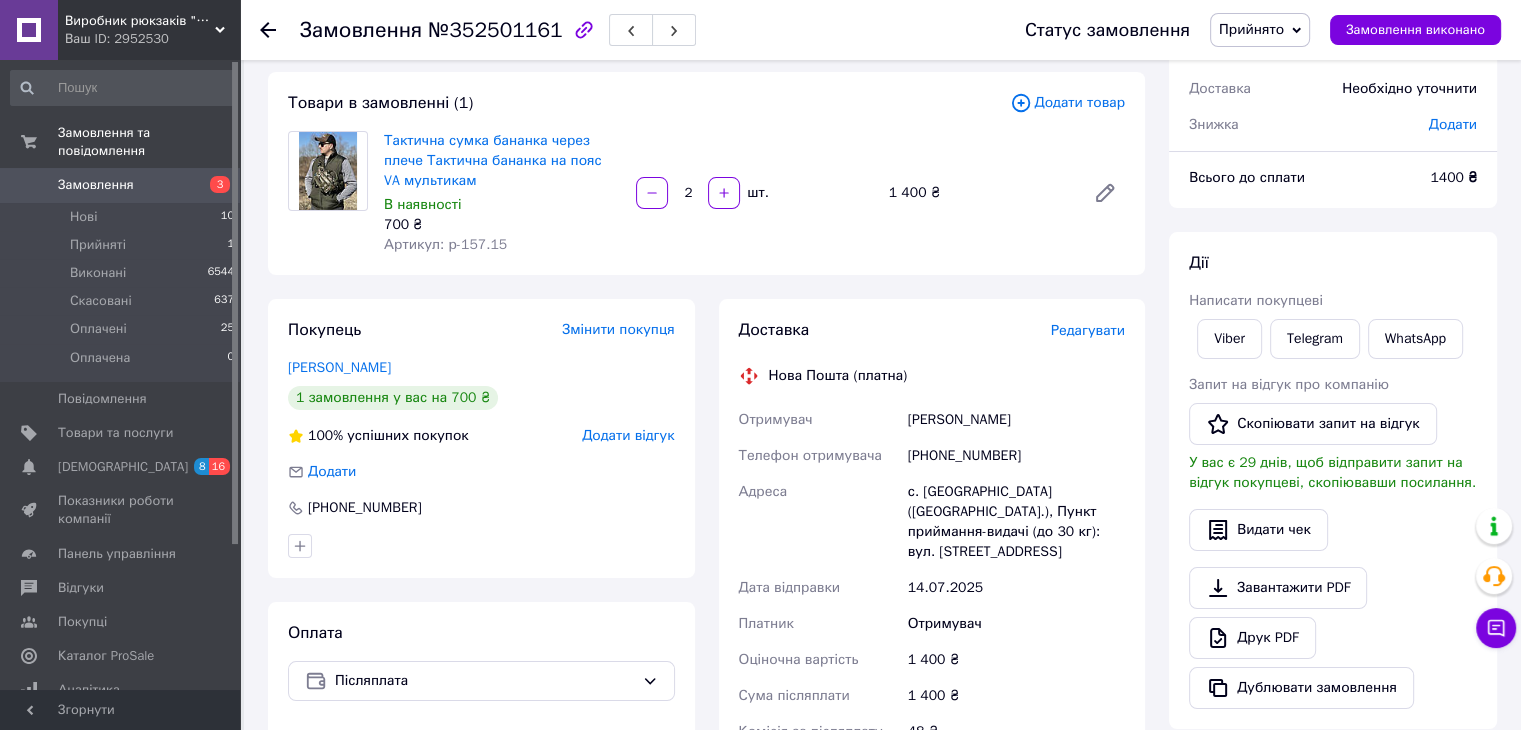 scroll, scrollTop: 0, scrollLeft: 0, axis: both 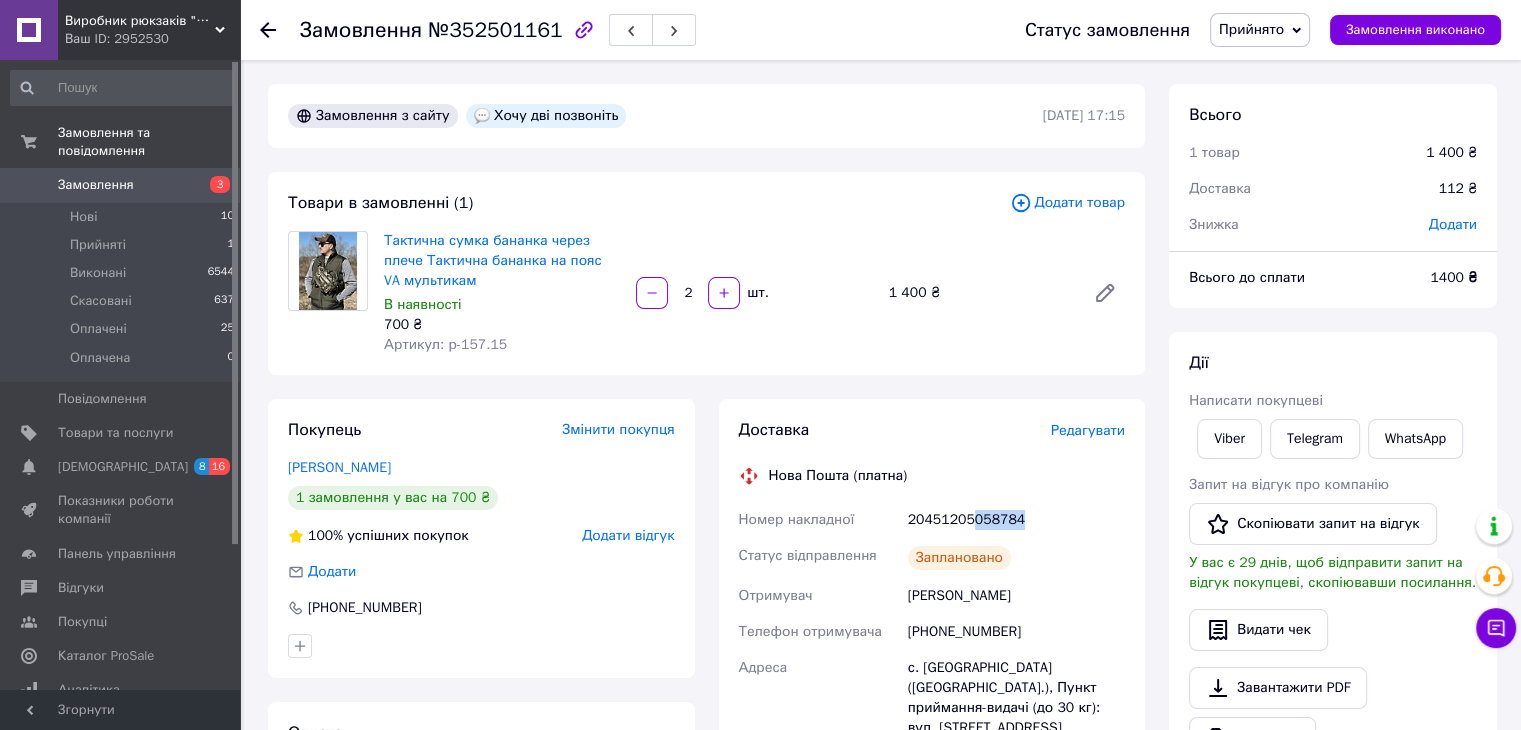 drag, startPoint x: 1014, startPoint y: 520, endPoint x: 970, endPoint y: 533, distance: 45.88028 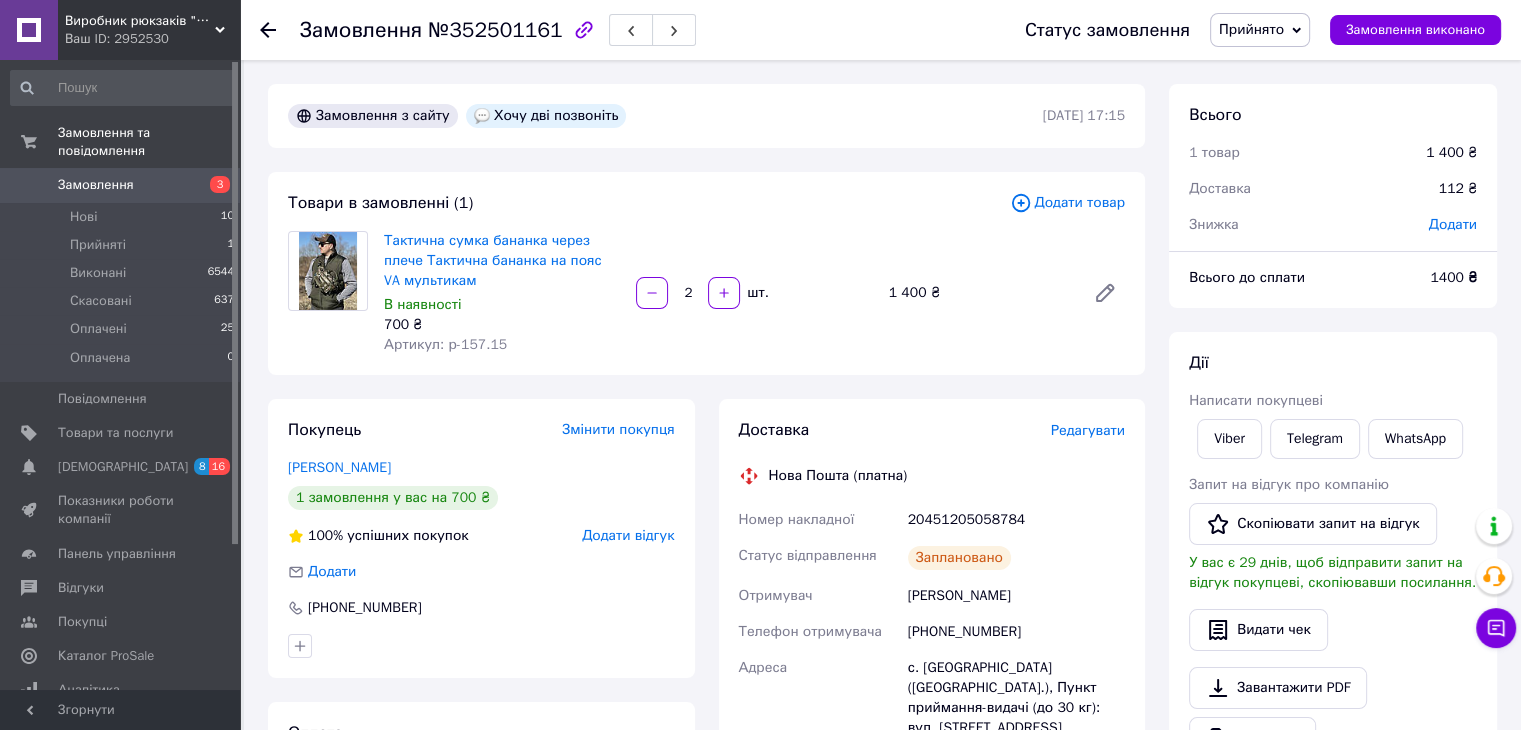 click 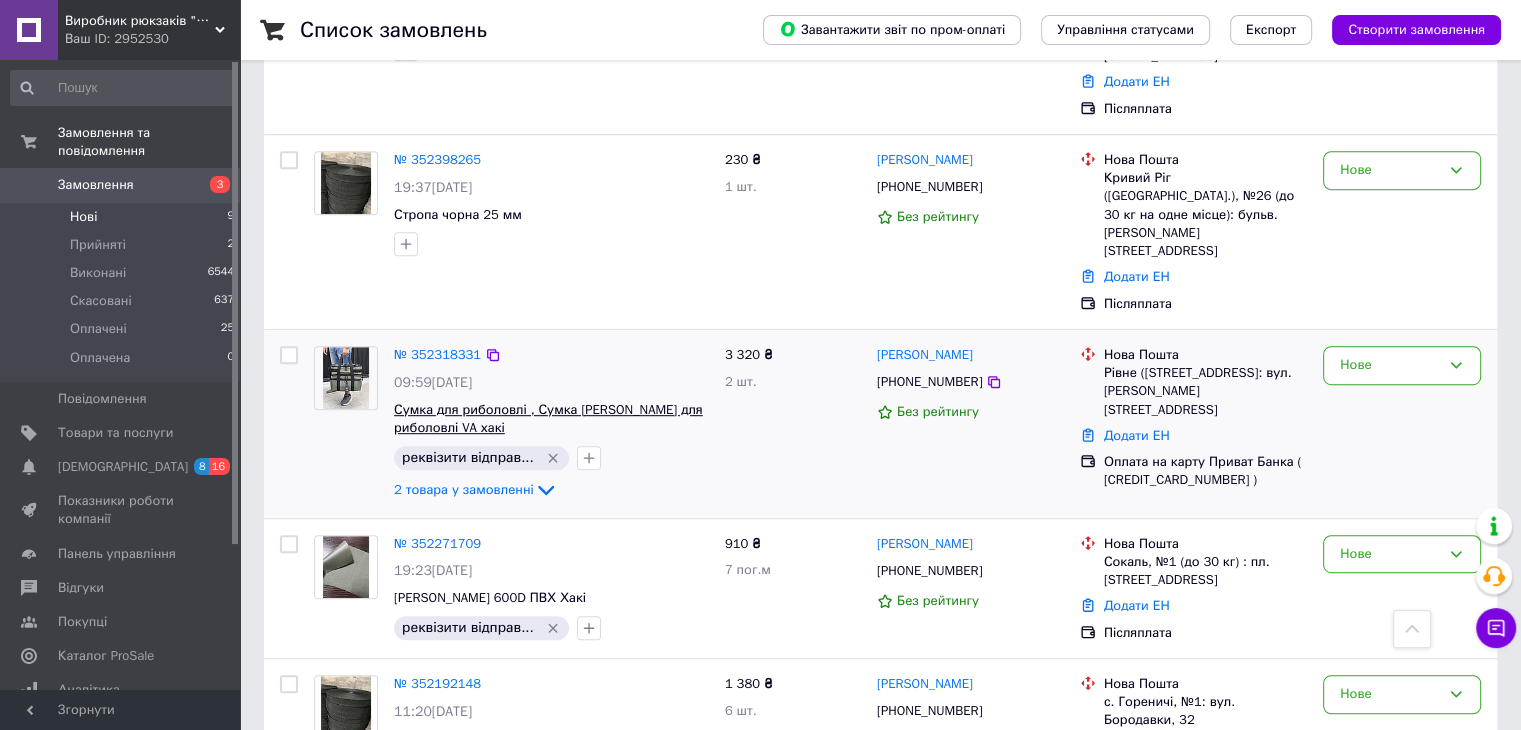 scroll, scrollTop: 1080, scrollLeft: 0, axis: vertical 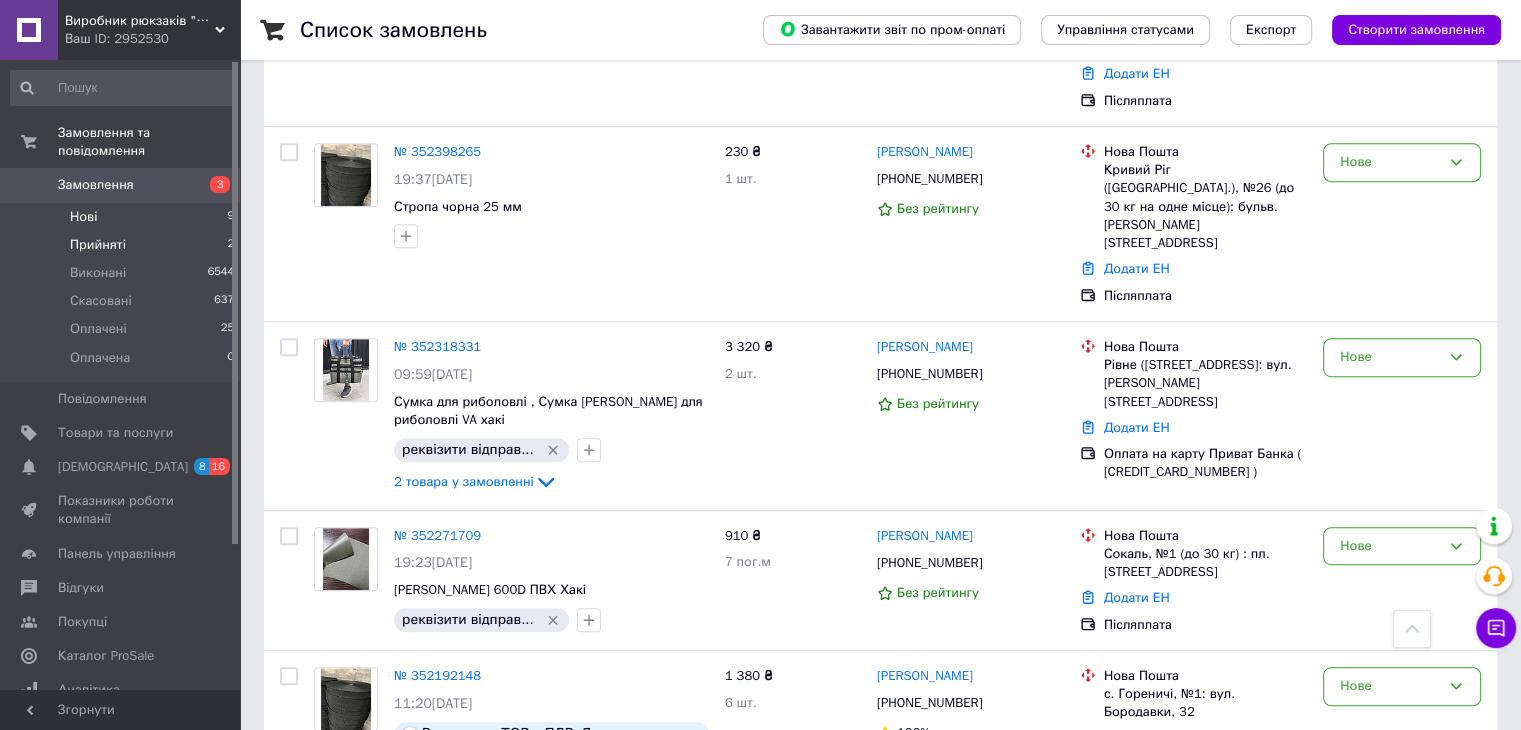 click on "Прийняті" at bounding box center (98, 245) 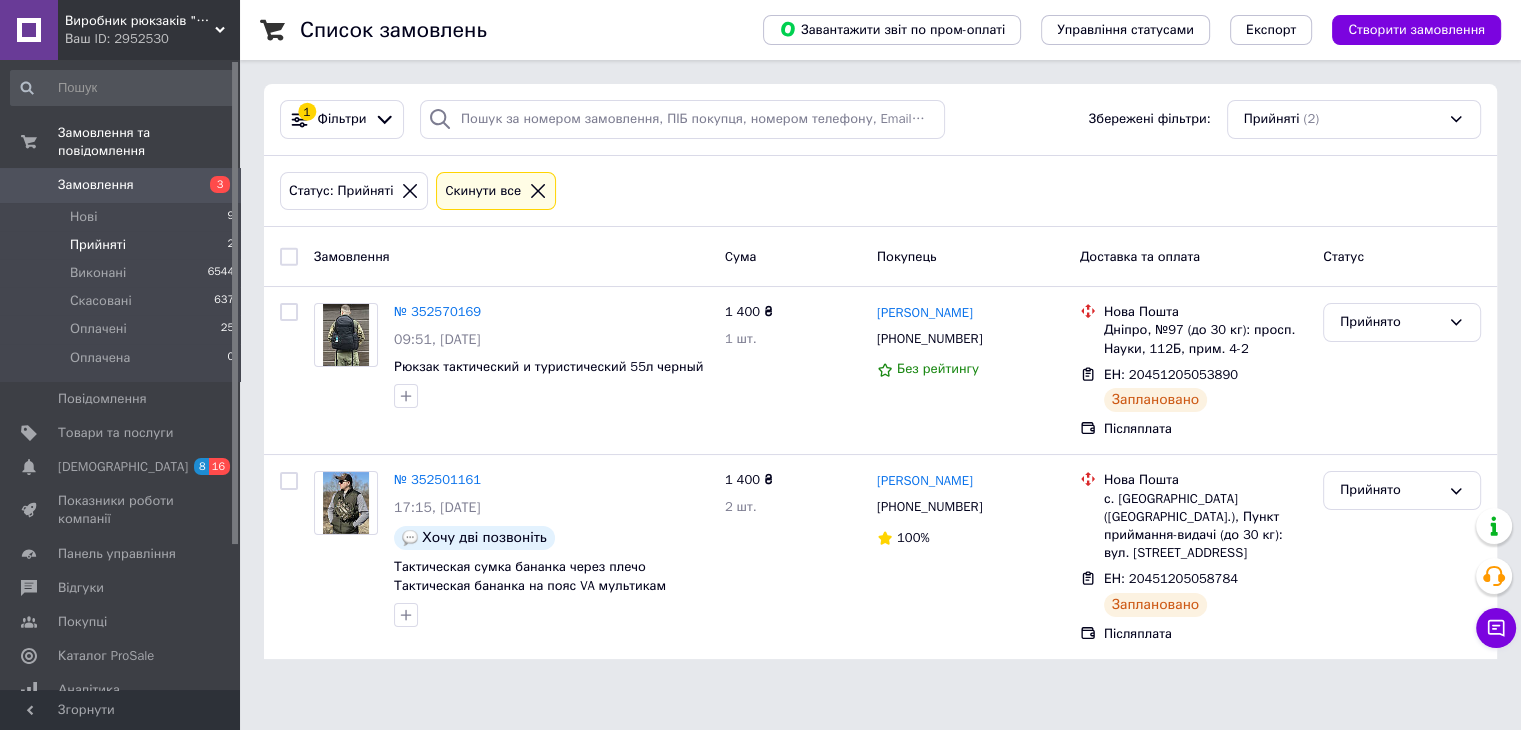 scroll, scrollTop: 0, scrollLeft: 0, axis: both 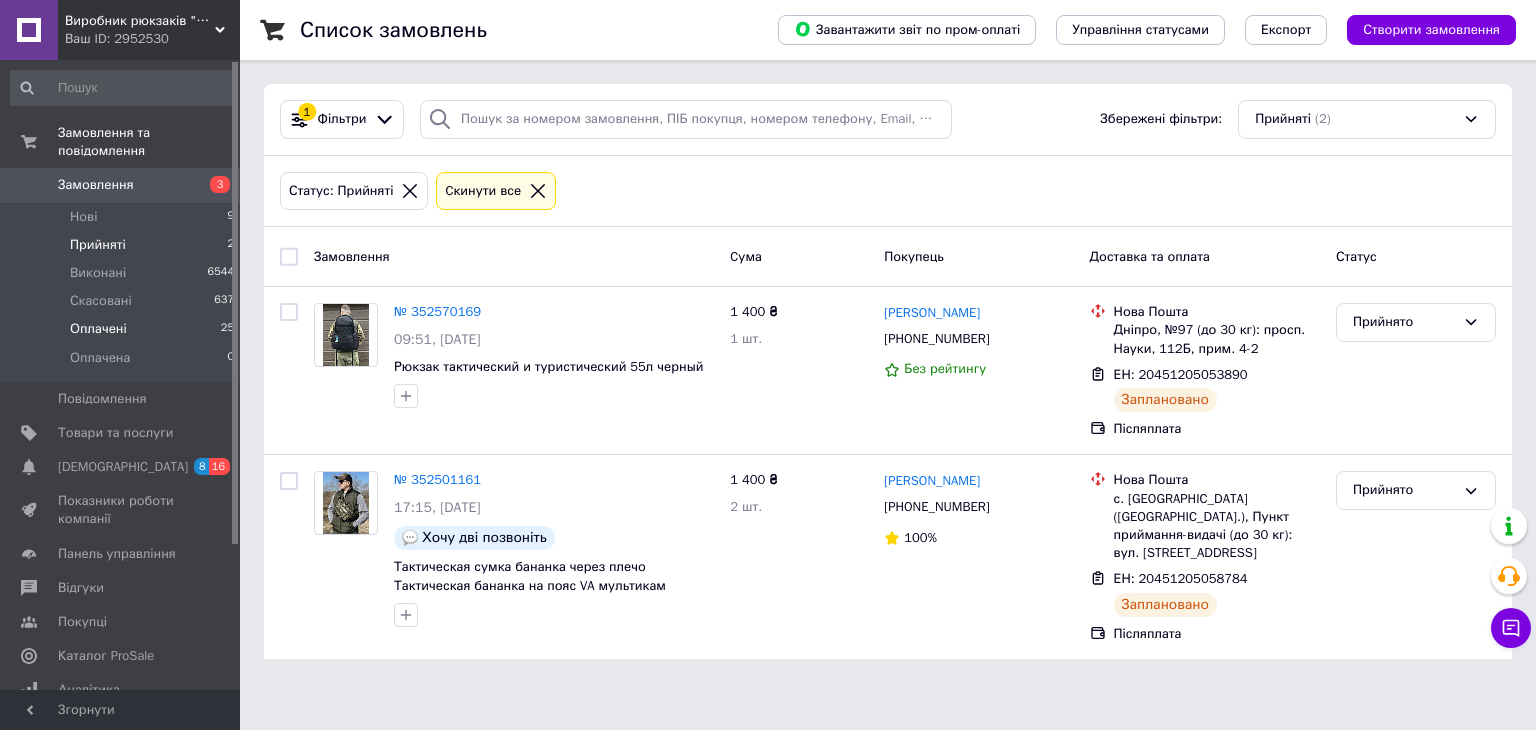 click on "Оплачені" at bounding box center (98, 329) 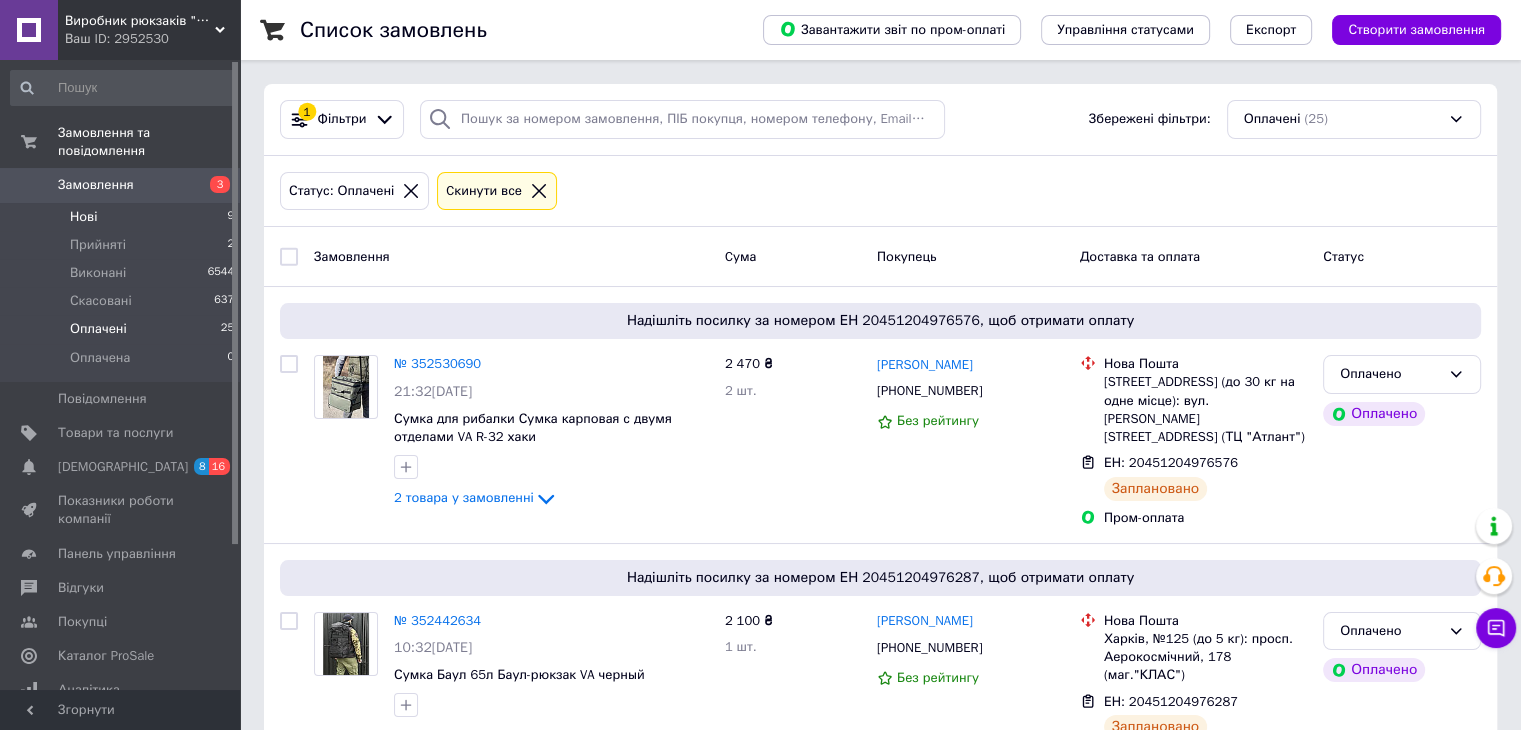 click on "Нові 9" at bounding box center [123, 217] 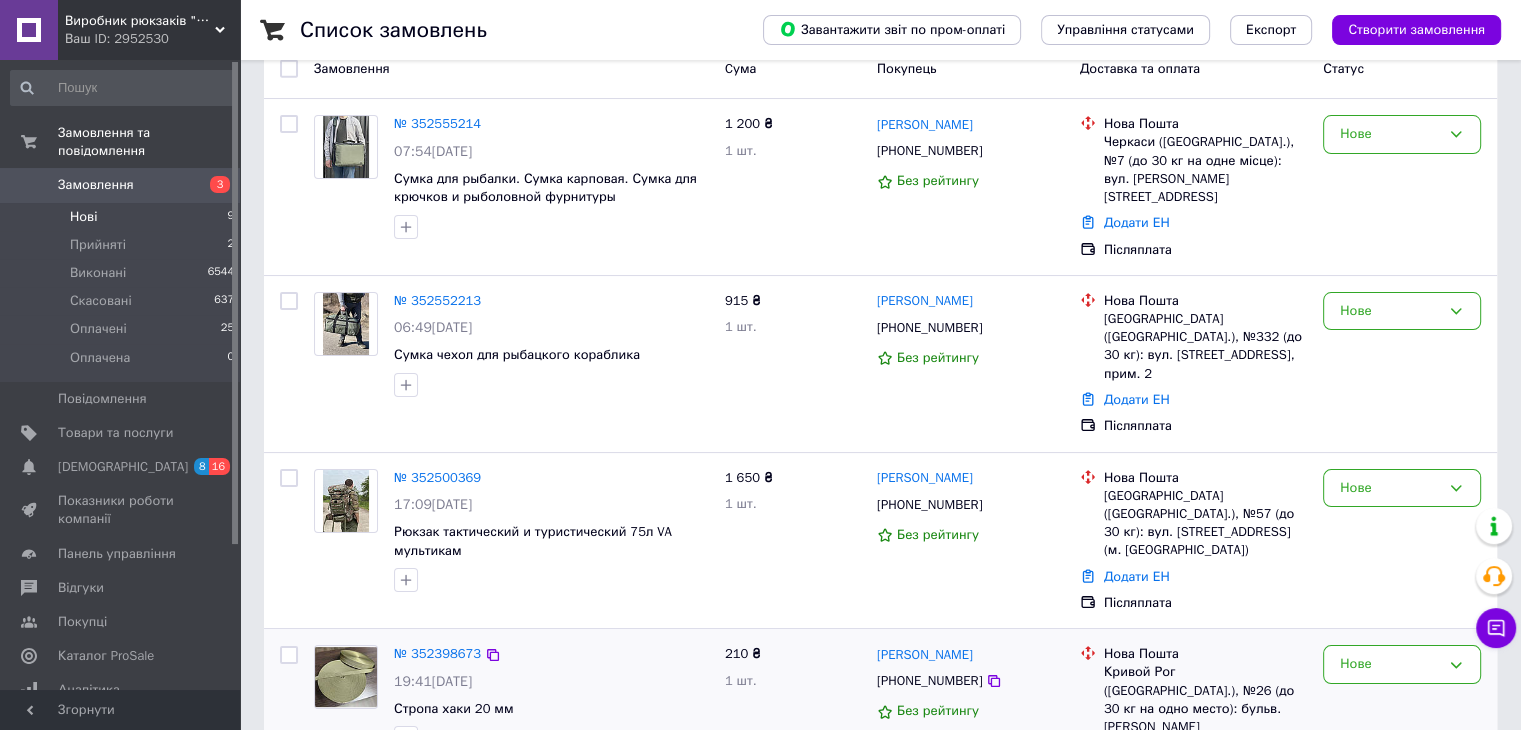 scroll, scrollTop: 200, scrollLeft: 0, axis: vertical 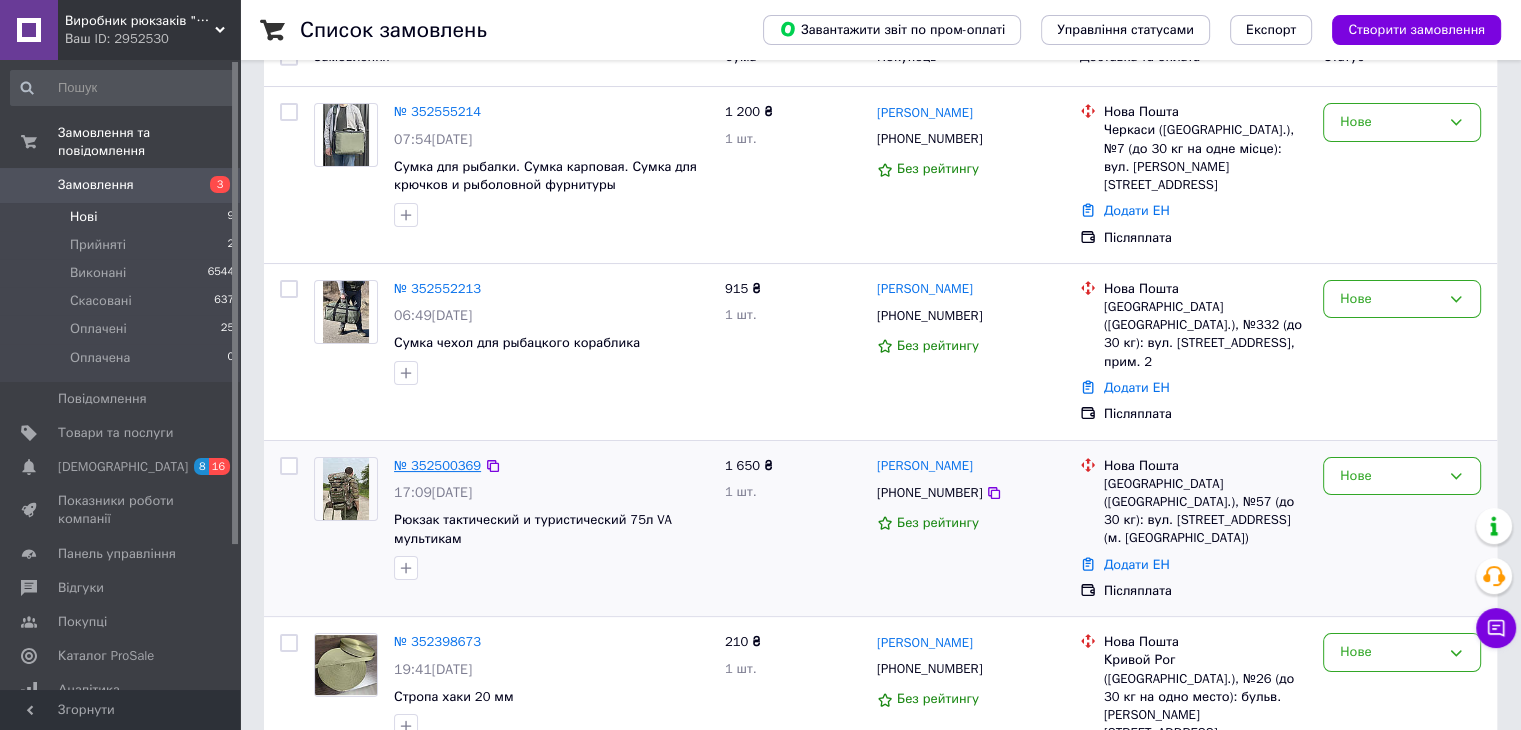 click on "№ 352500369" at bounding box center (437, 465) 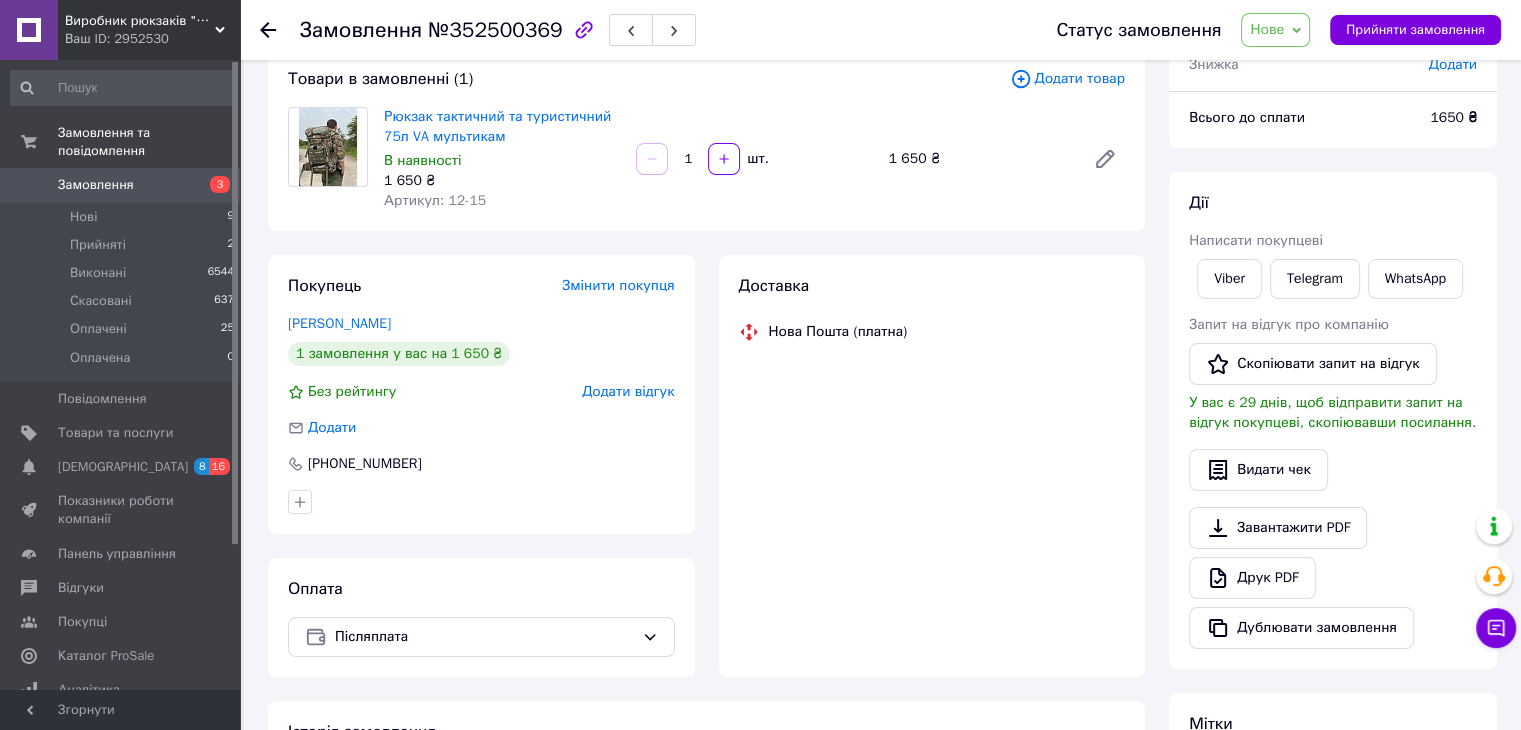 scroll, scrollTop: 200, scrollLeft: 0, axis: vertical 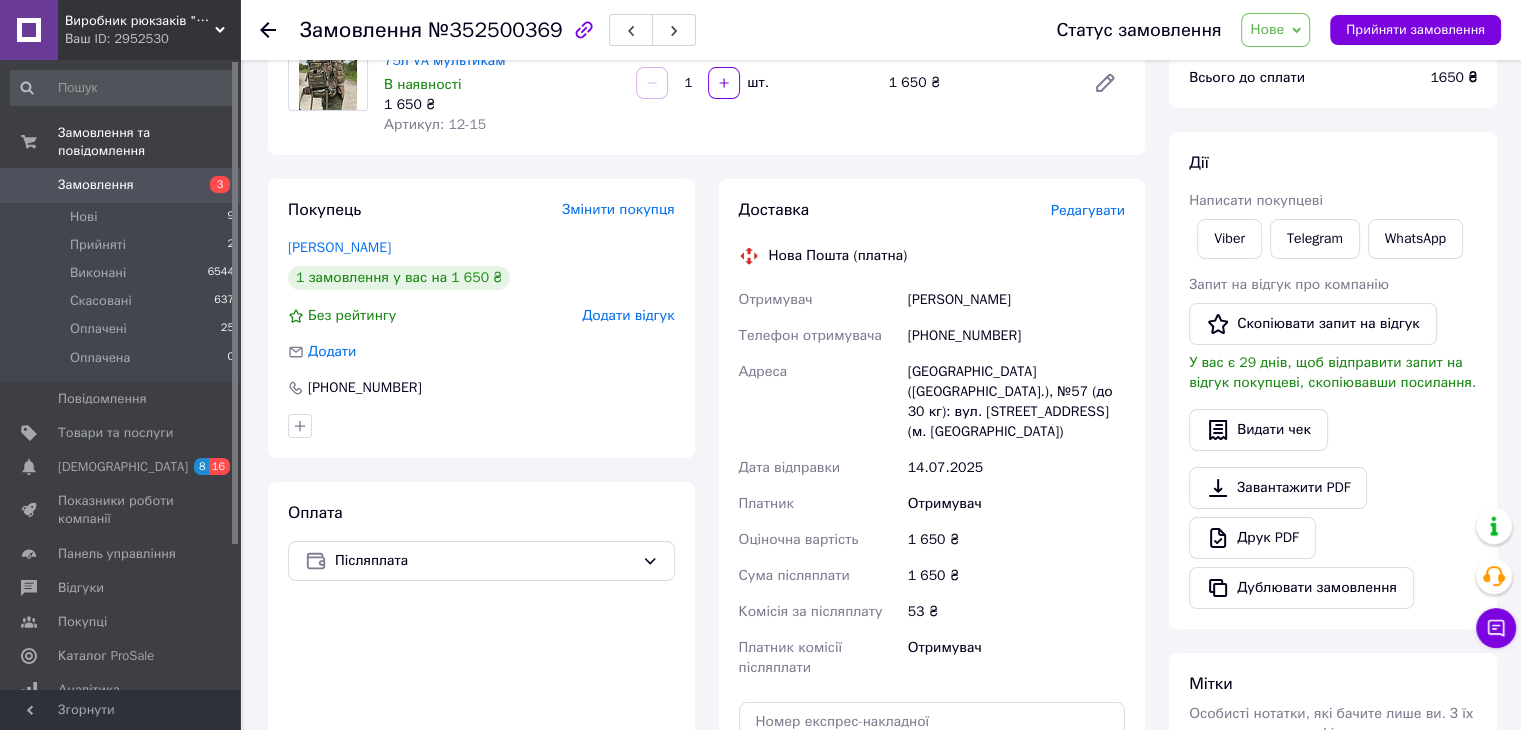 click on "Нове" at bounding box center [1267, 29] 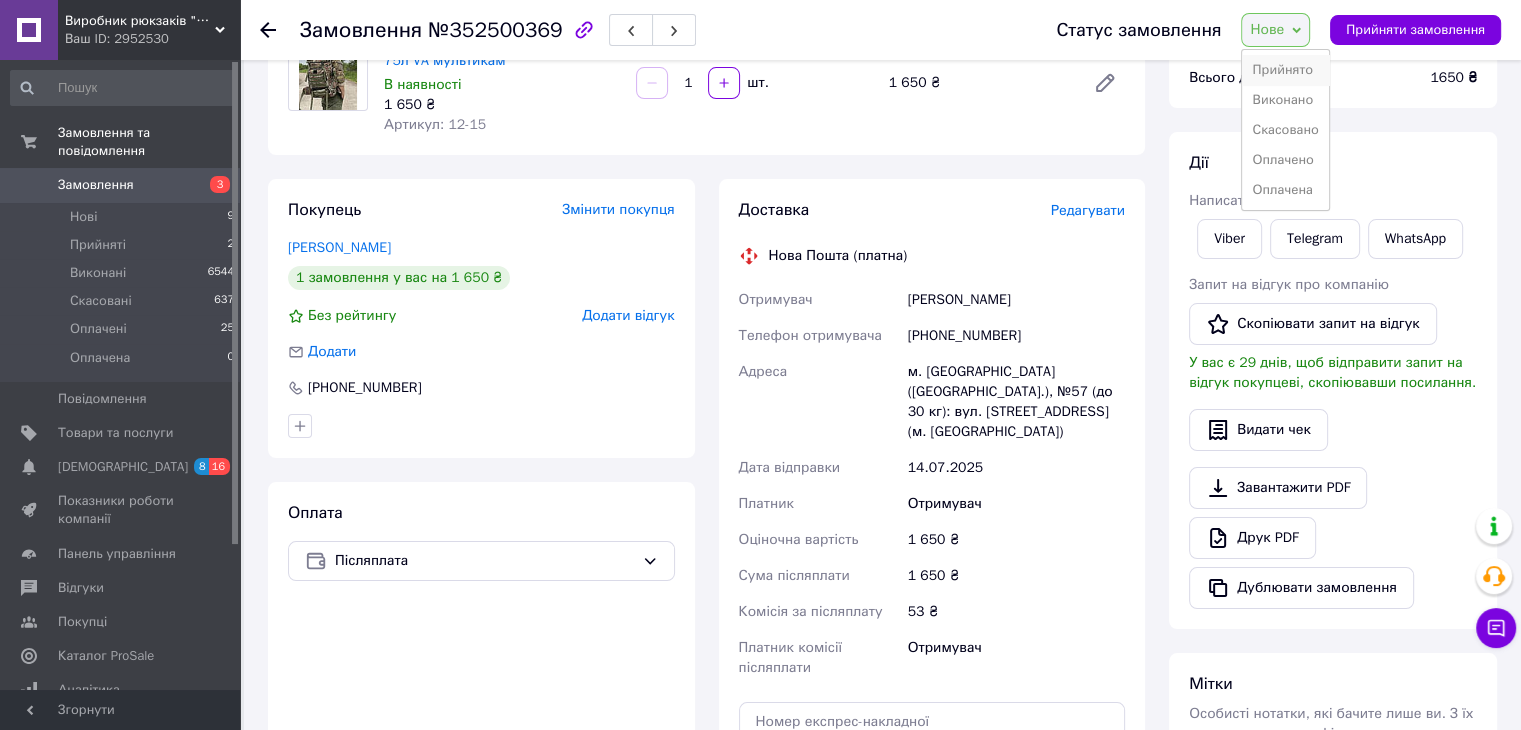 click on "Прийнято" at bounding box center (1285, 70) 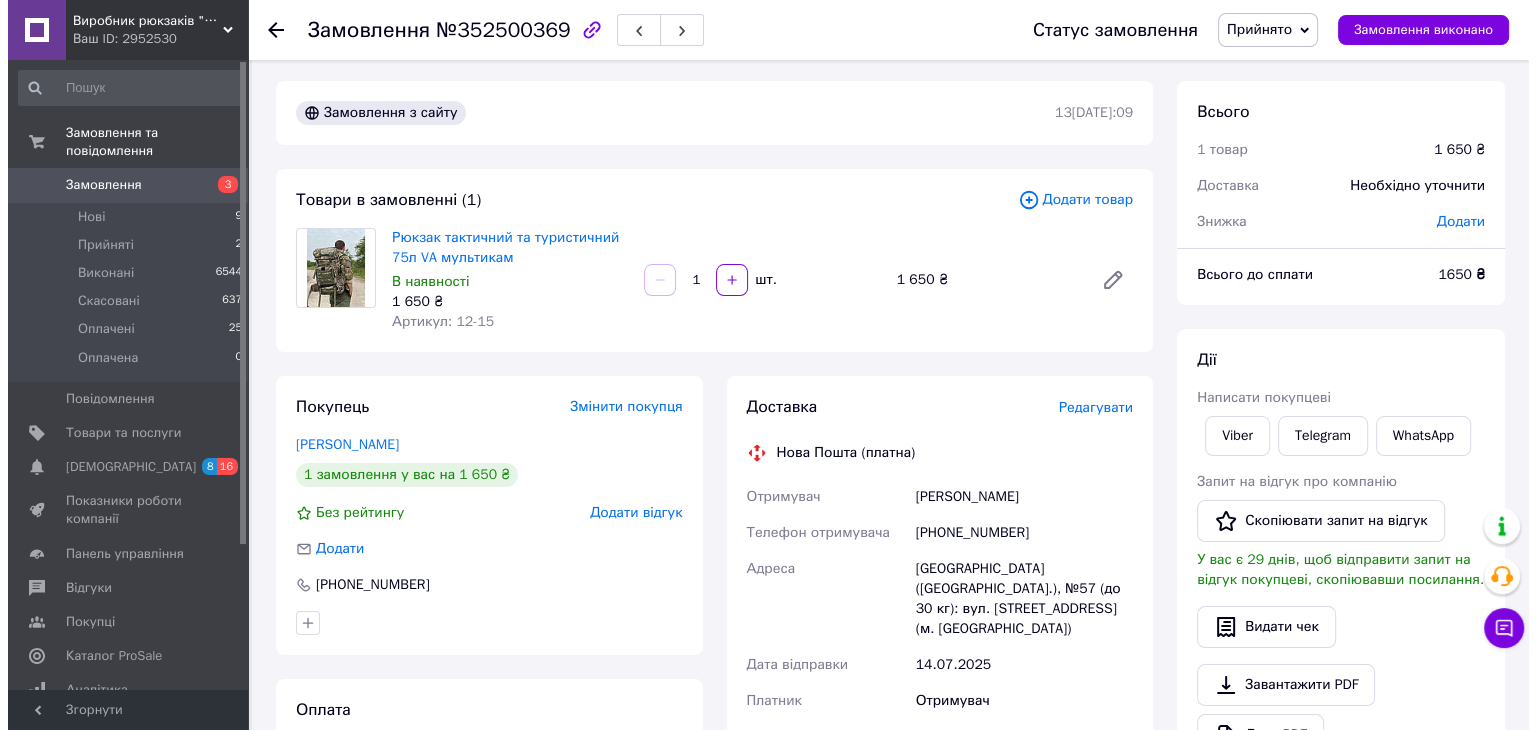 scroll, scrollTop: 0, scrollLeft: 0, axis: both 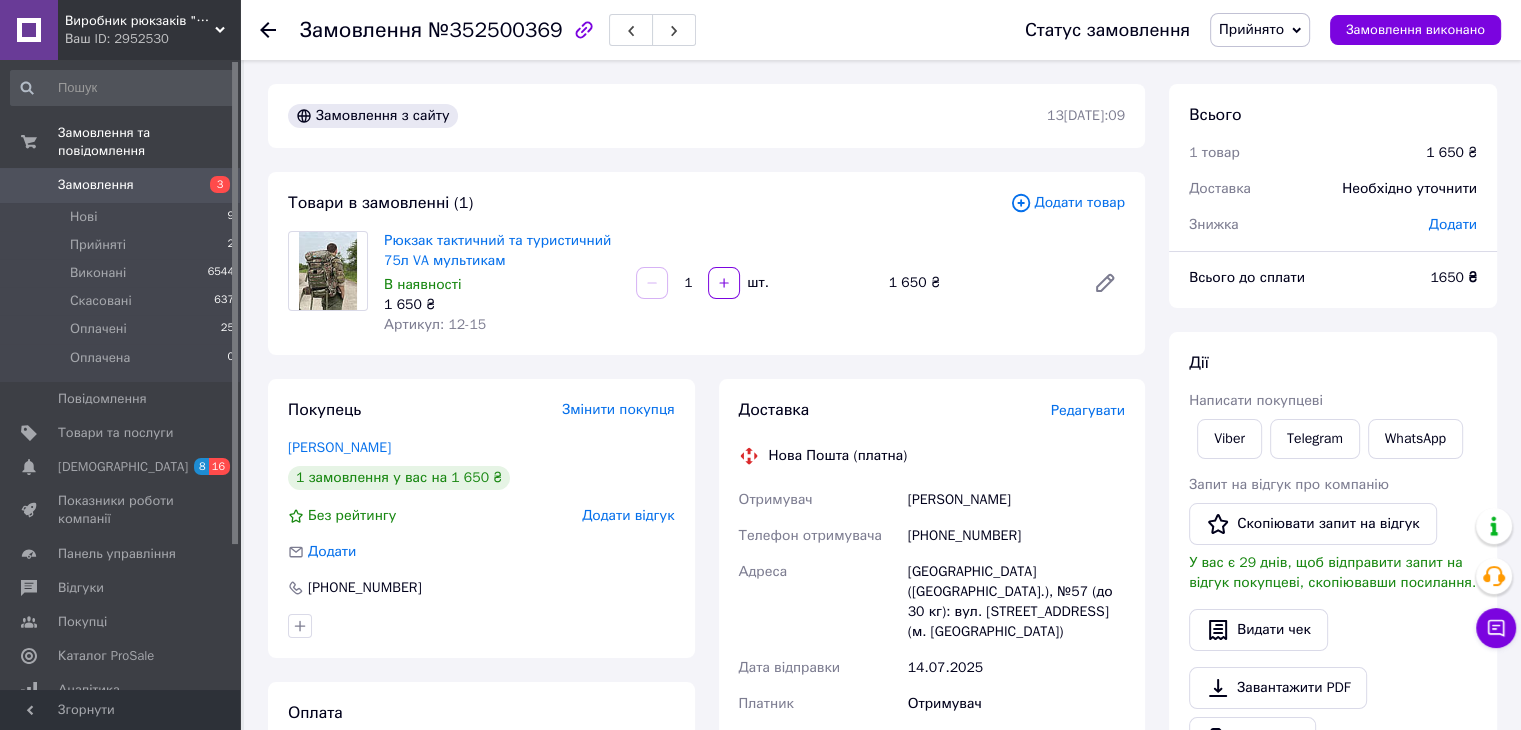 click on "Редагувати" at bounding box center (1088, 410) 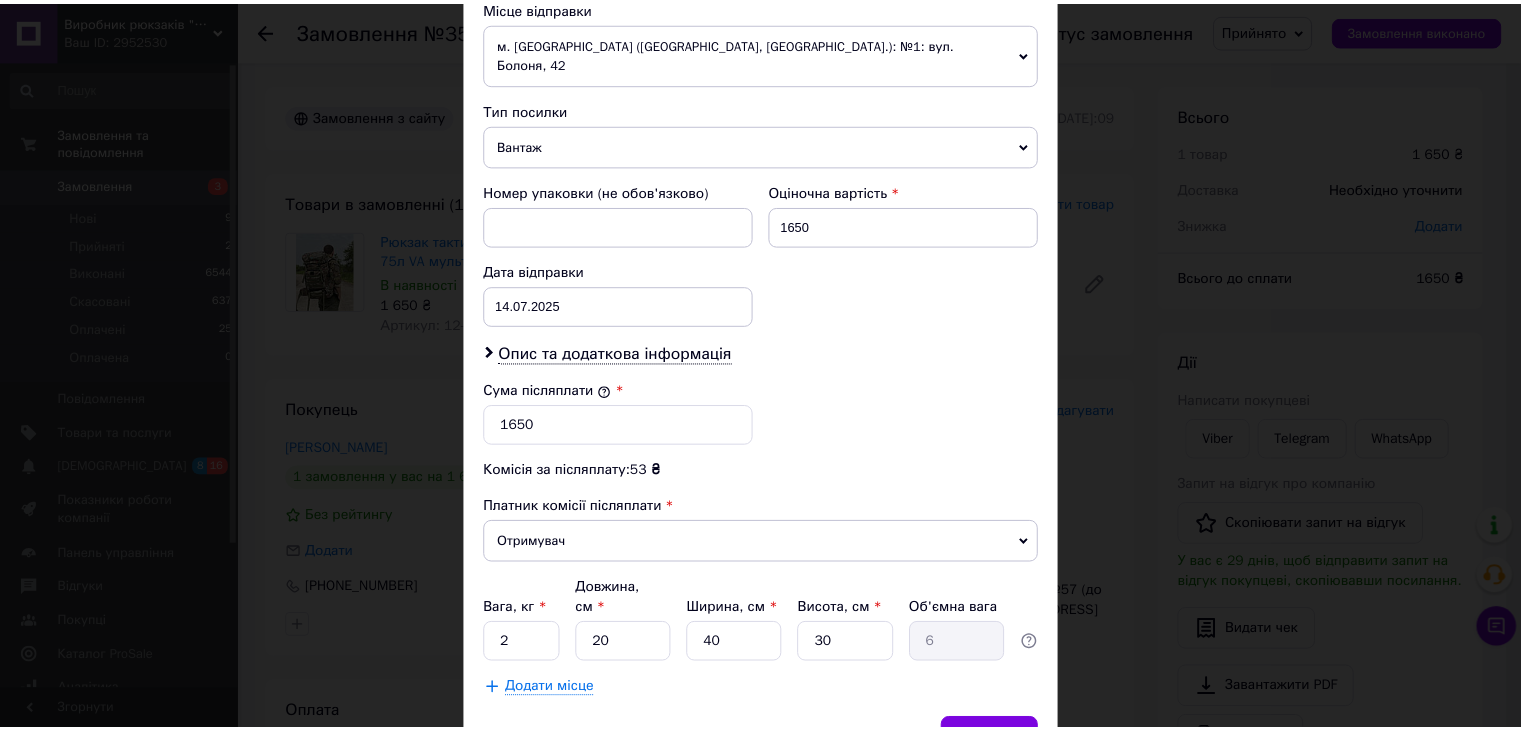 scroll, scrollTop: 790, scrollLeft: 0, axis: vertical 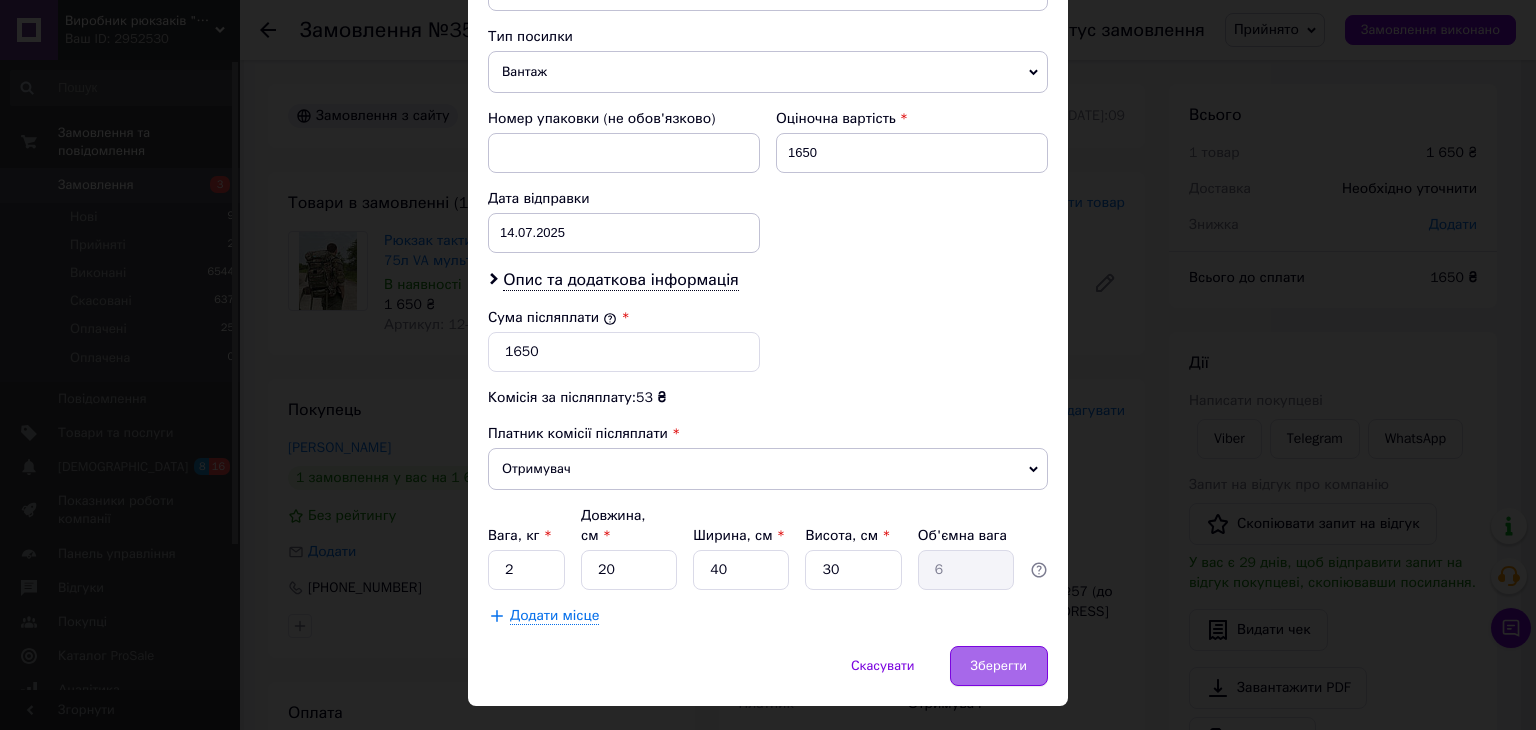 click on "Зберегти" at bounding box center (999, 666) 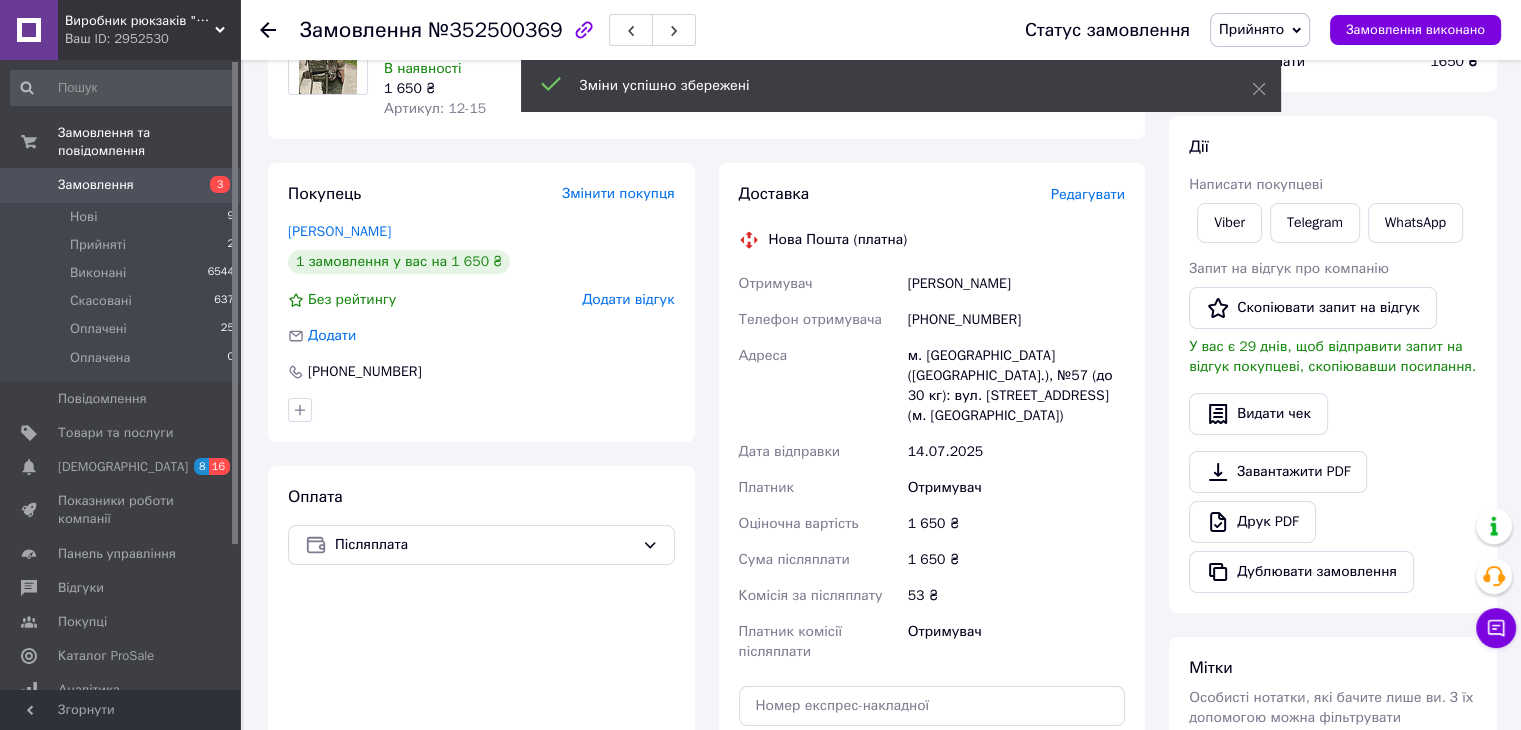 scroll, scrollTop: 500, scrollLeft: 0, axis: vertical 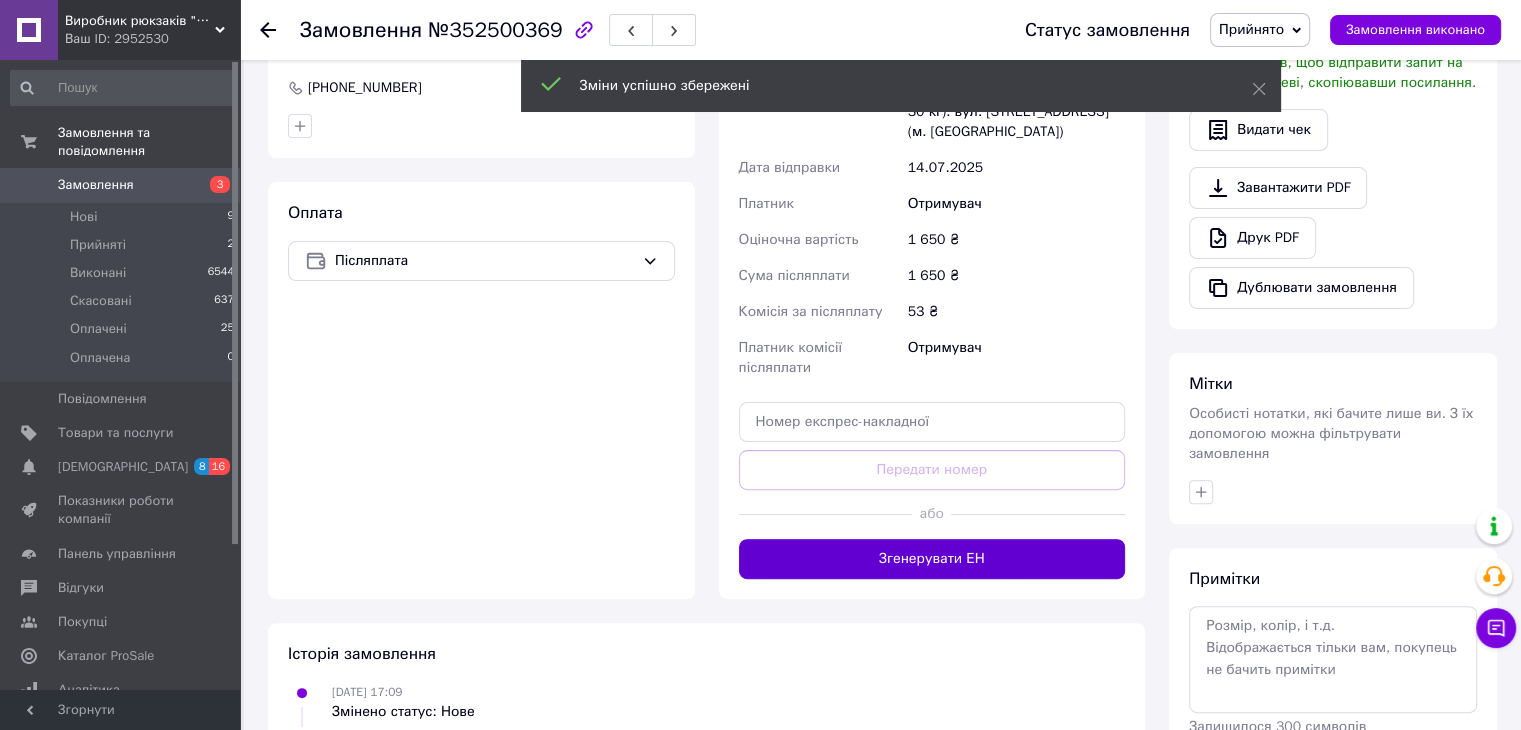 click on "Згенерувати ЕН" at bounding box center [932, 559] 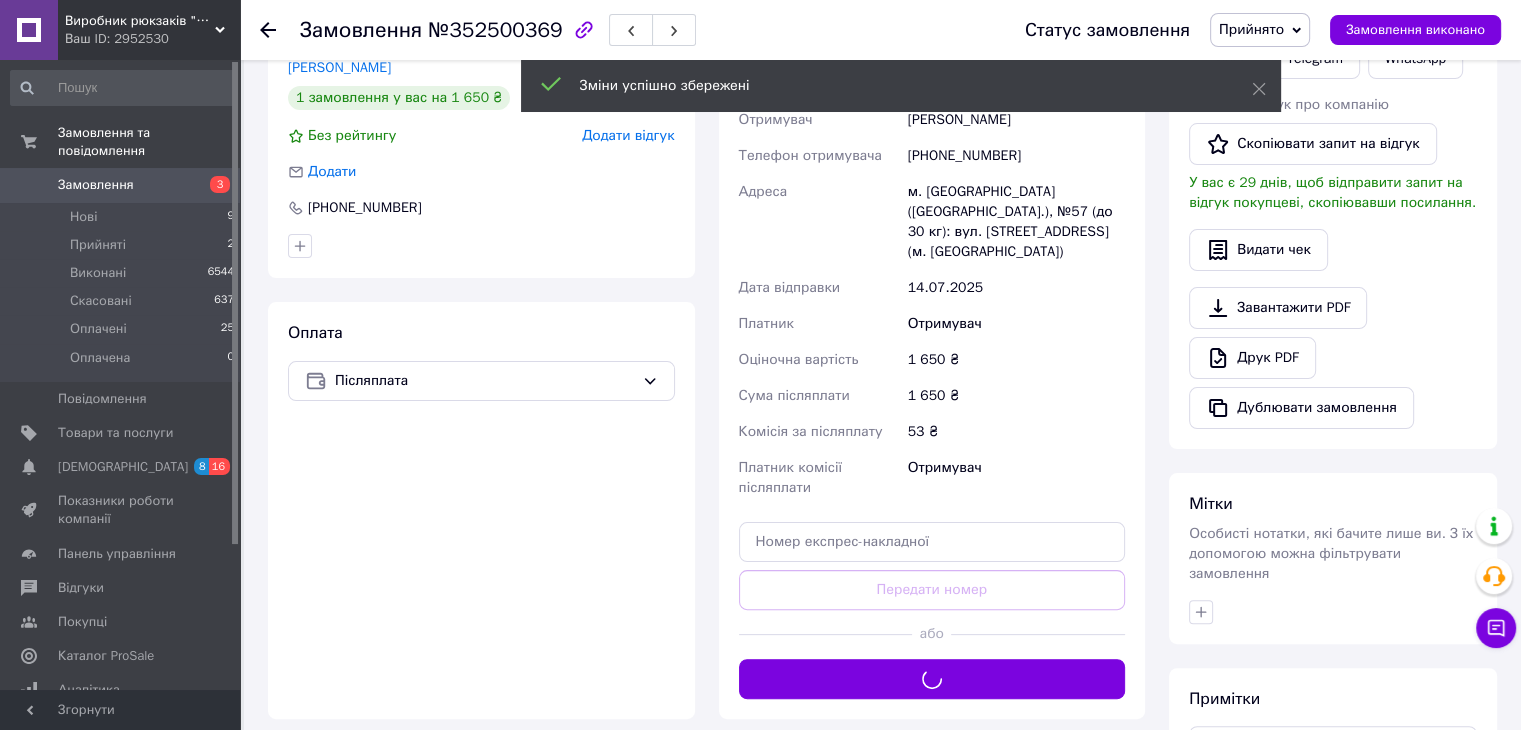 scroll, scrollTop: 0, scrollLeft: 0, axis: both 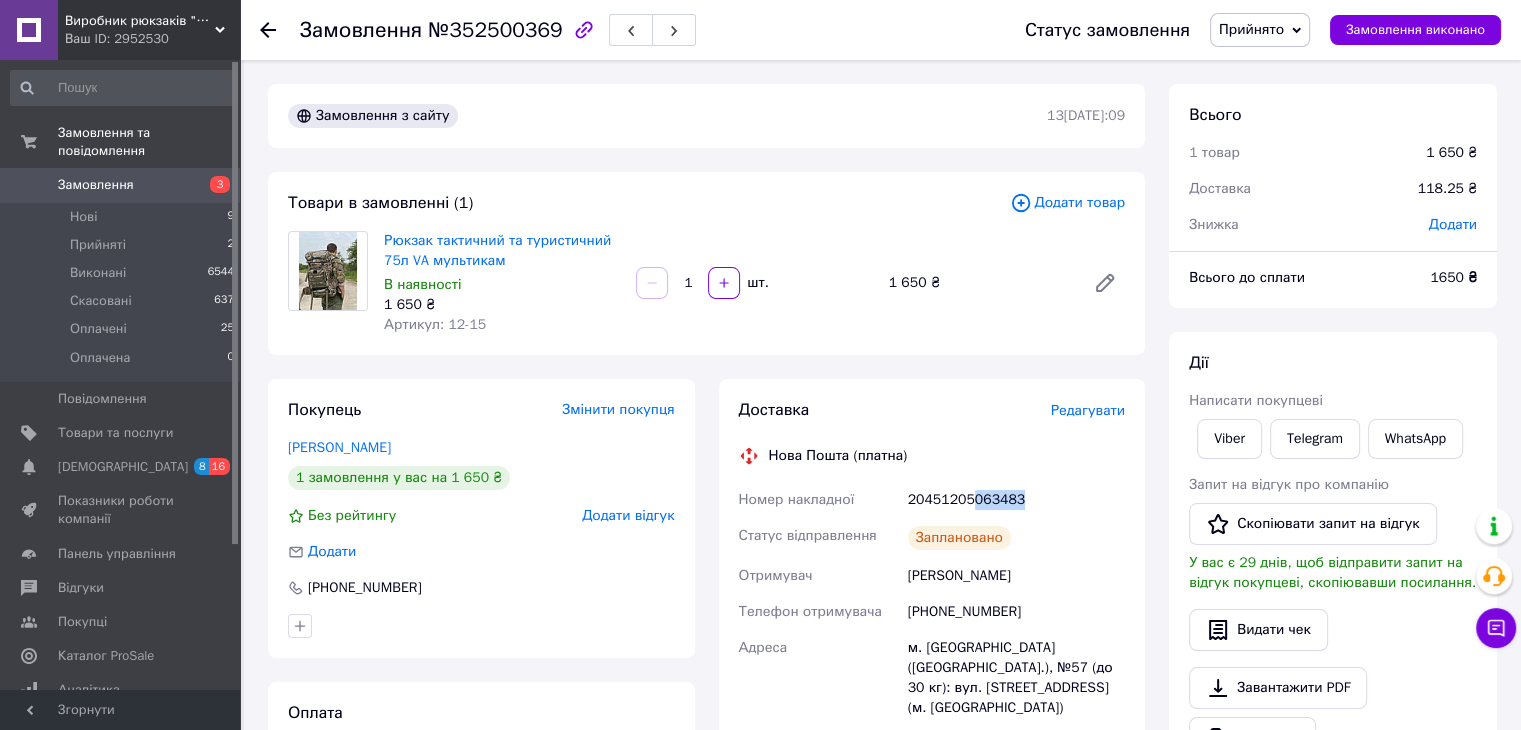 drag, startPoint x: 1018, startPoint y: 499, endPoint x: 967, endPoint y: 513, distance: 52.886673 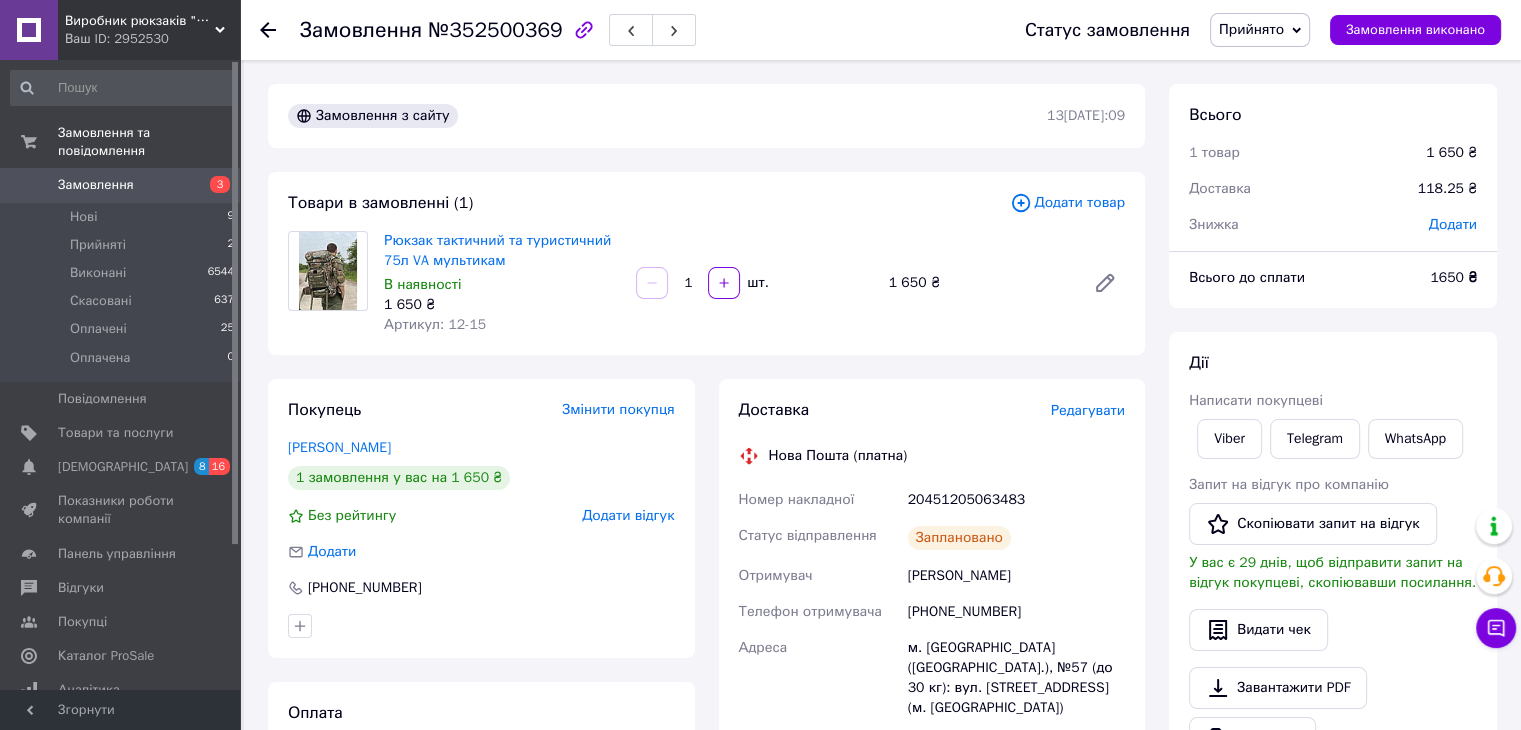 click on "Замовлення №352500369 Статус замовлення Прийнято Виконано Скасовано Оплачено Оплачена Замовлення виконано" at bounding box center (880, 30) 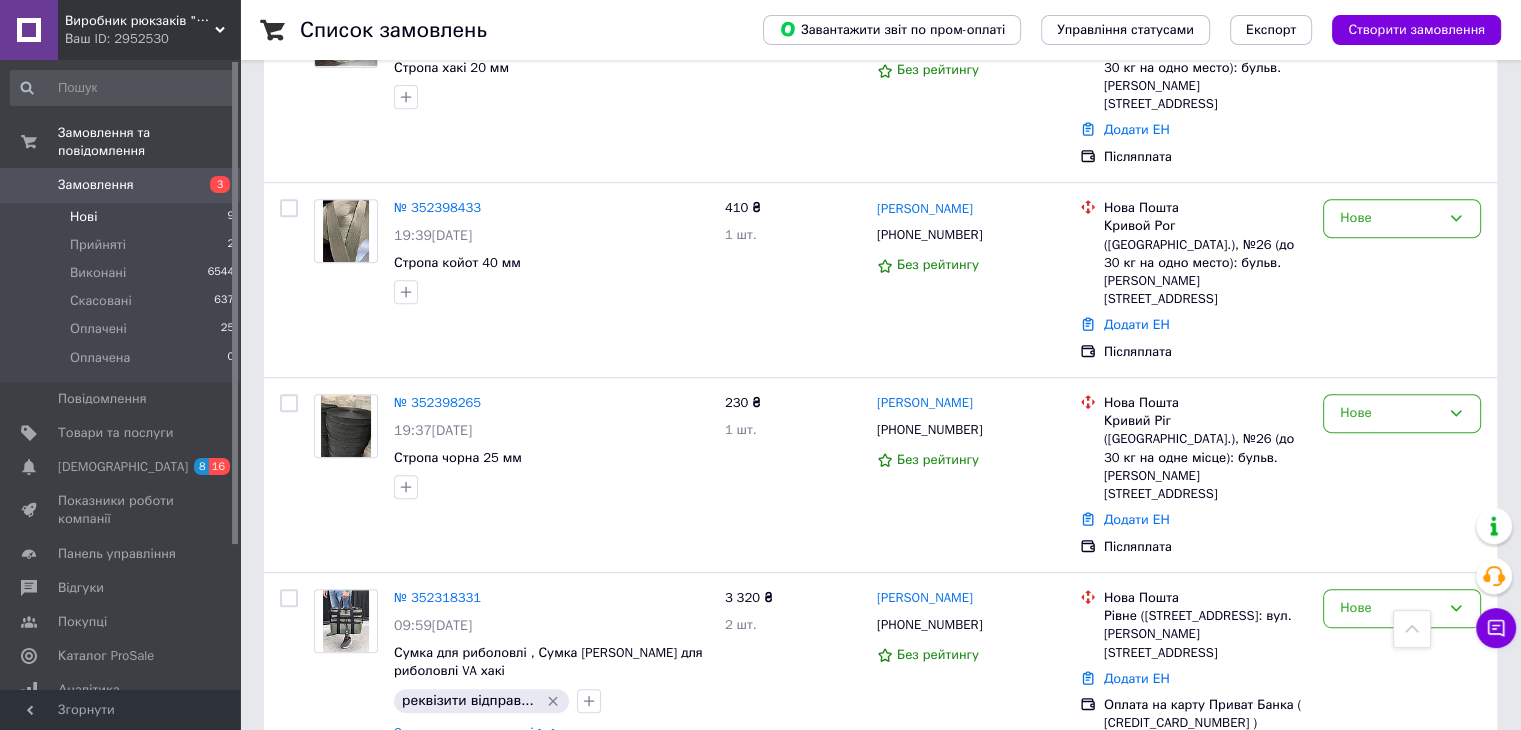 scroll, scrollTop: 800, scrollLeft: 0, axis: vertical 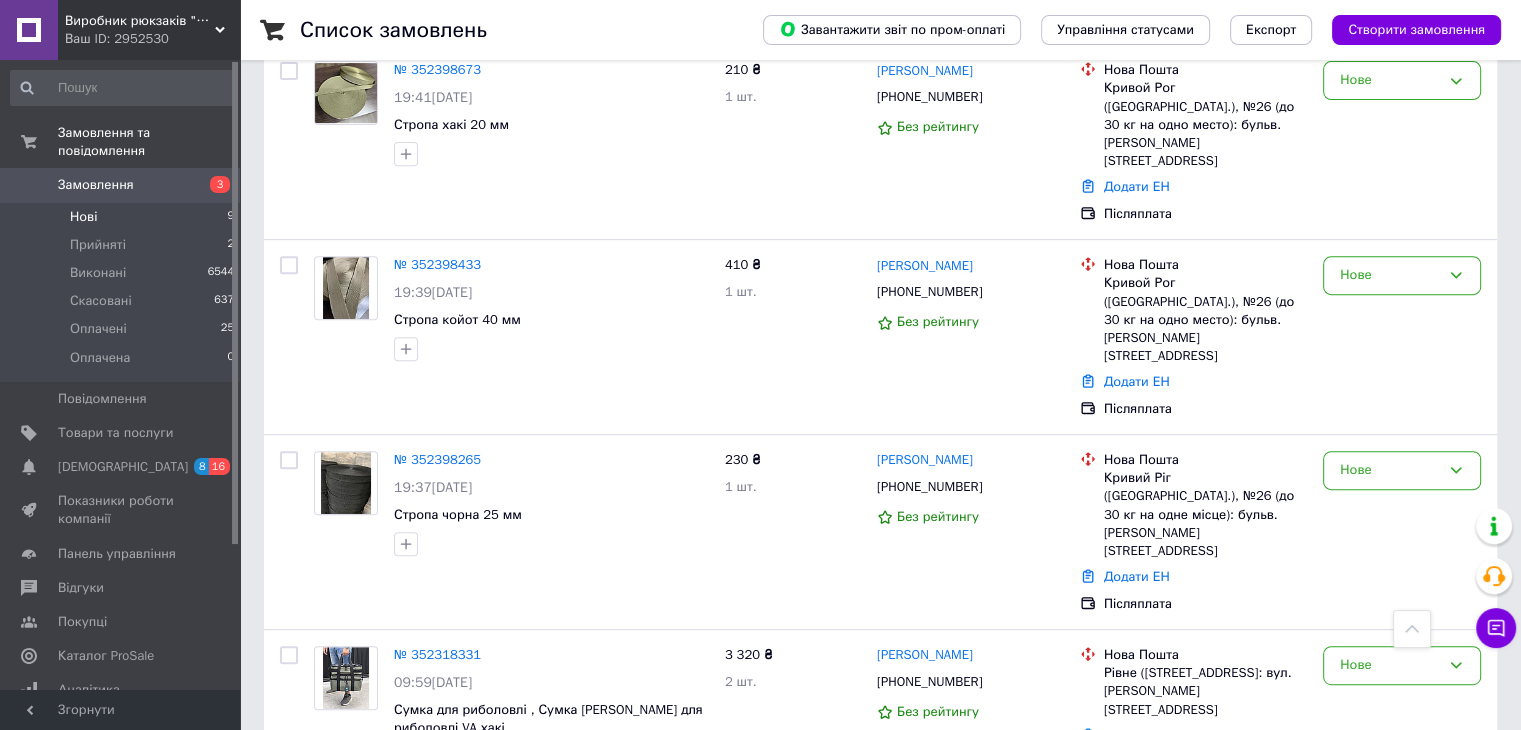 click on "Нові 9" at bounding box center (123, 217) 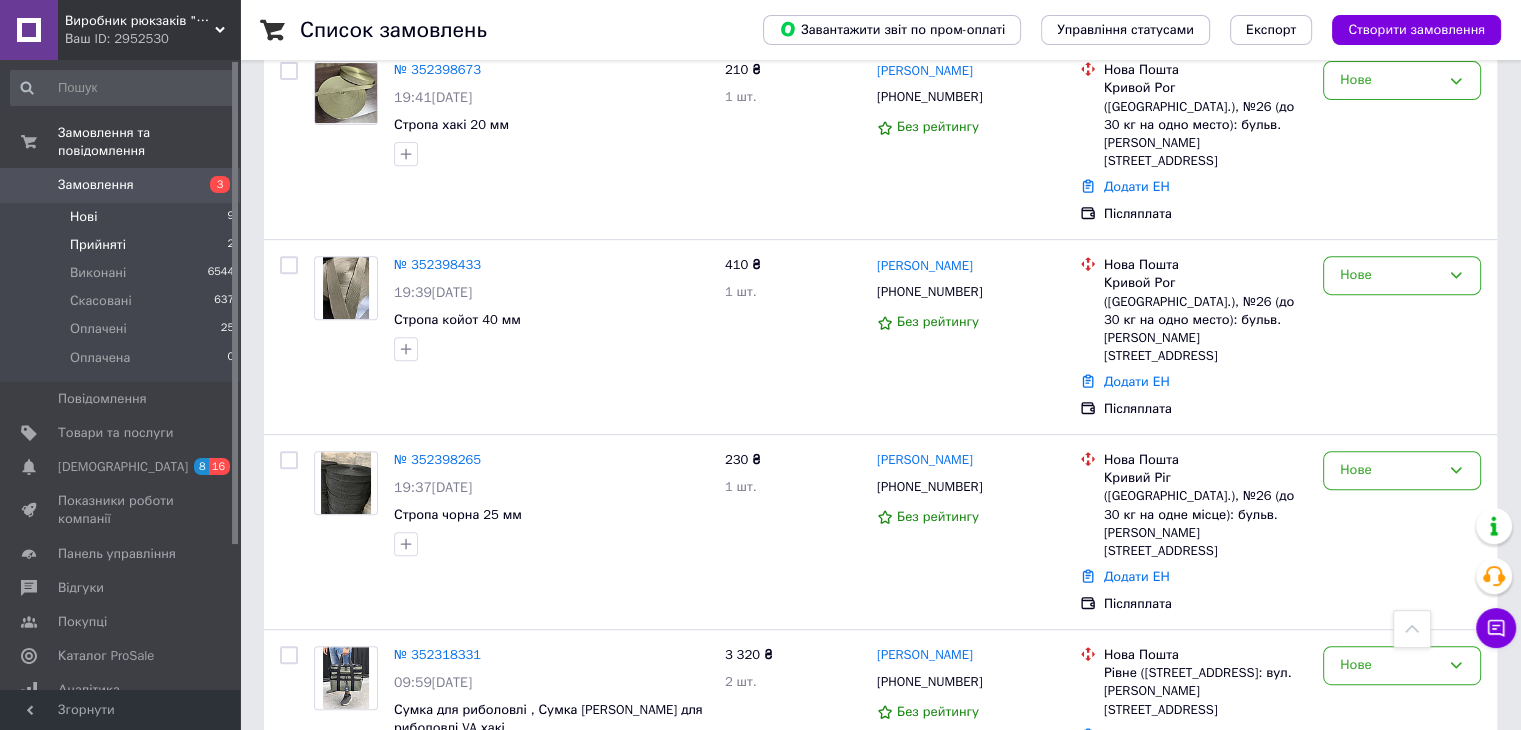 click on "Прийняті 2" at bounding box center [123, 245] 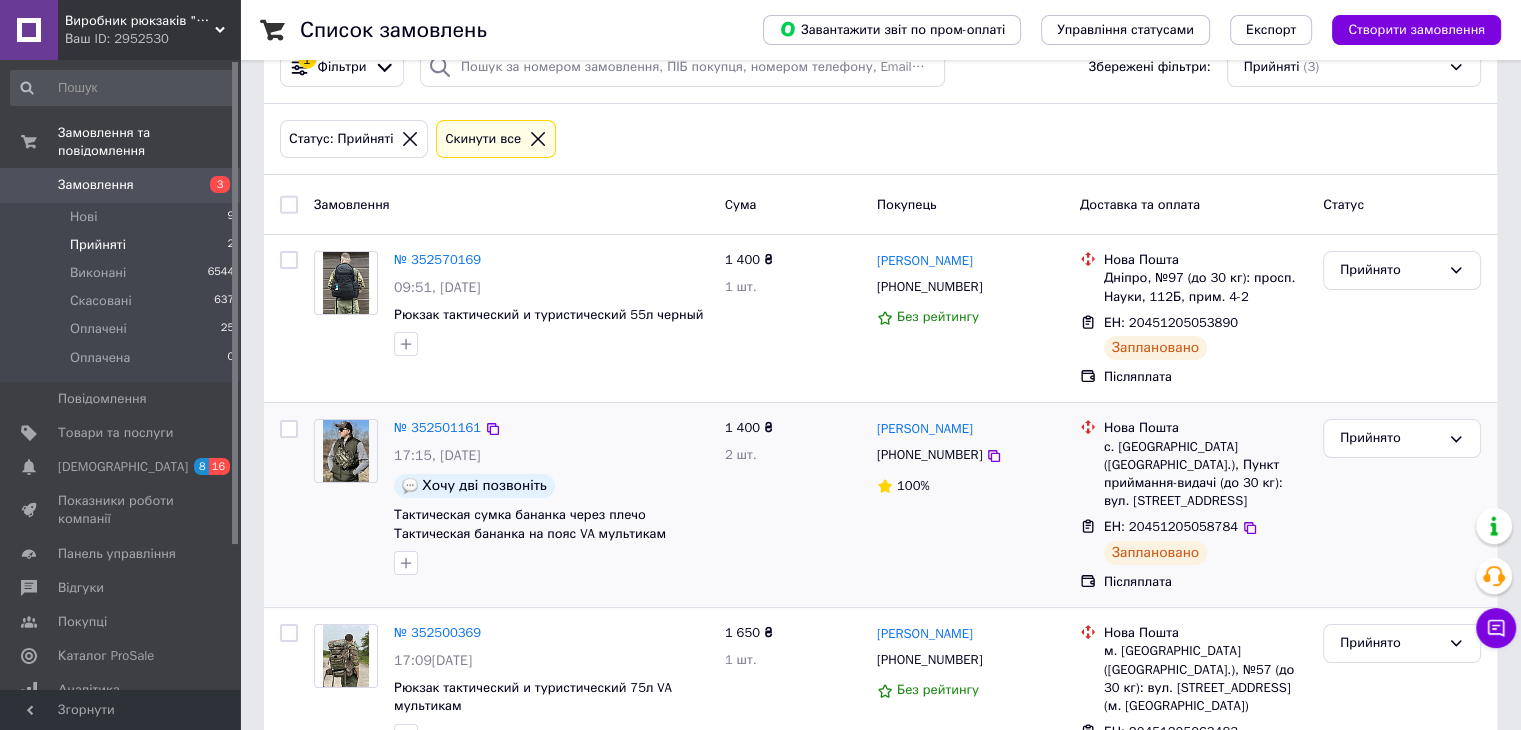 scroll, scrollTop: 122, scrollLeft: 0, axis: vertical 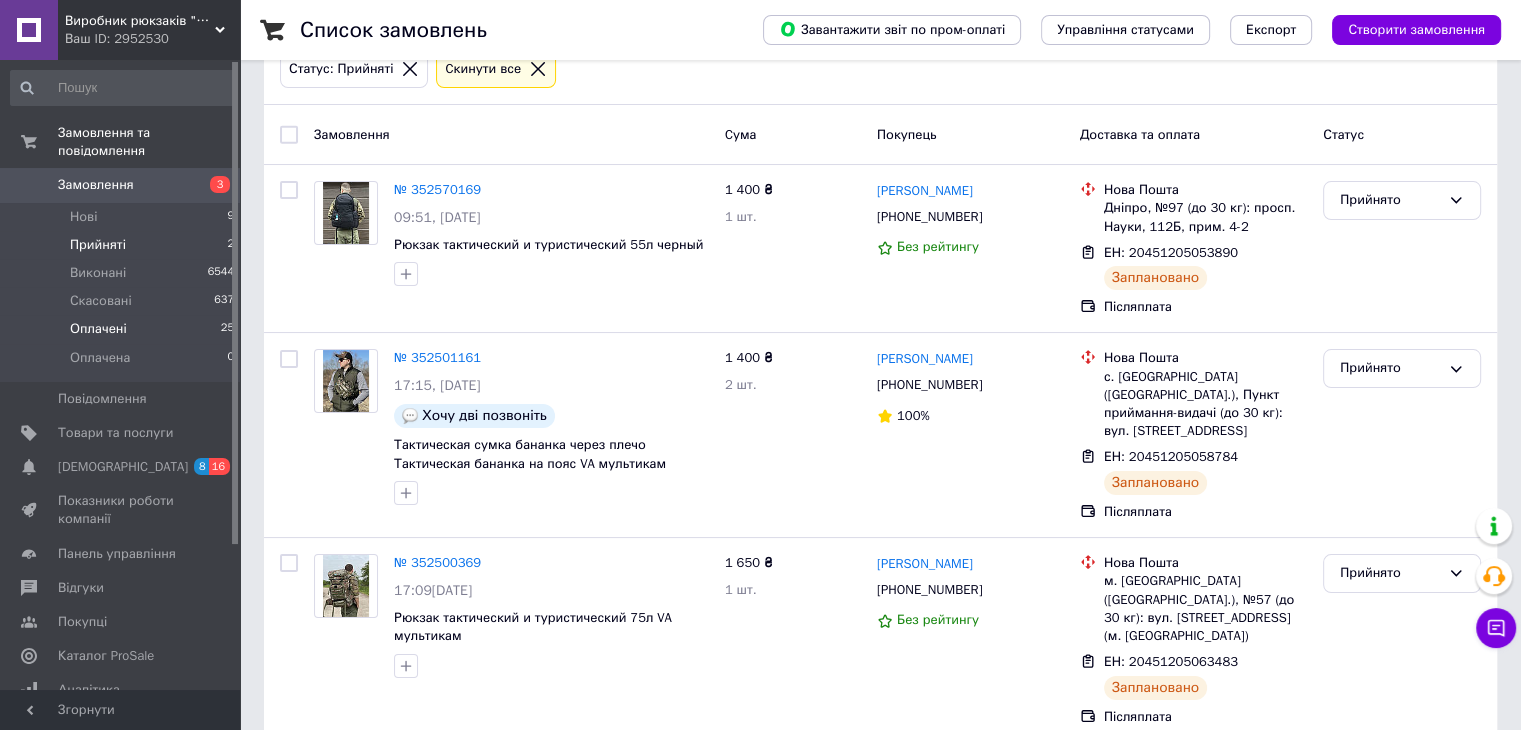 click on "Оплачені" at bounding box center (98, 329) 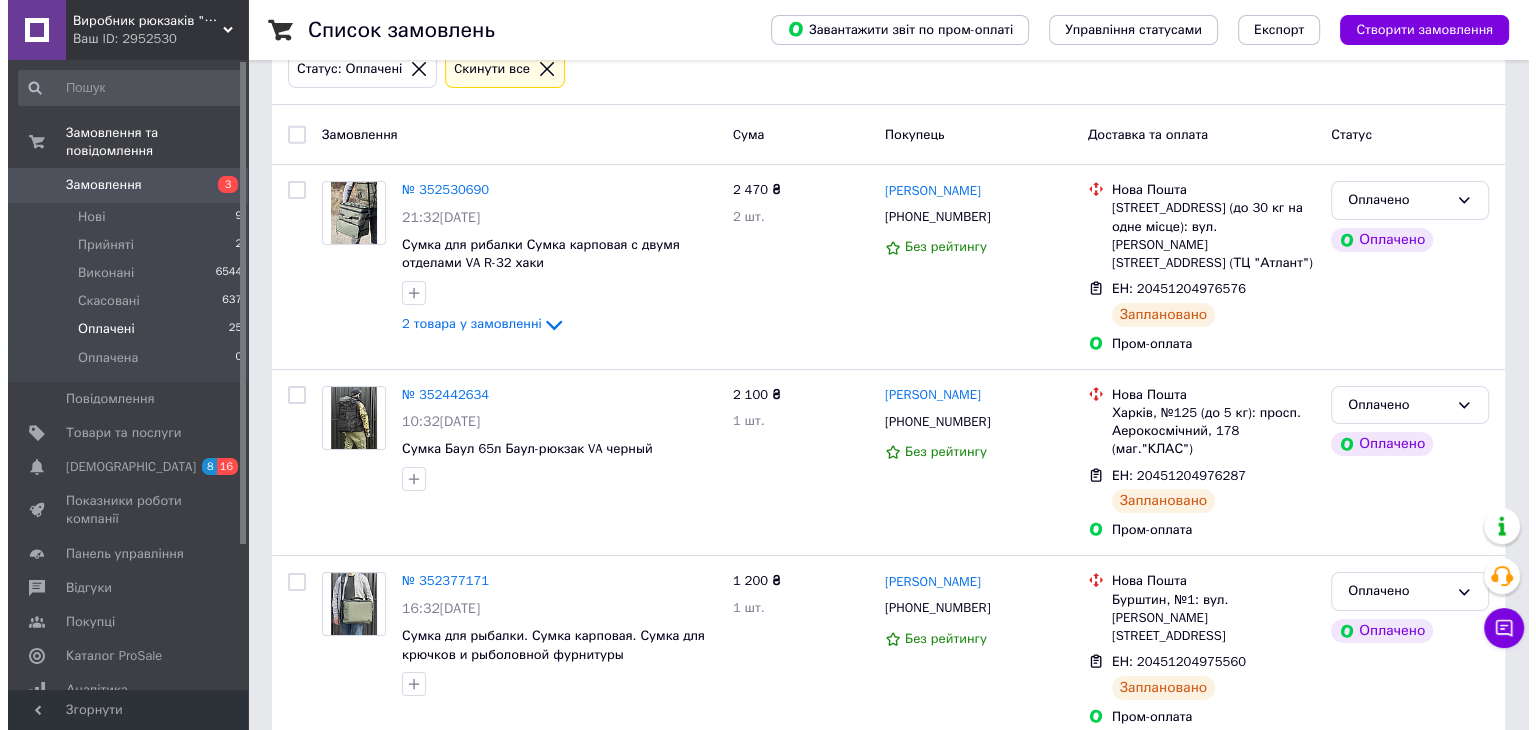 scroll, scrollTop: 0, scrollLeft: 0, axis: both 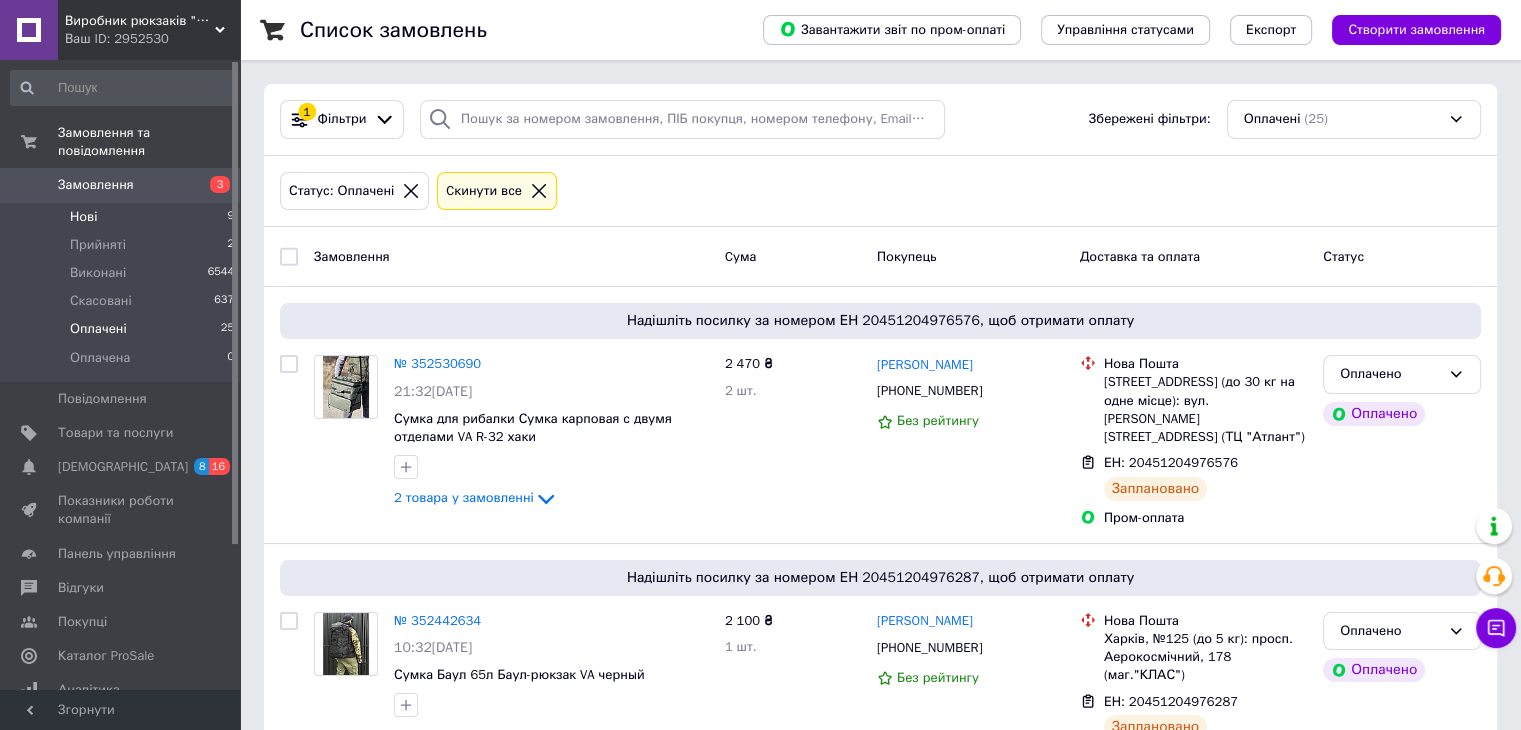 click on "Нові 9" at bounding box center [123, 217] 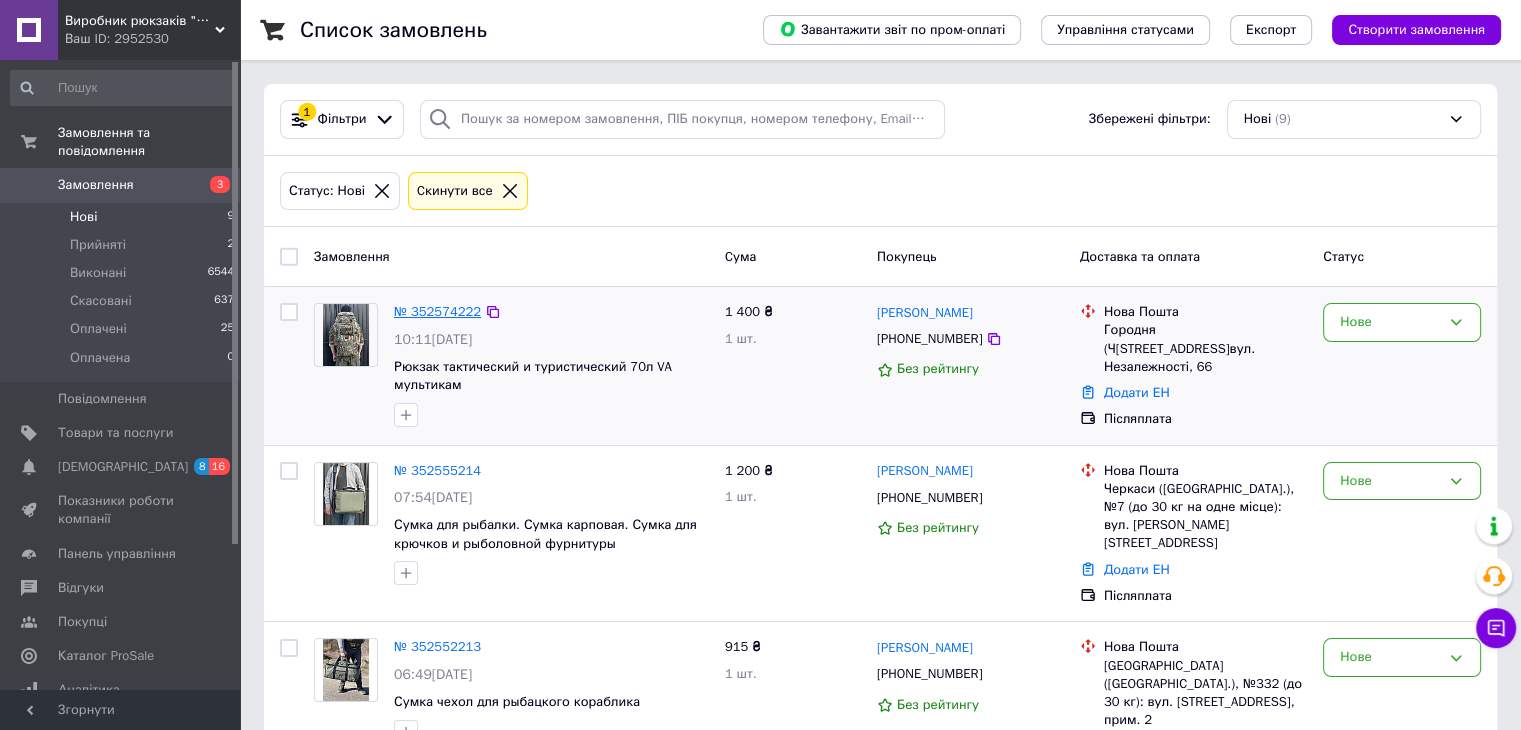 click on "№ 352574222" at bounding box center [437, 312] 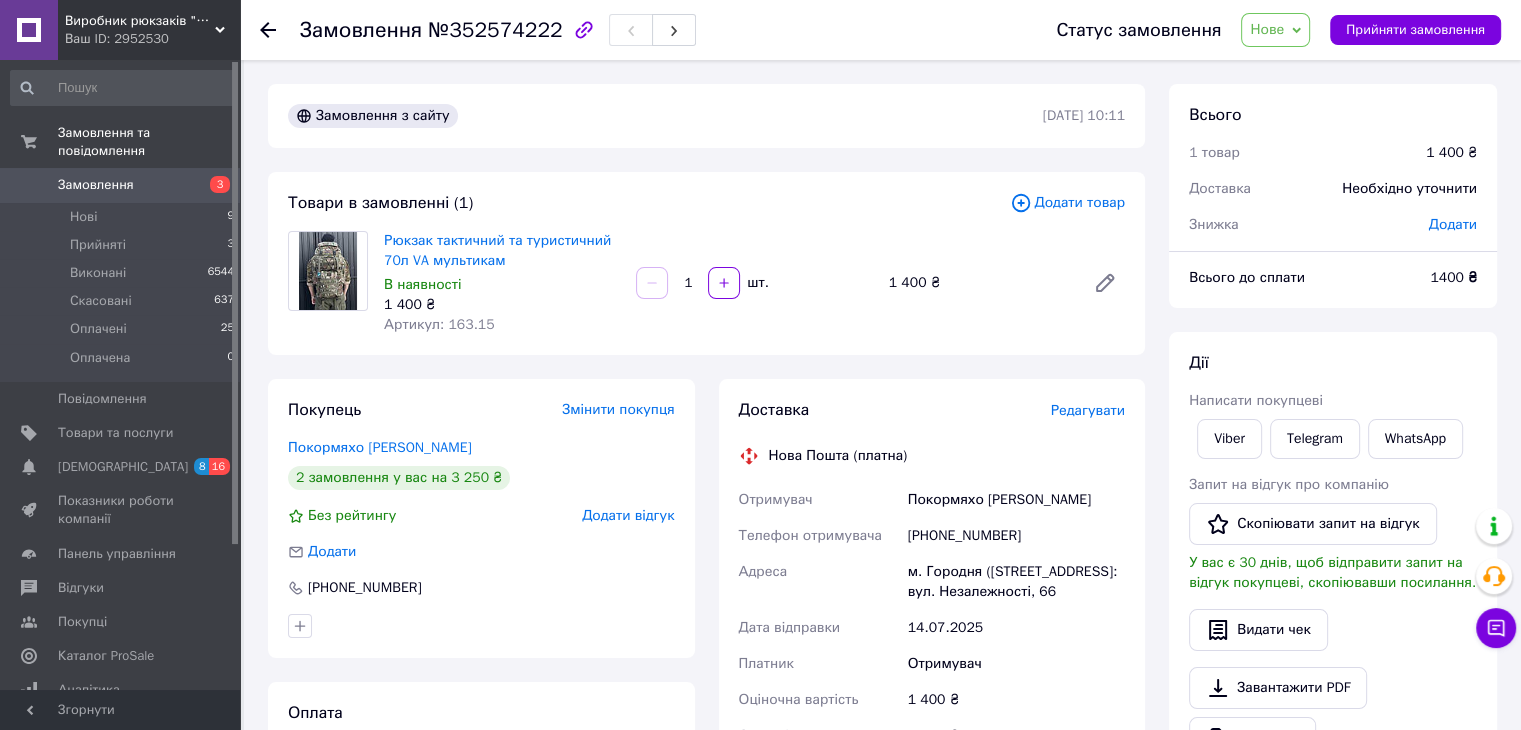 click 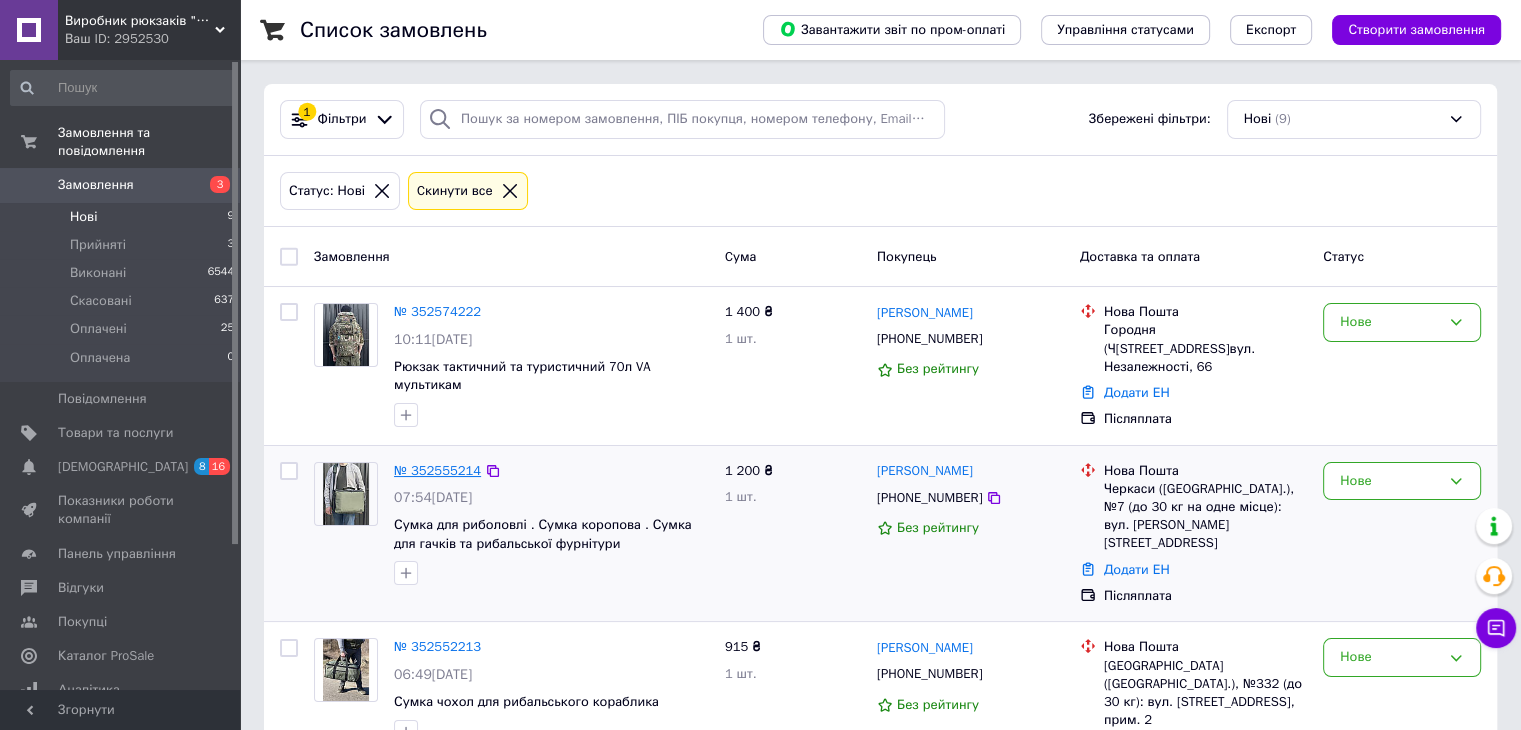 click on "№ 352555214" at bounding box center (437, 470) 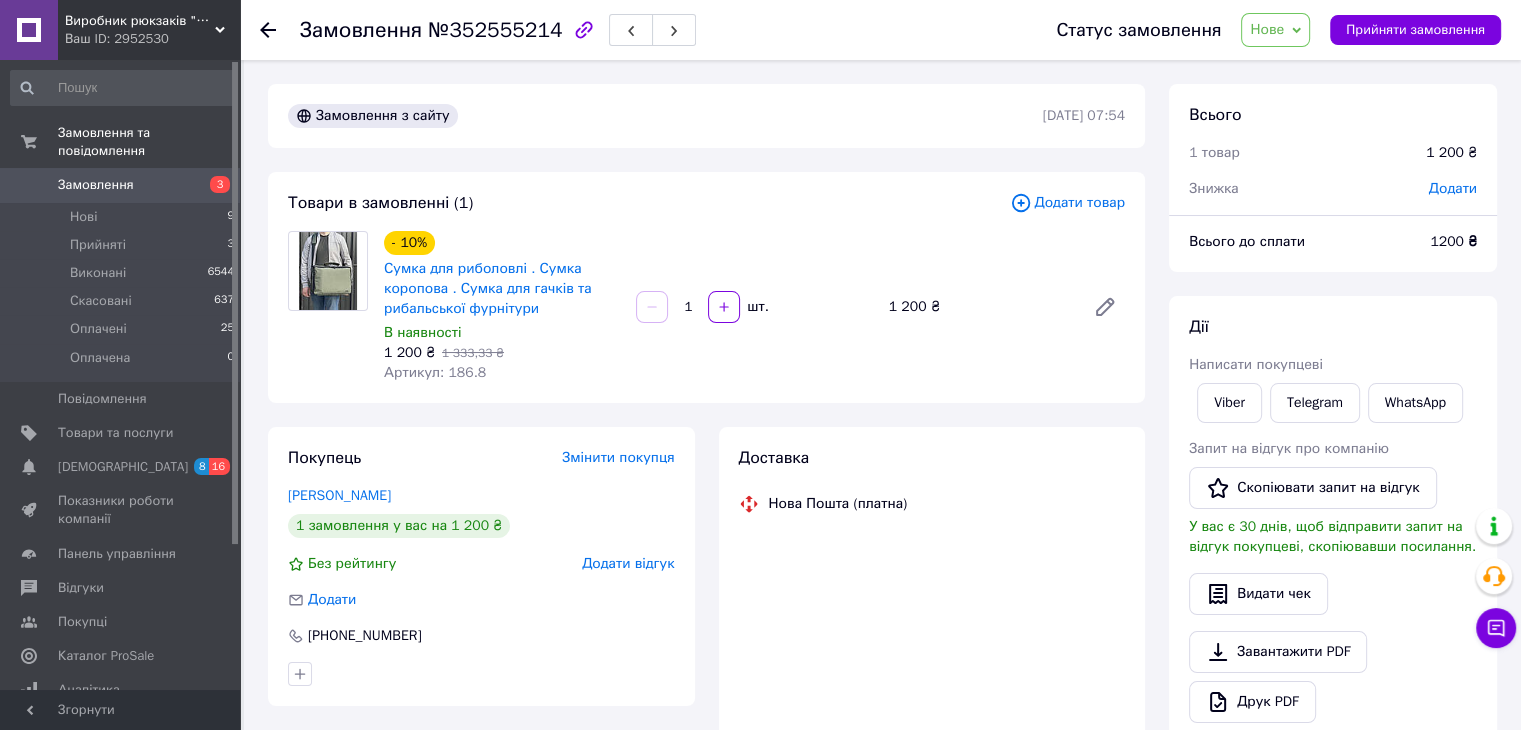 click on "Нове" at bounding box center (1275, 30) 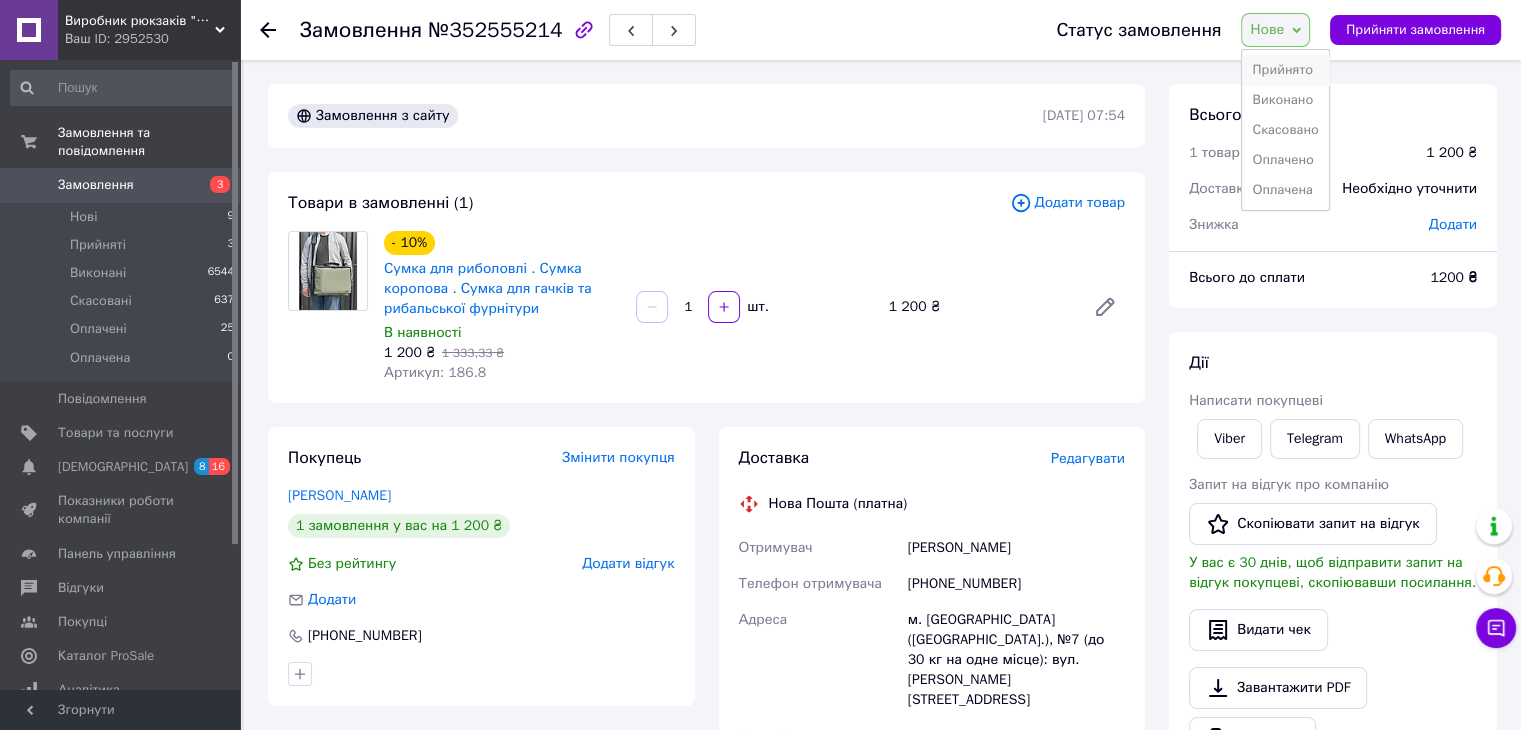 click on "Прийнято" at bounding box center [1285, 70] 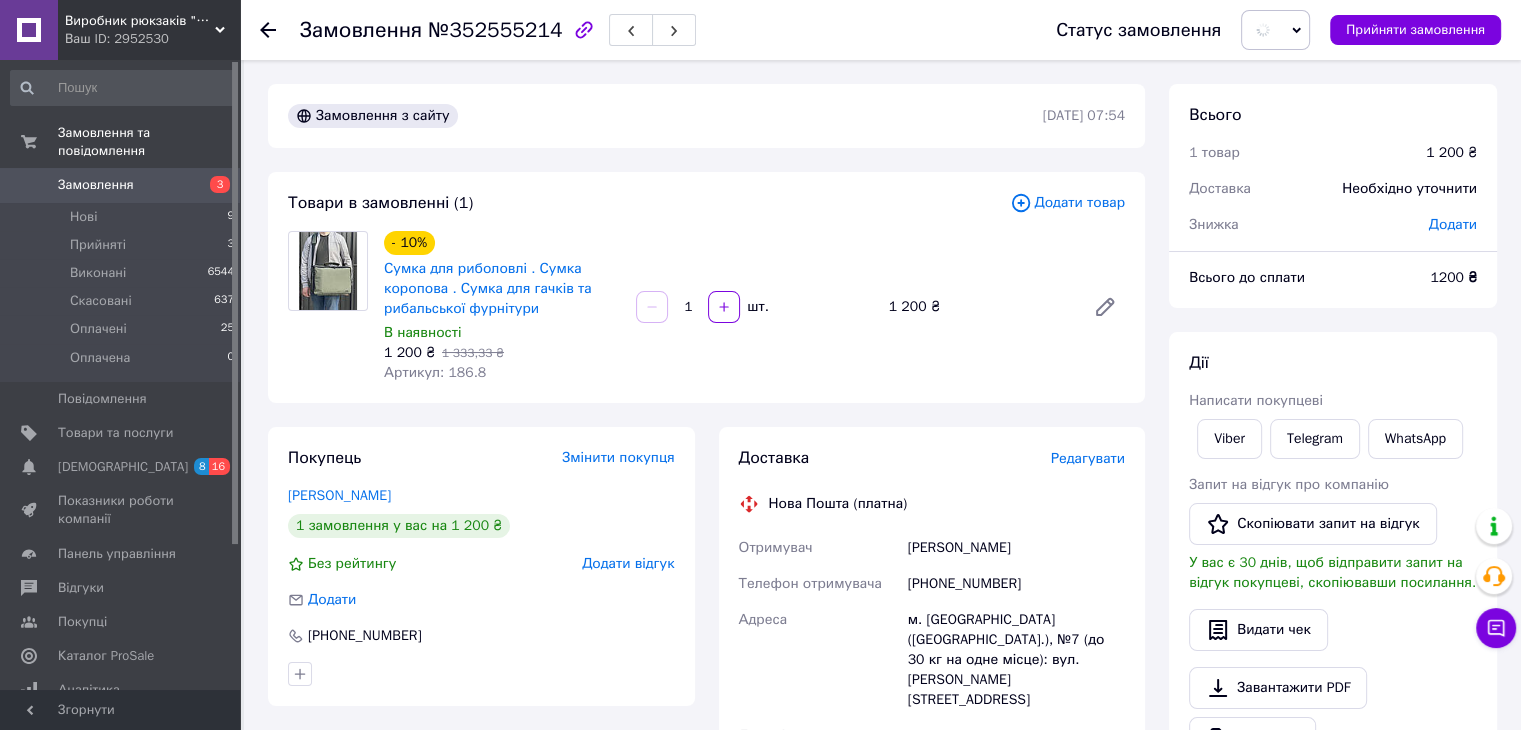 click on "Редагувати" at bounding box center (1088, 458) 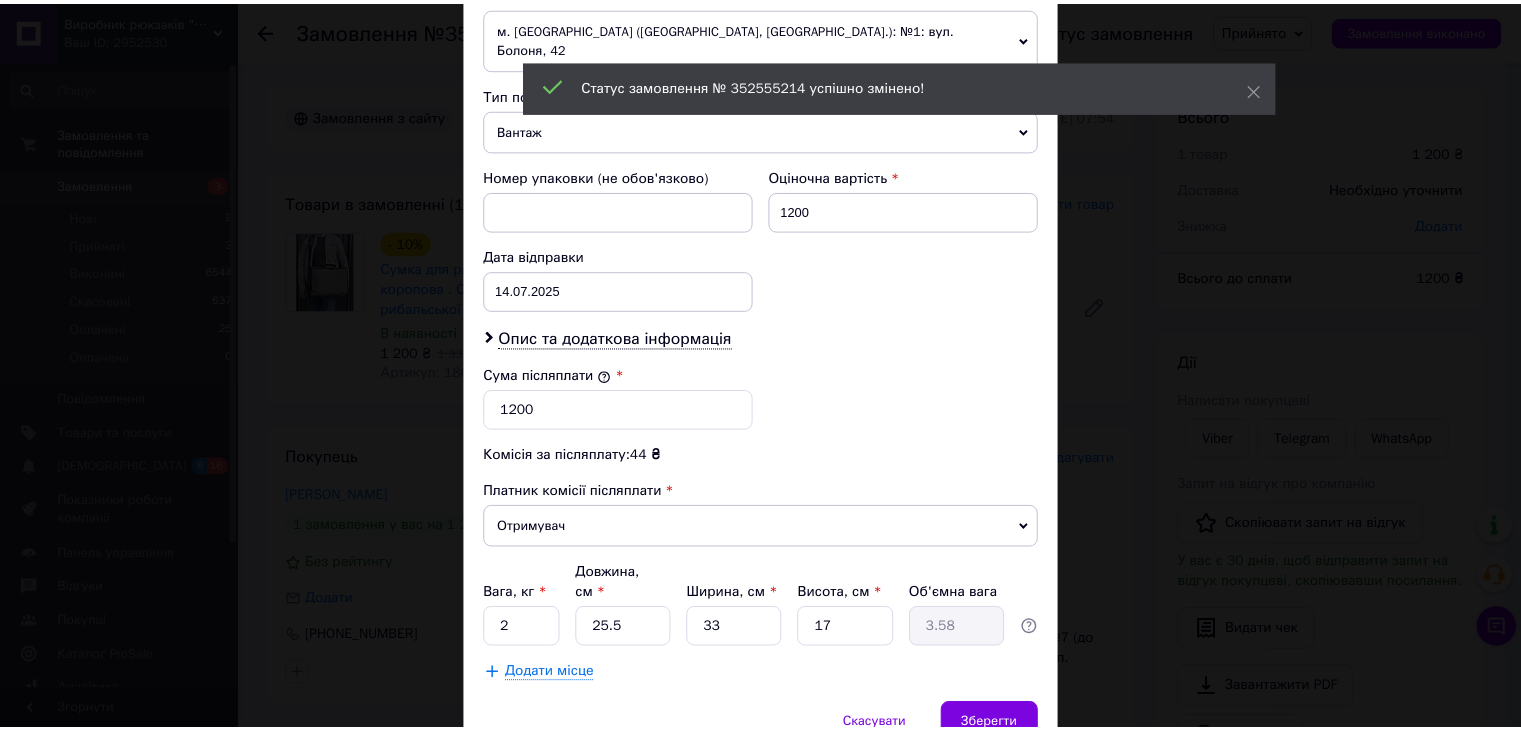 scroll, scrollTop: 790, scrollLeft: 0, axis: vertical 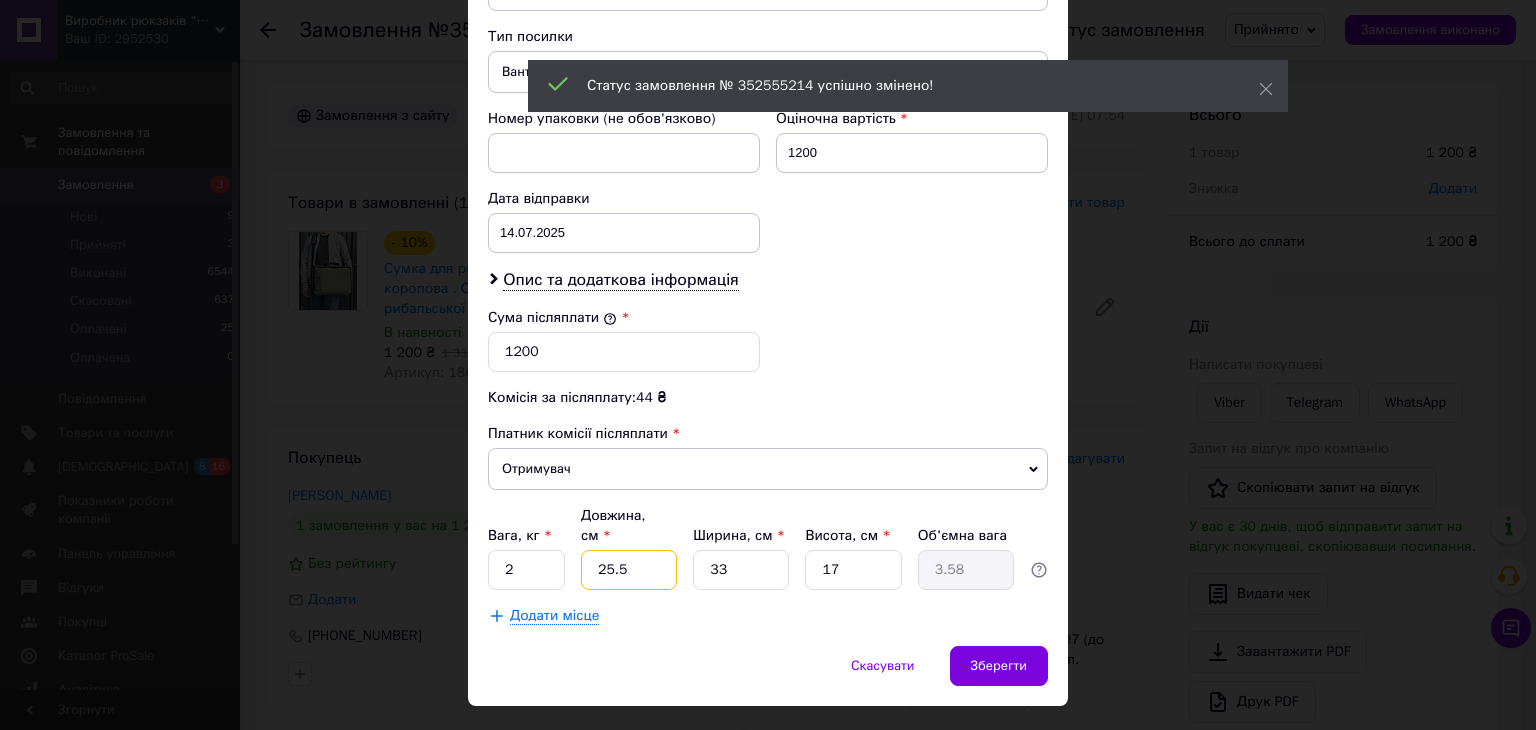 click on "25.5" at bounding box center [629, 570] 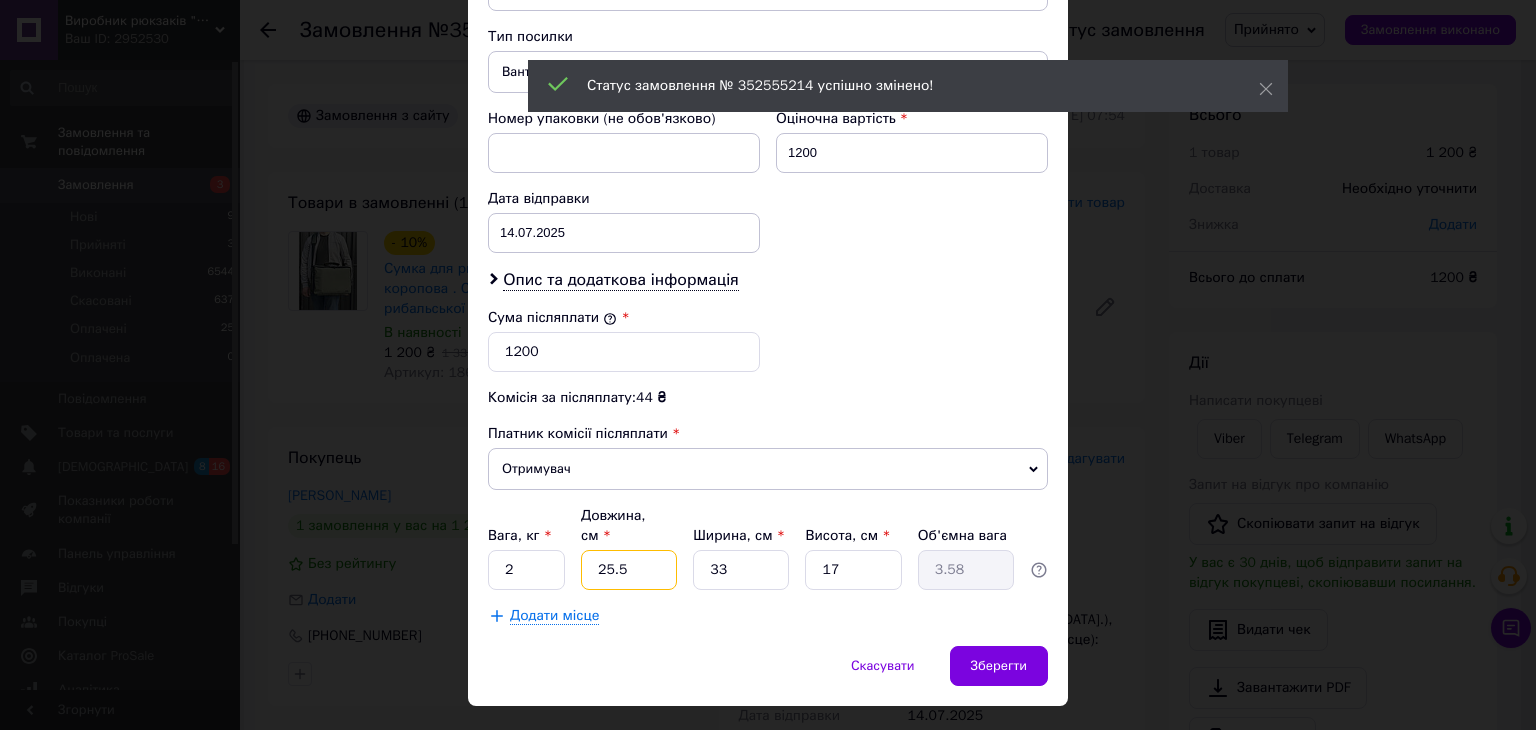 drag, startPoint x: 635, startPoint y: 520, endPoint x: 545, endPoint y: 516, distance: 90.088844 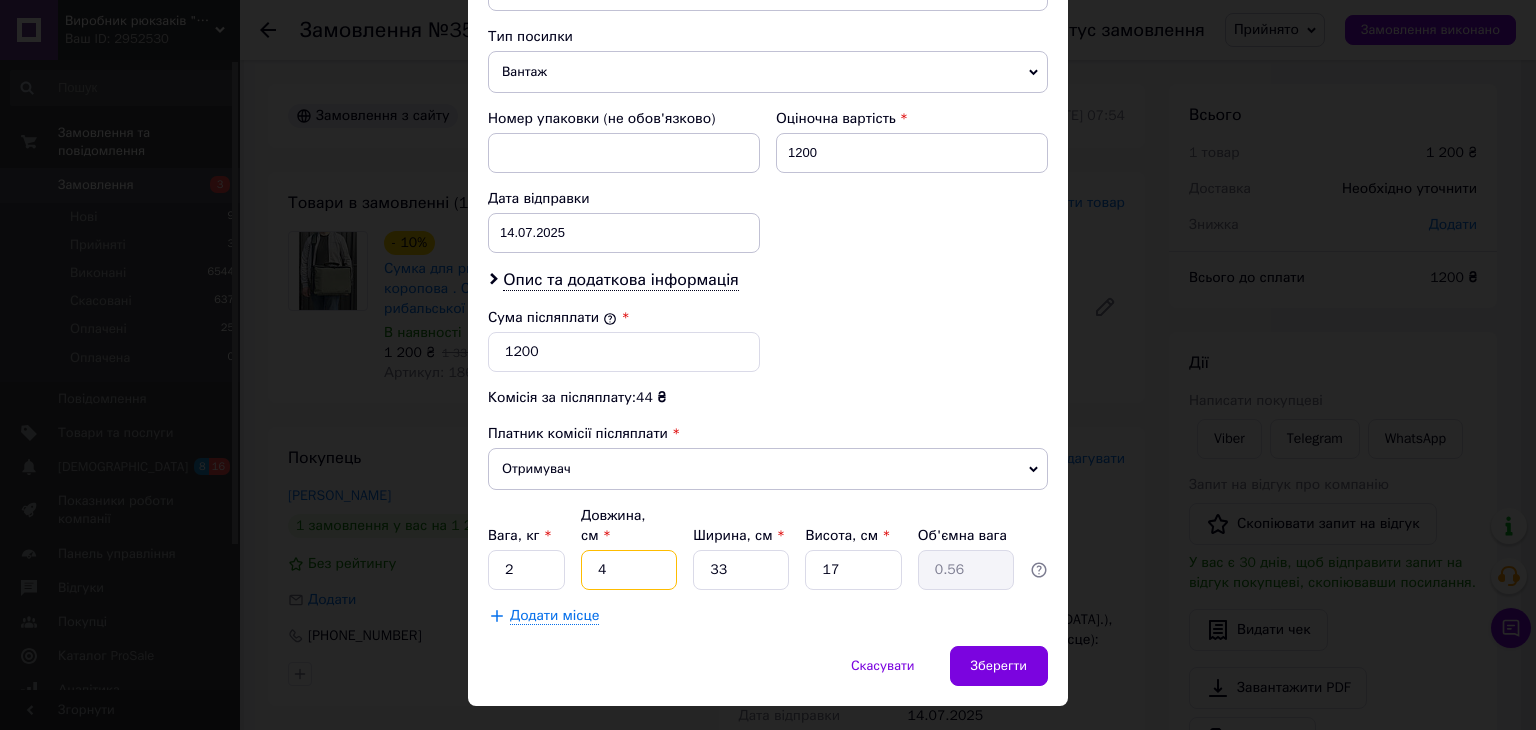 type on "40" 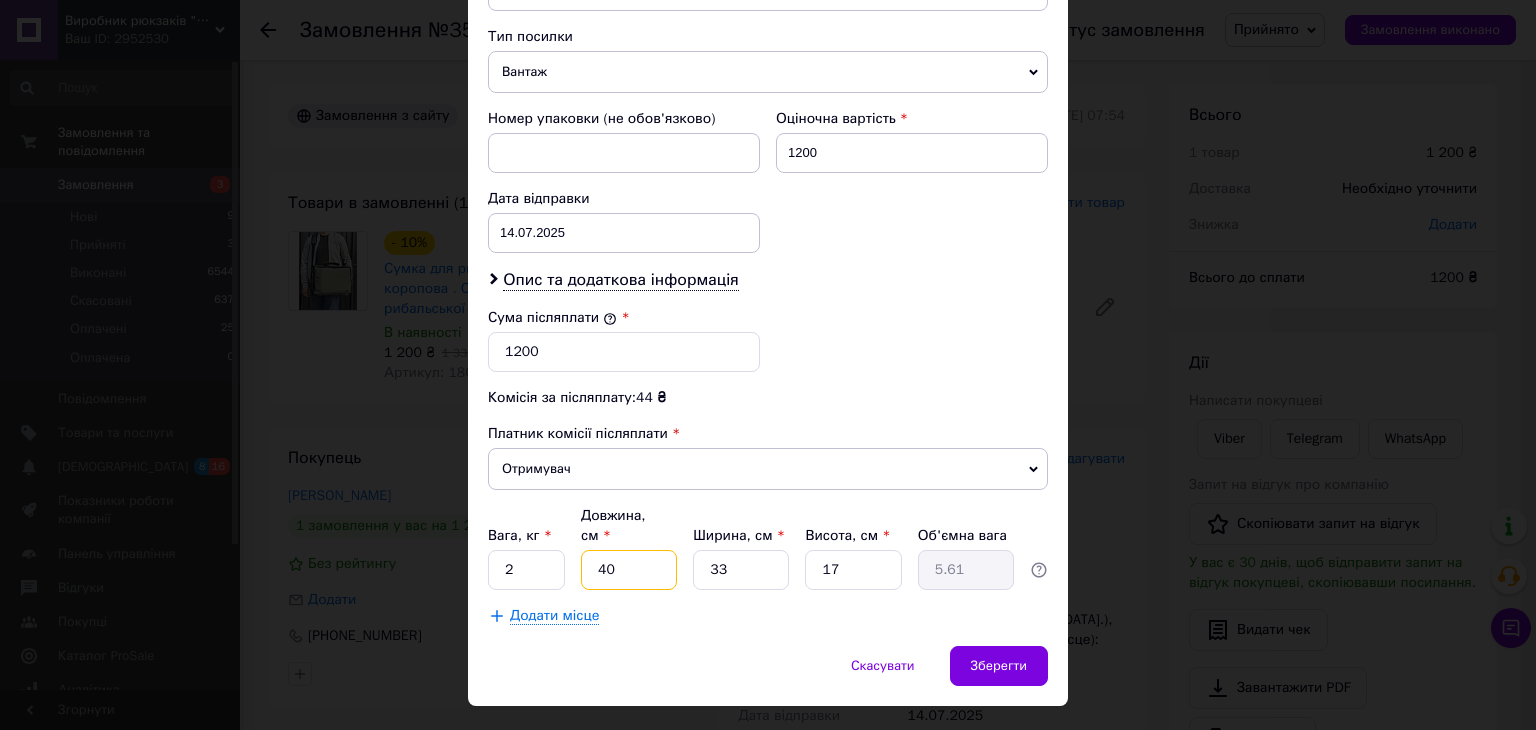 type on "40" 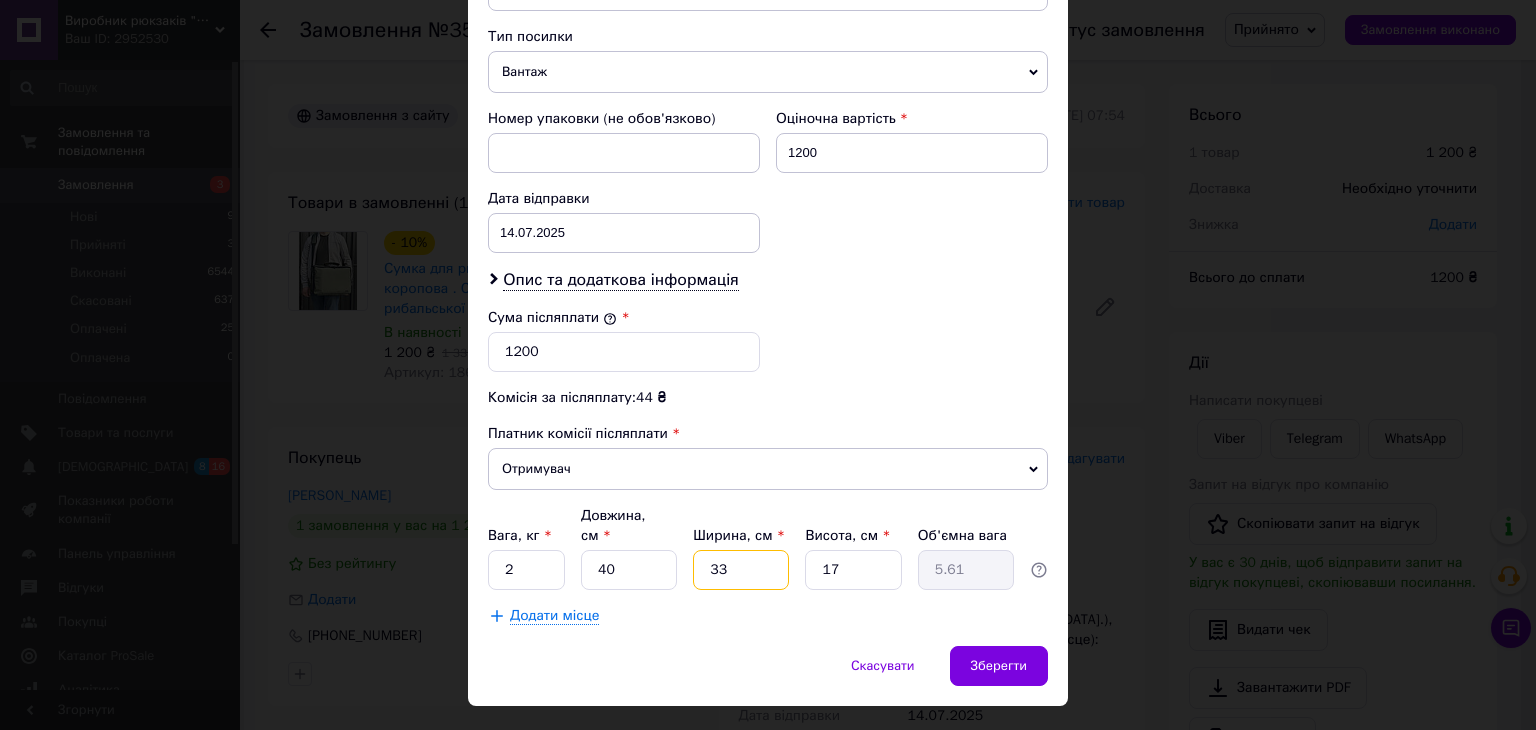 click on "33" at bounding box center [741, 570] 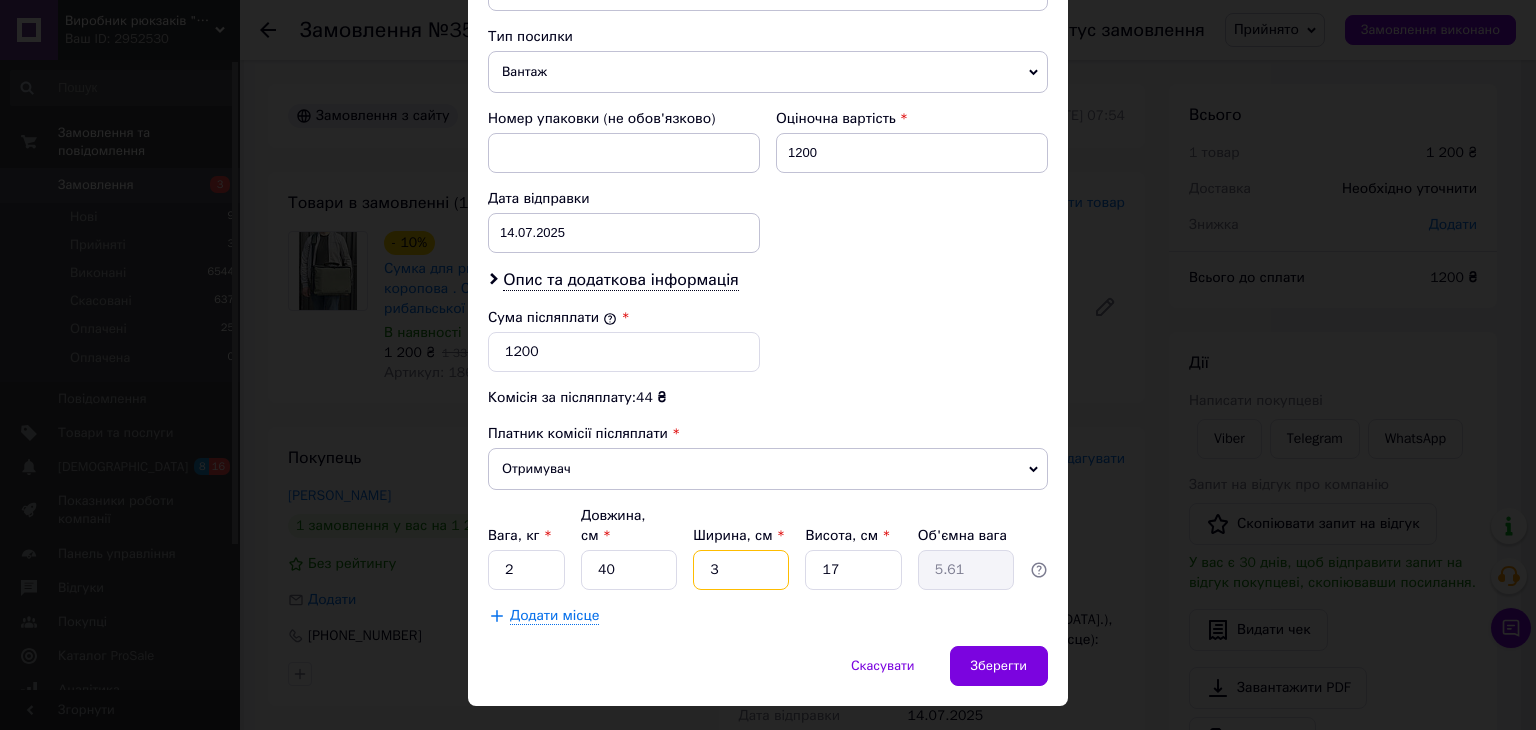 type on "3" 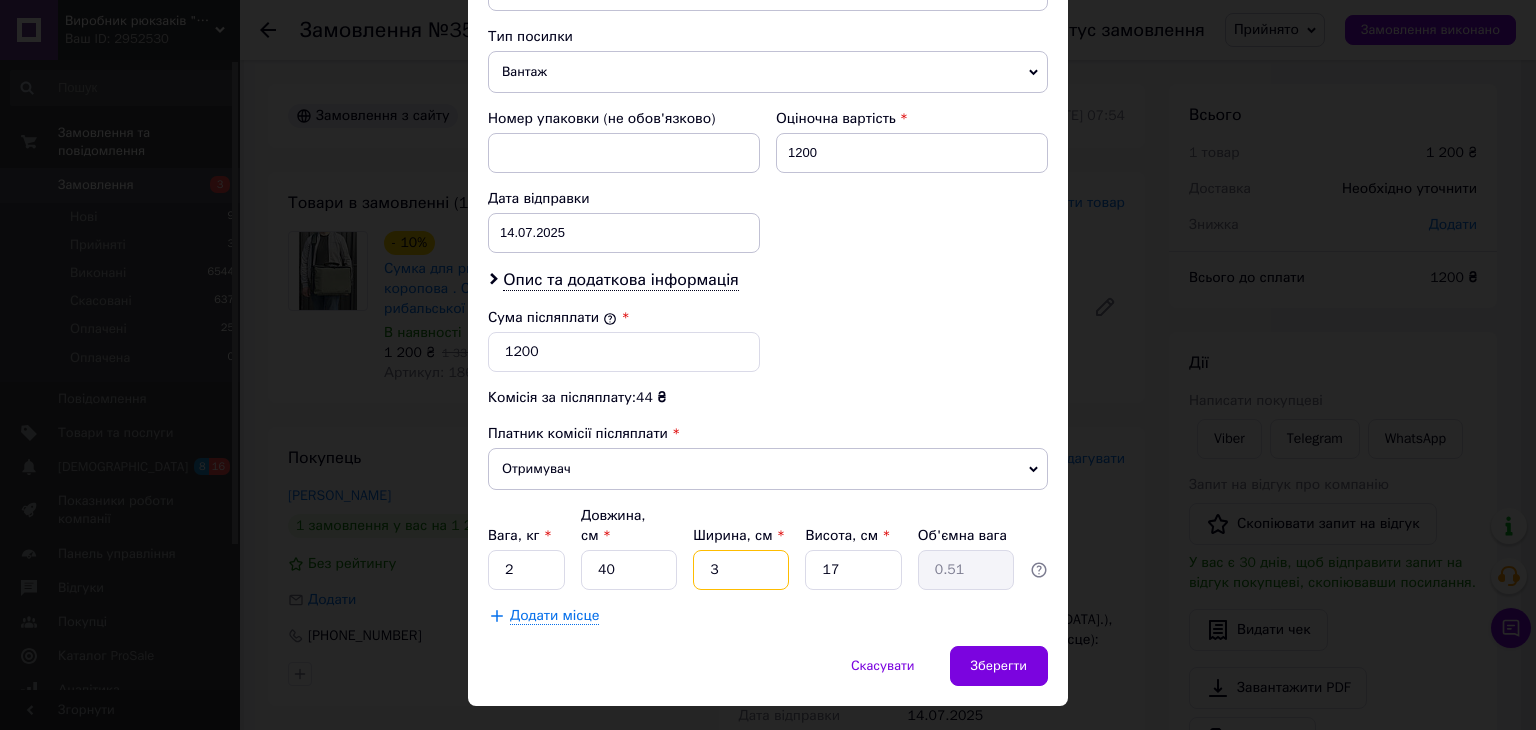 type on "30" 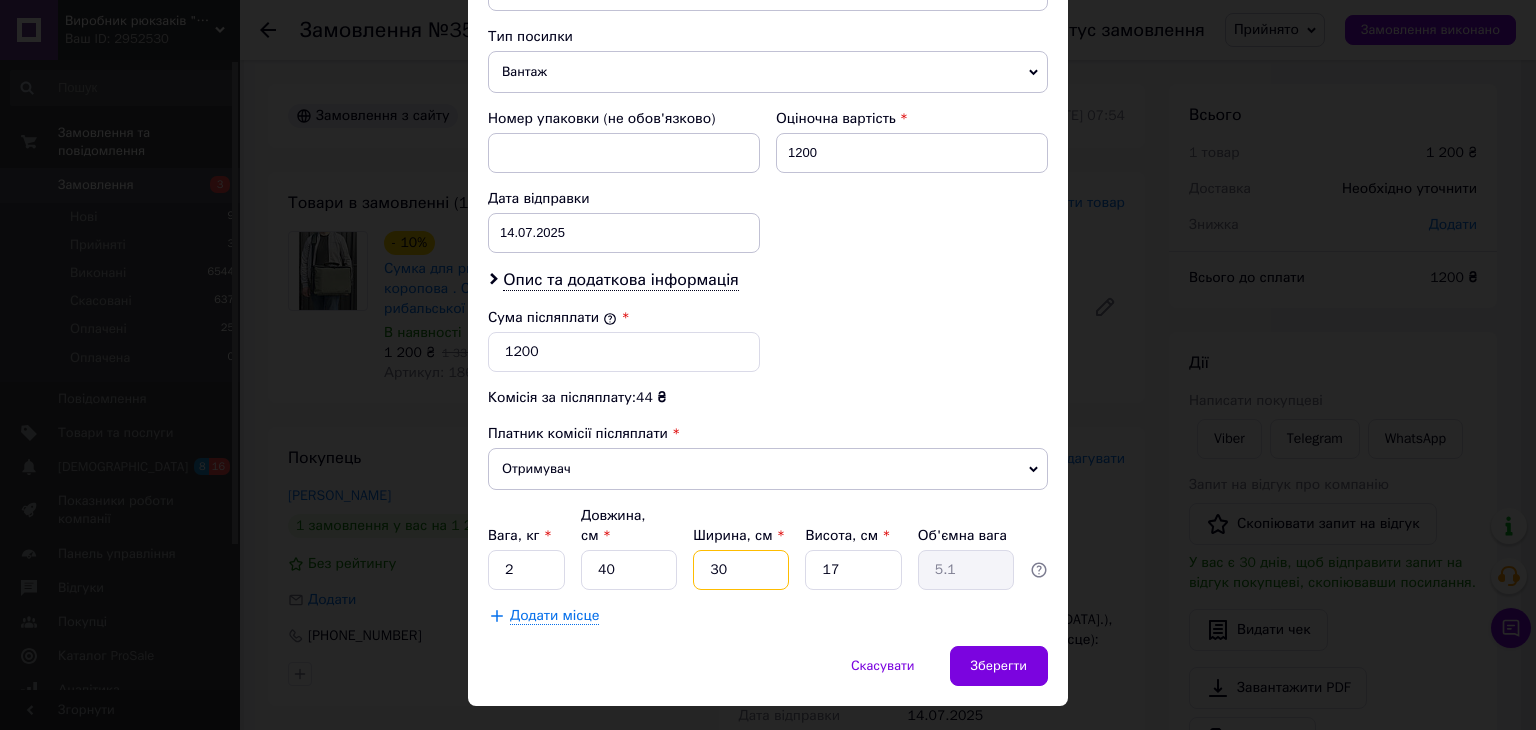 type on "30" 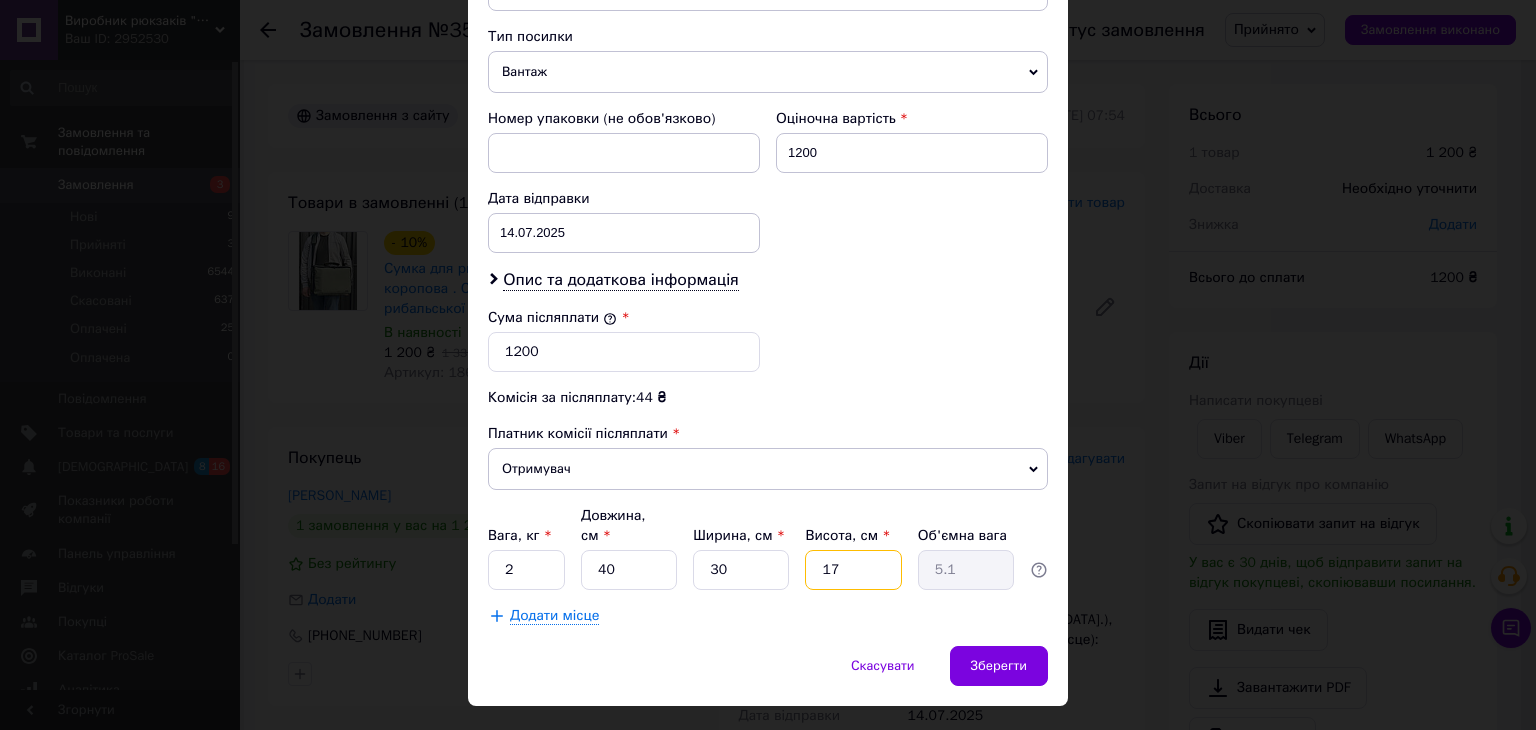 drag, startPoint x: 834, startPoint y: 525, endPoint x: 776, endPoint y: 515, distance: 58.855755 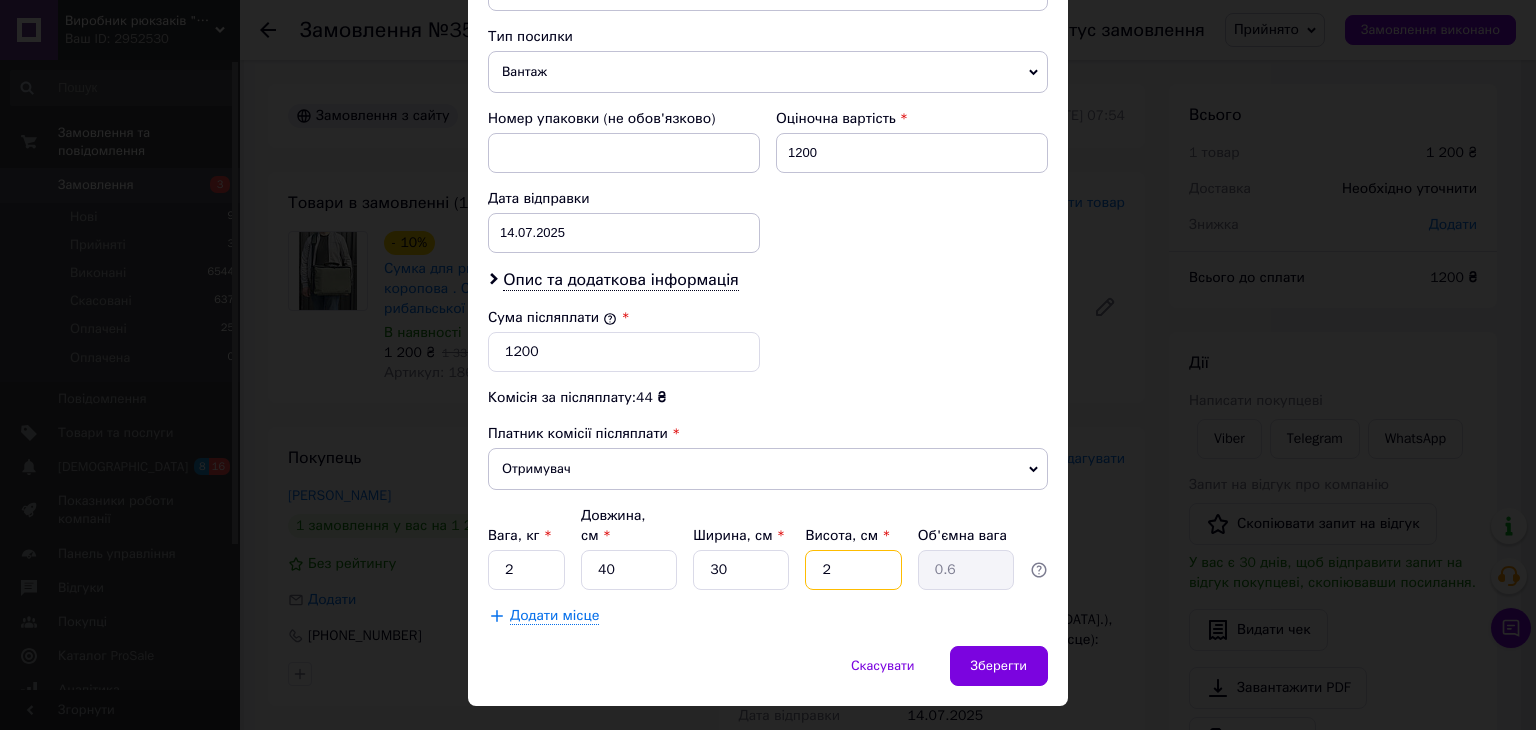 type on "20" 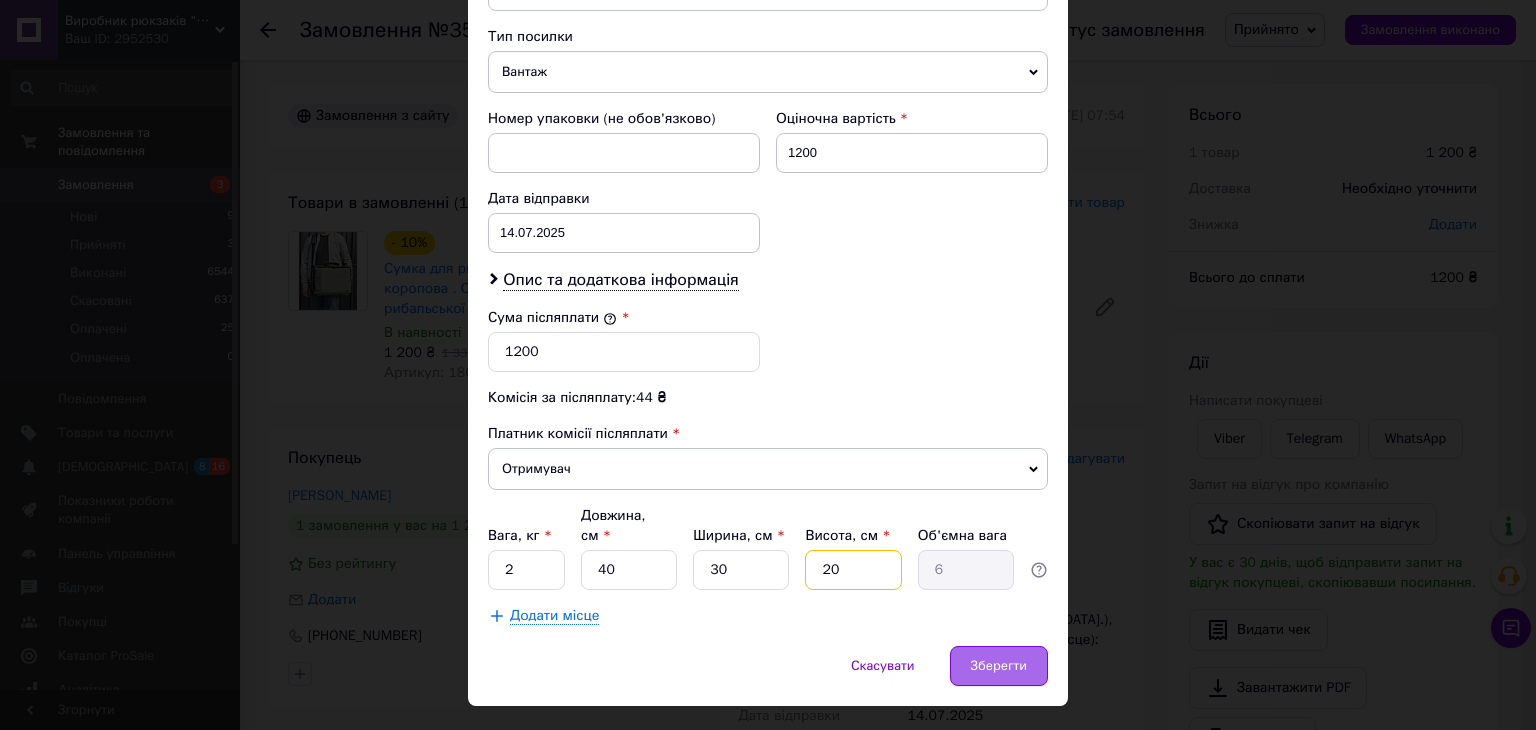 type on "20" 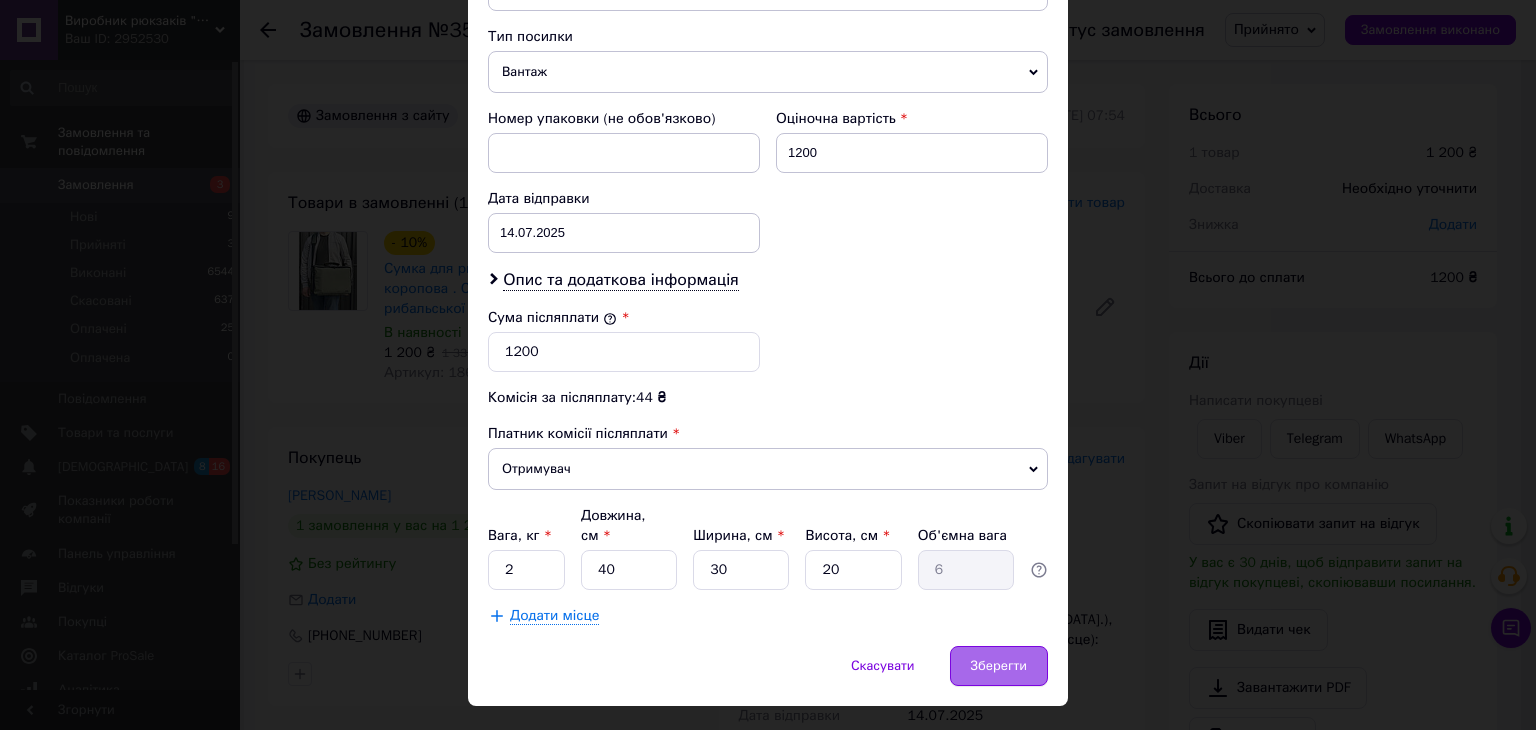 click on "Зберегти" at bounding box center [999, 666] 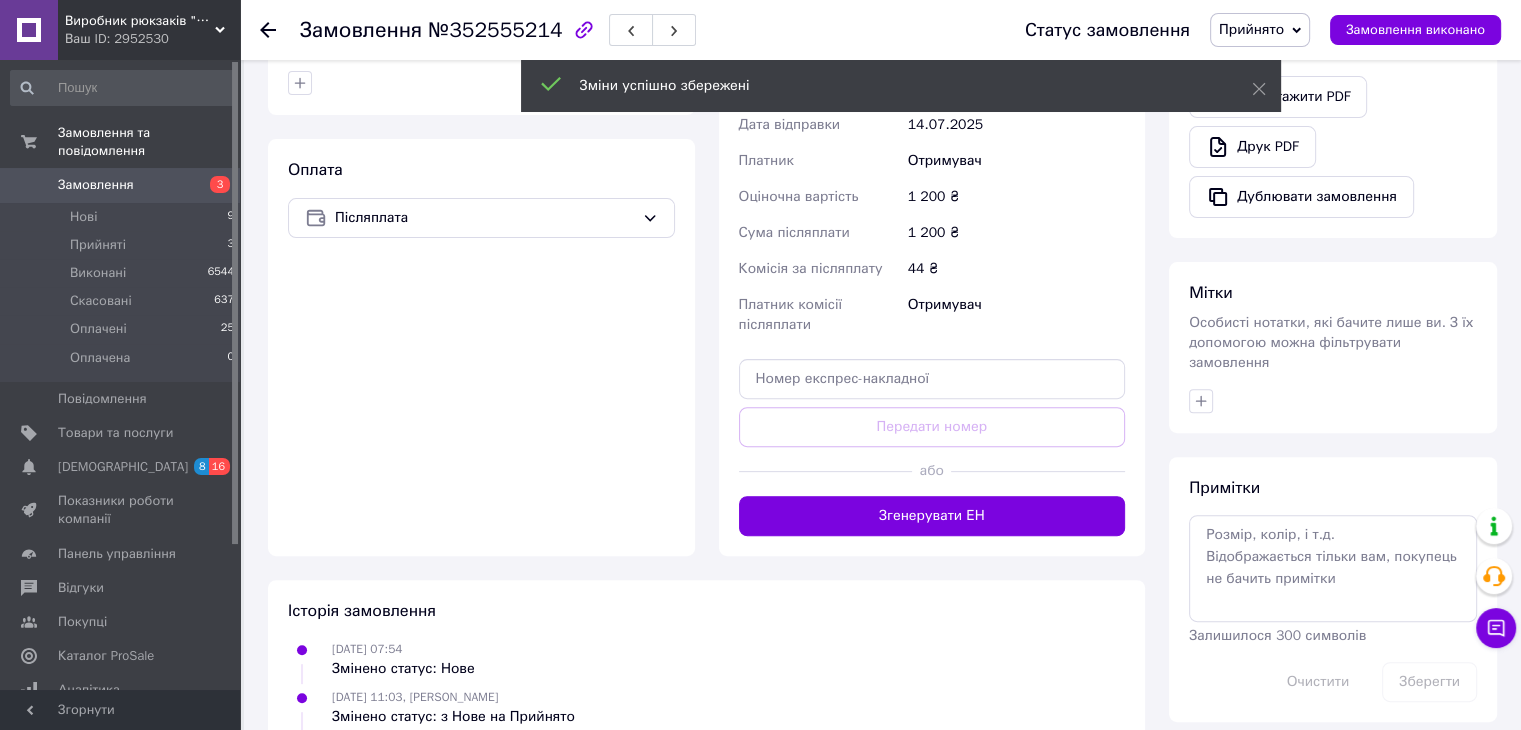 scroll, scrollTop: 600, scrollLeft: 0, axis: vertical 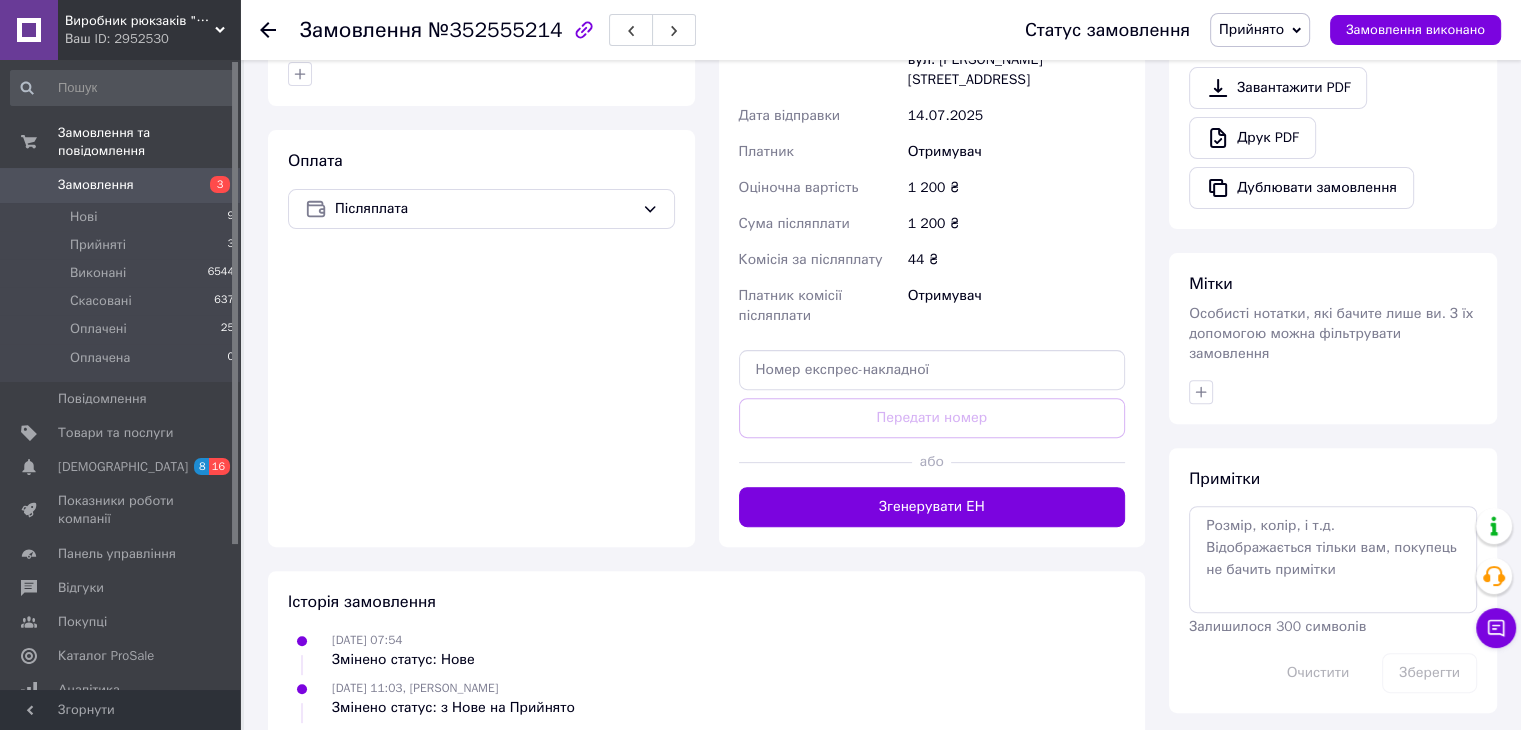 click on "Згенерувати ЕН" at bounding box center (932, 507) 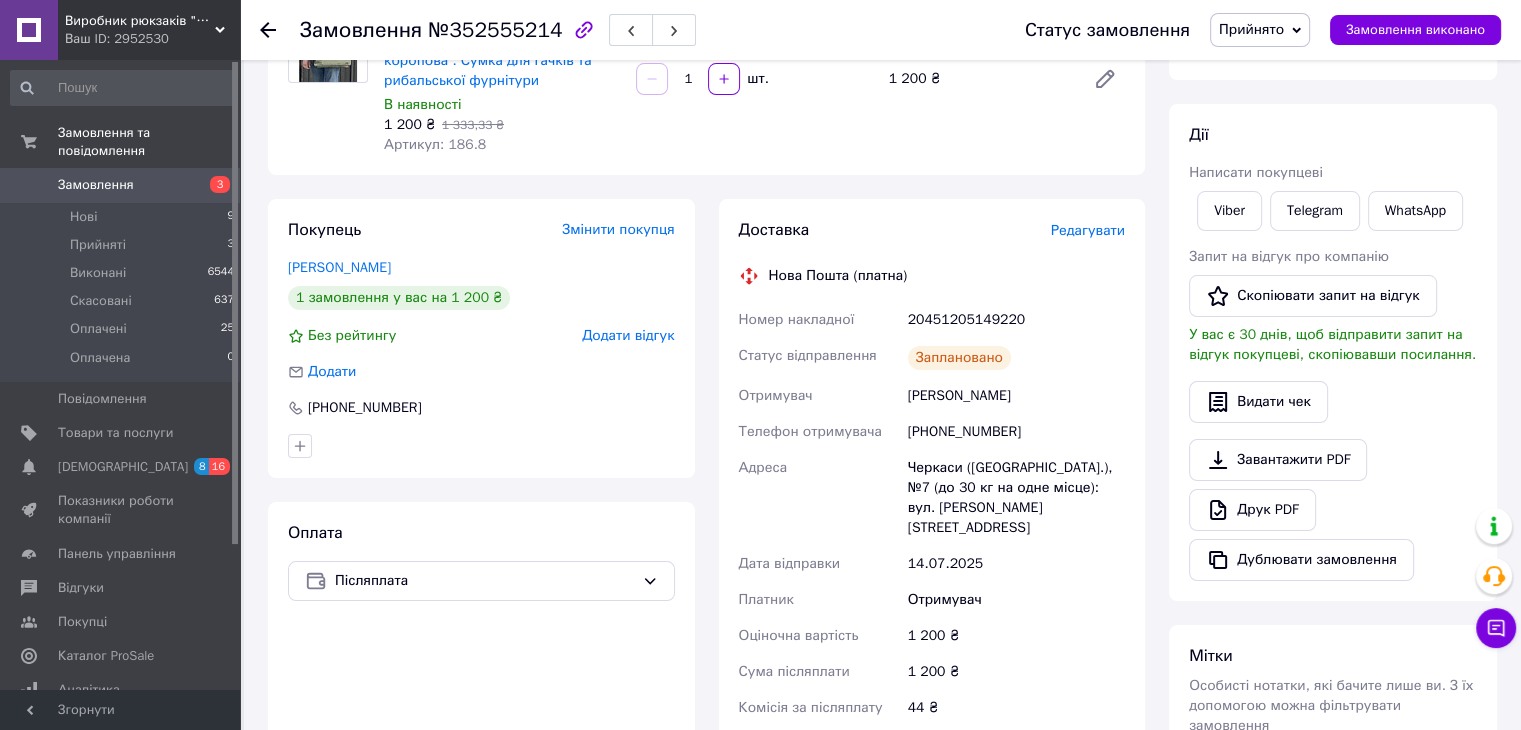 scroll, scrollTop: 200, scrollLeft: 0, axis: vertical 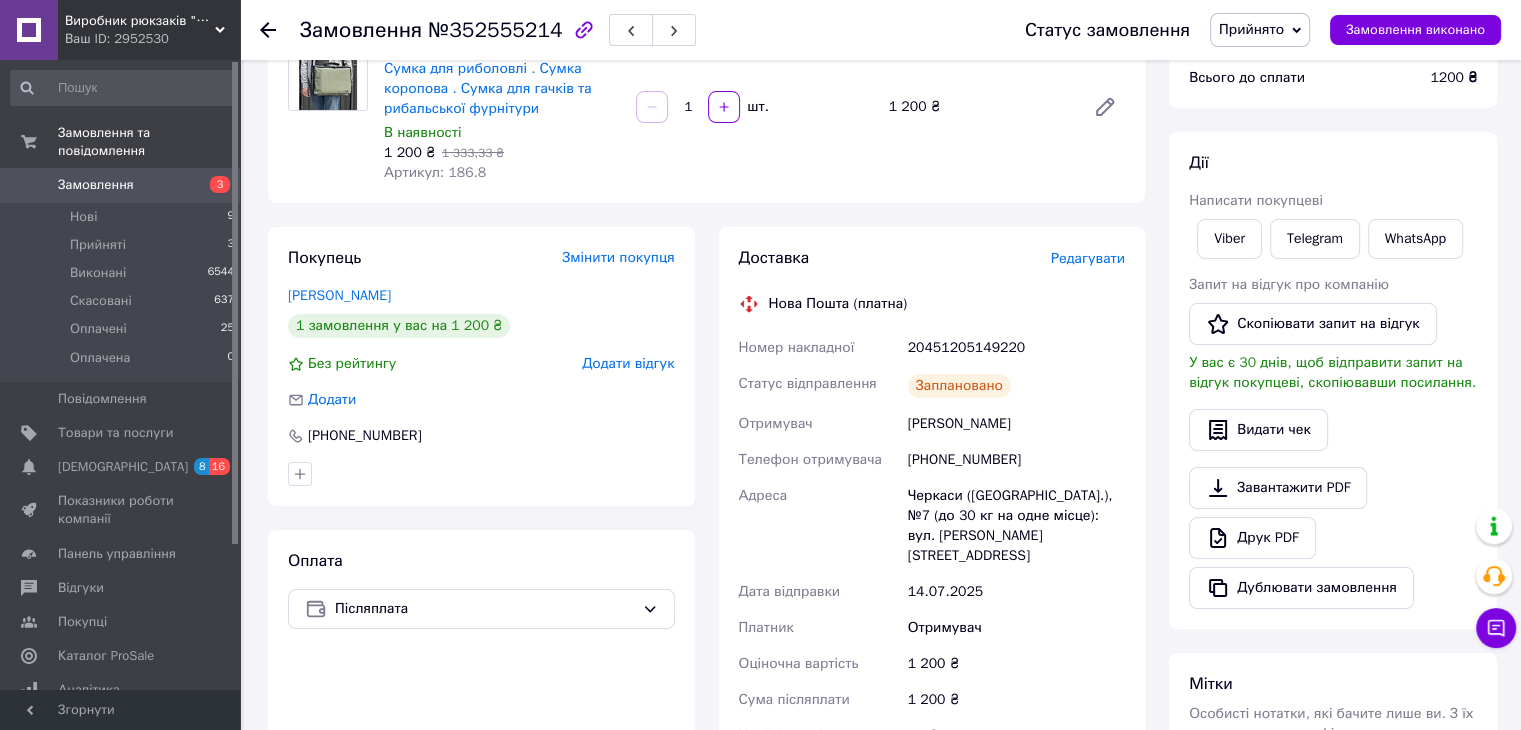 click 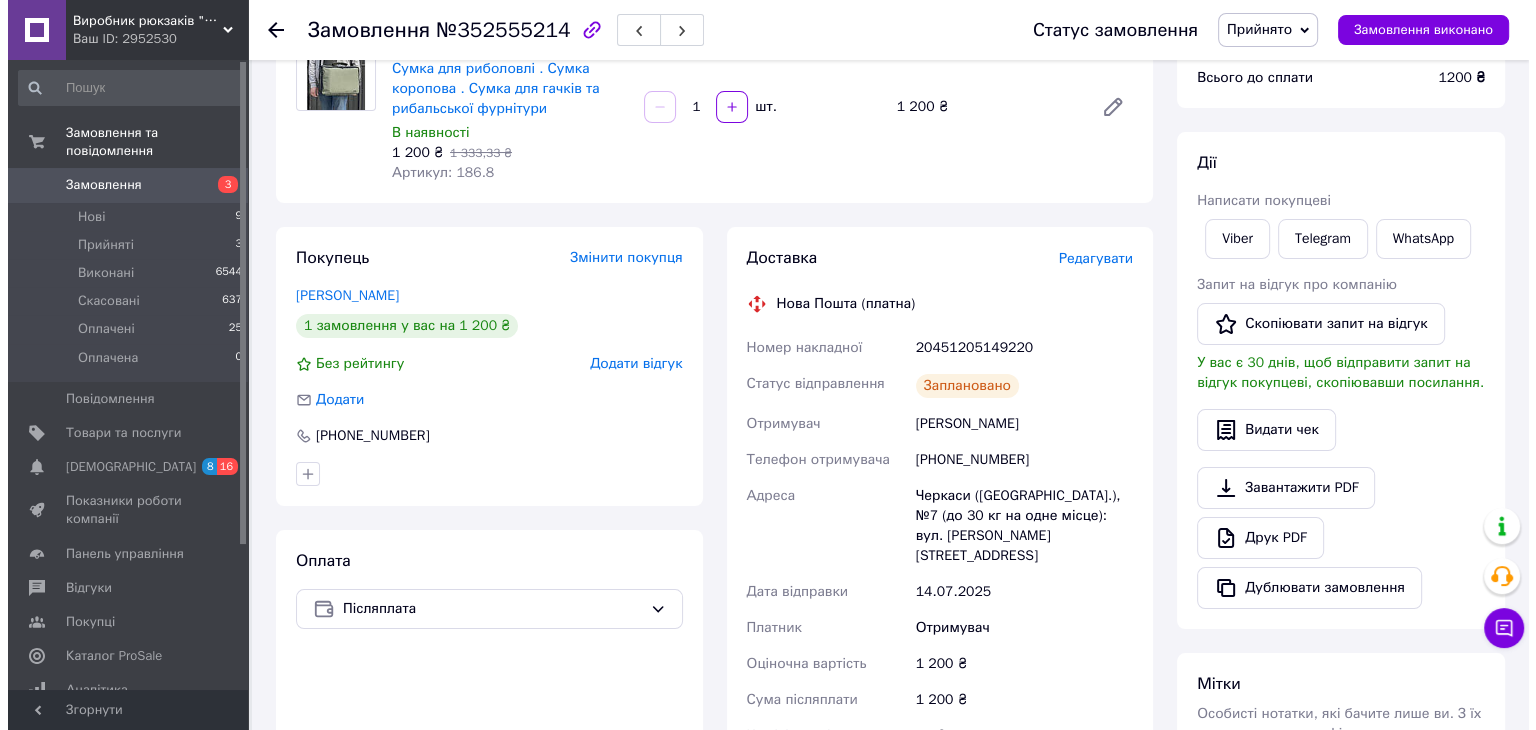 scroll, scrollTop: 0, scrollLeft: 0, axis: both 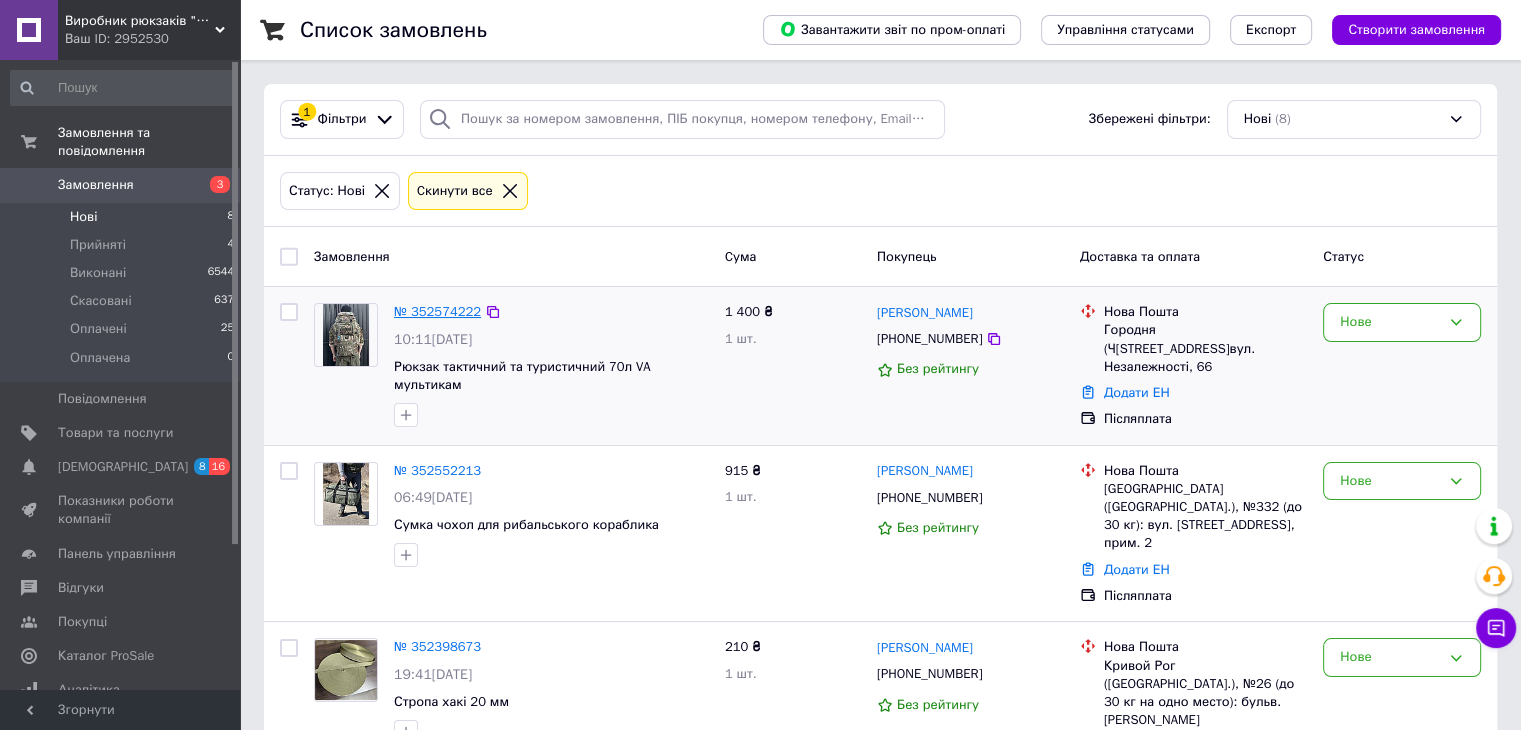 click on "№ 352574222" at bounding box center [437, 311] 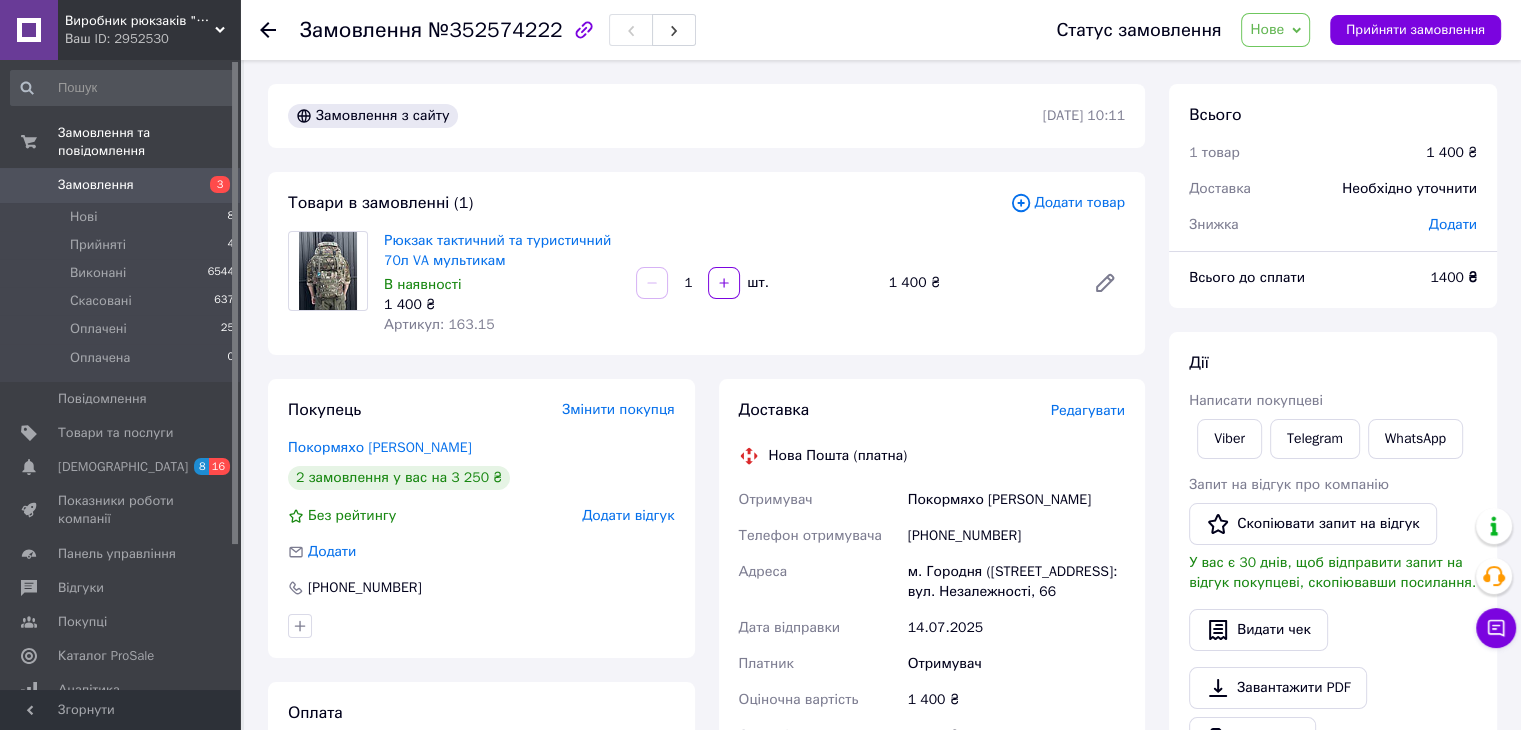click on "Нове" at bounding box center (1267, 29) 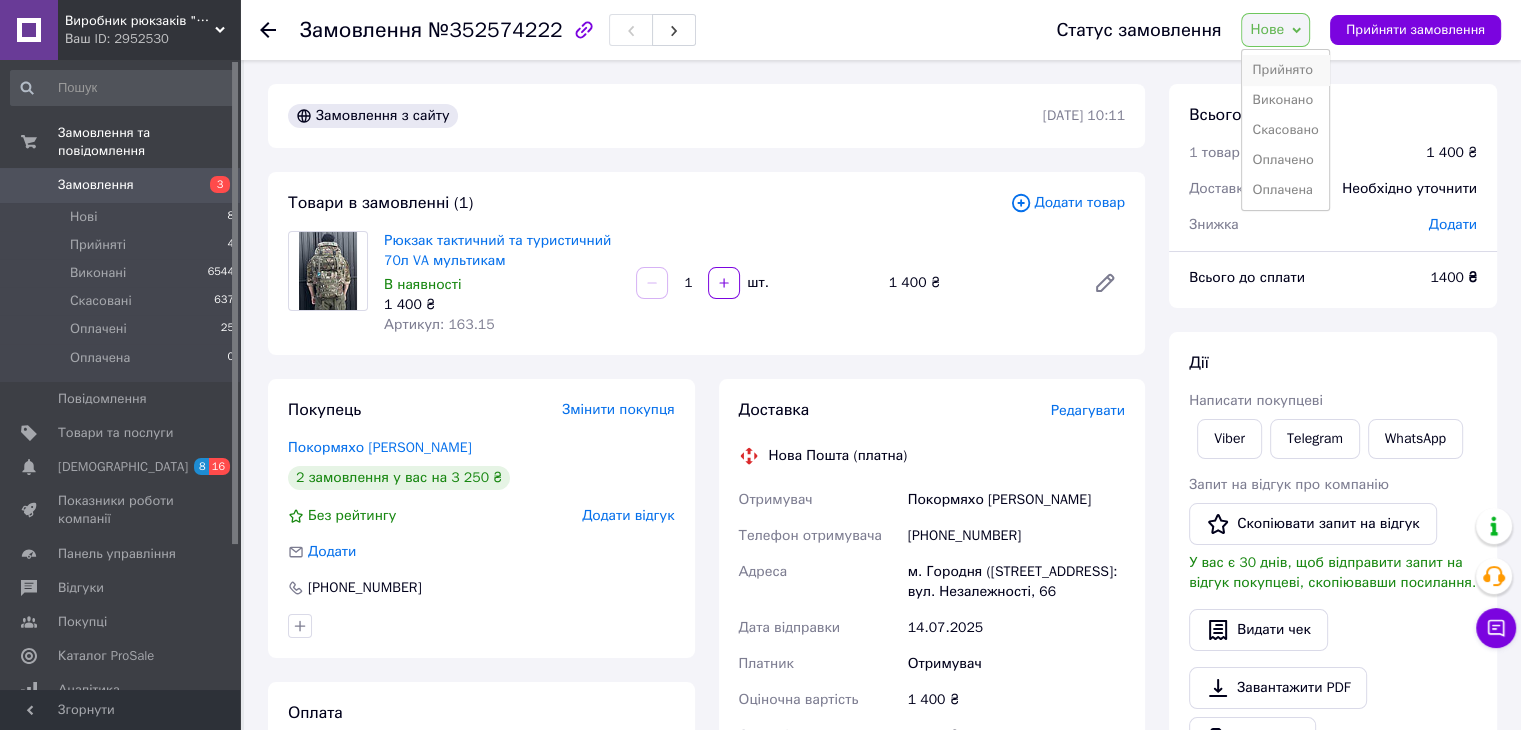click on "Прийнято" at bounding box center (1285, 70) 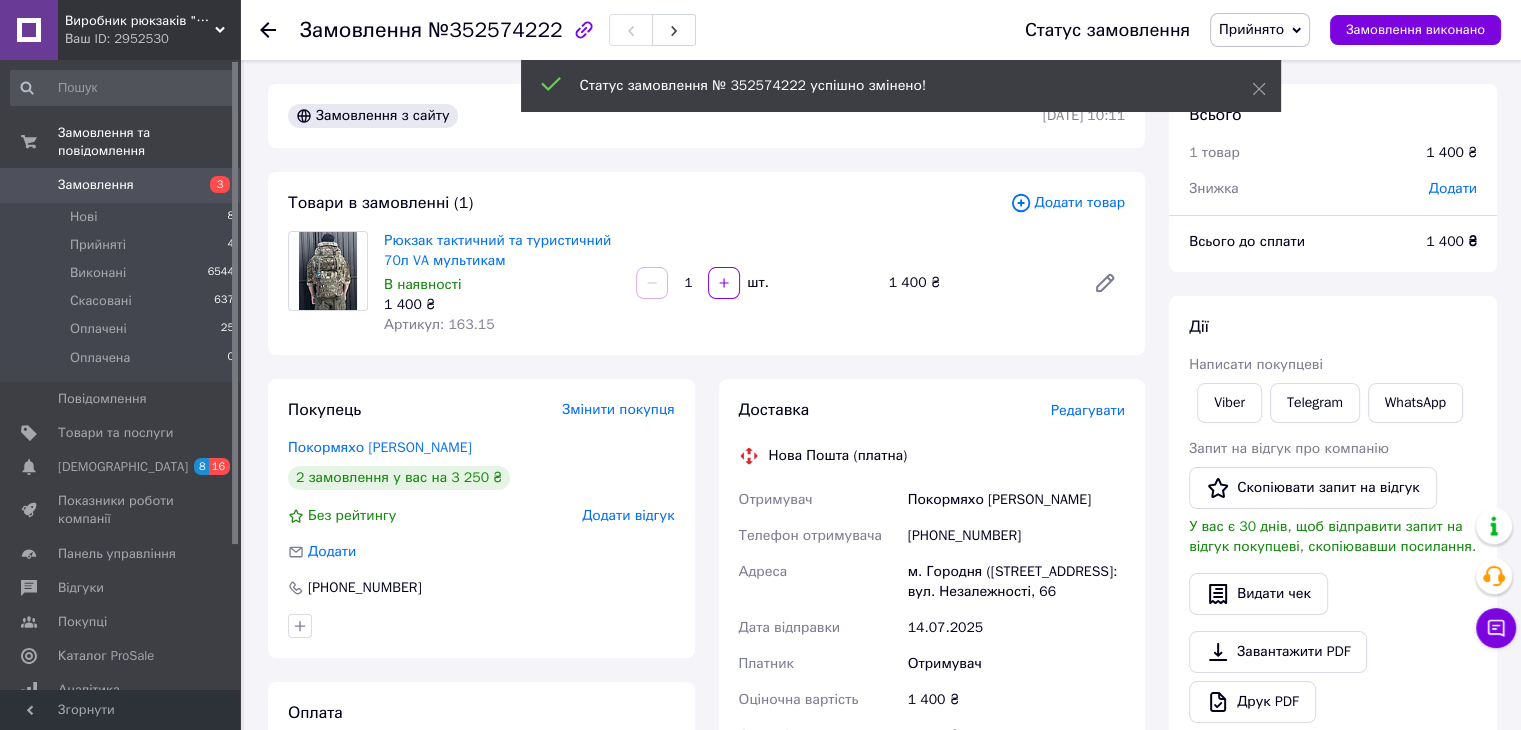 click on "Редагувати" at bounding box center (1088, 410) 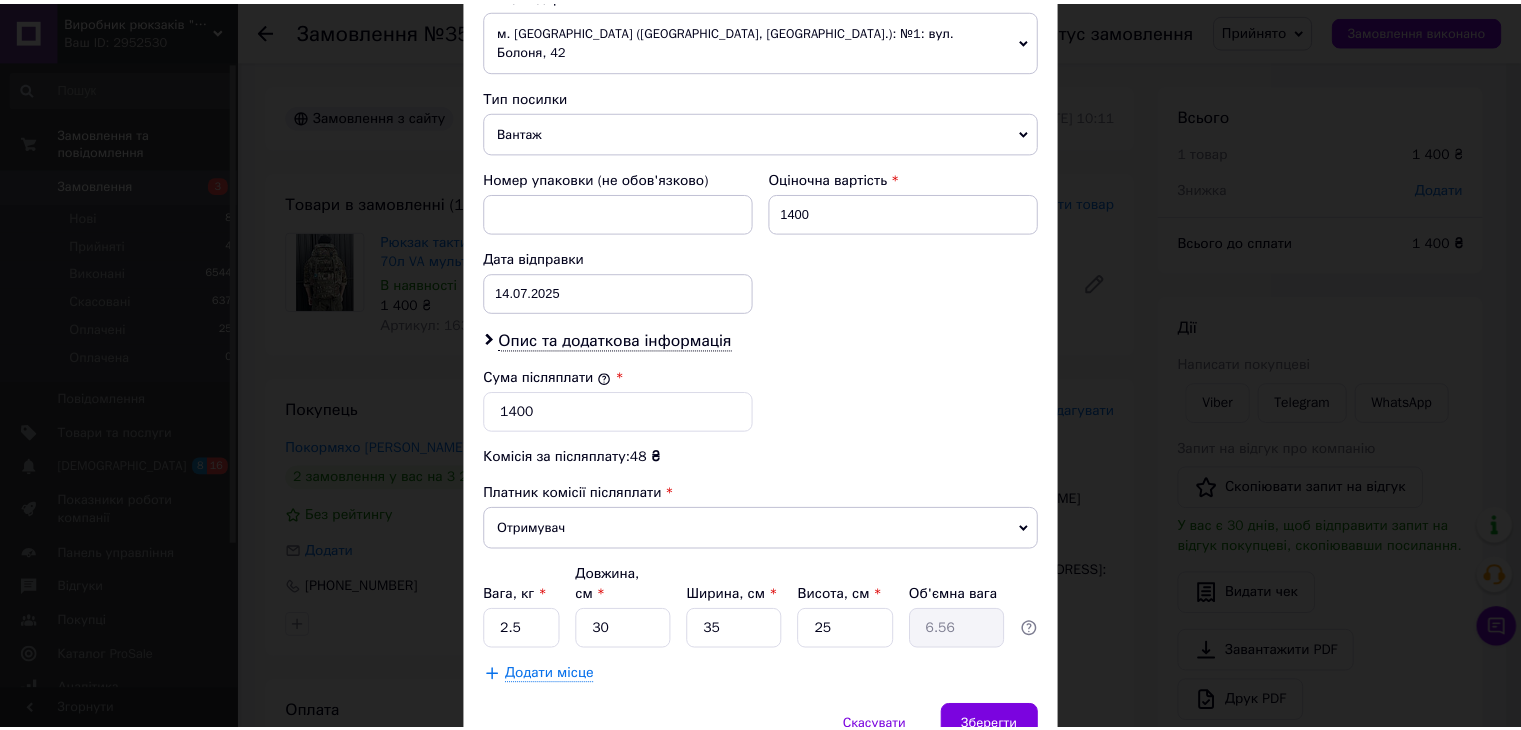 scroll, scrollTop: 790, scrollLeft: 0, axis: vertical 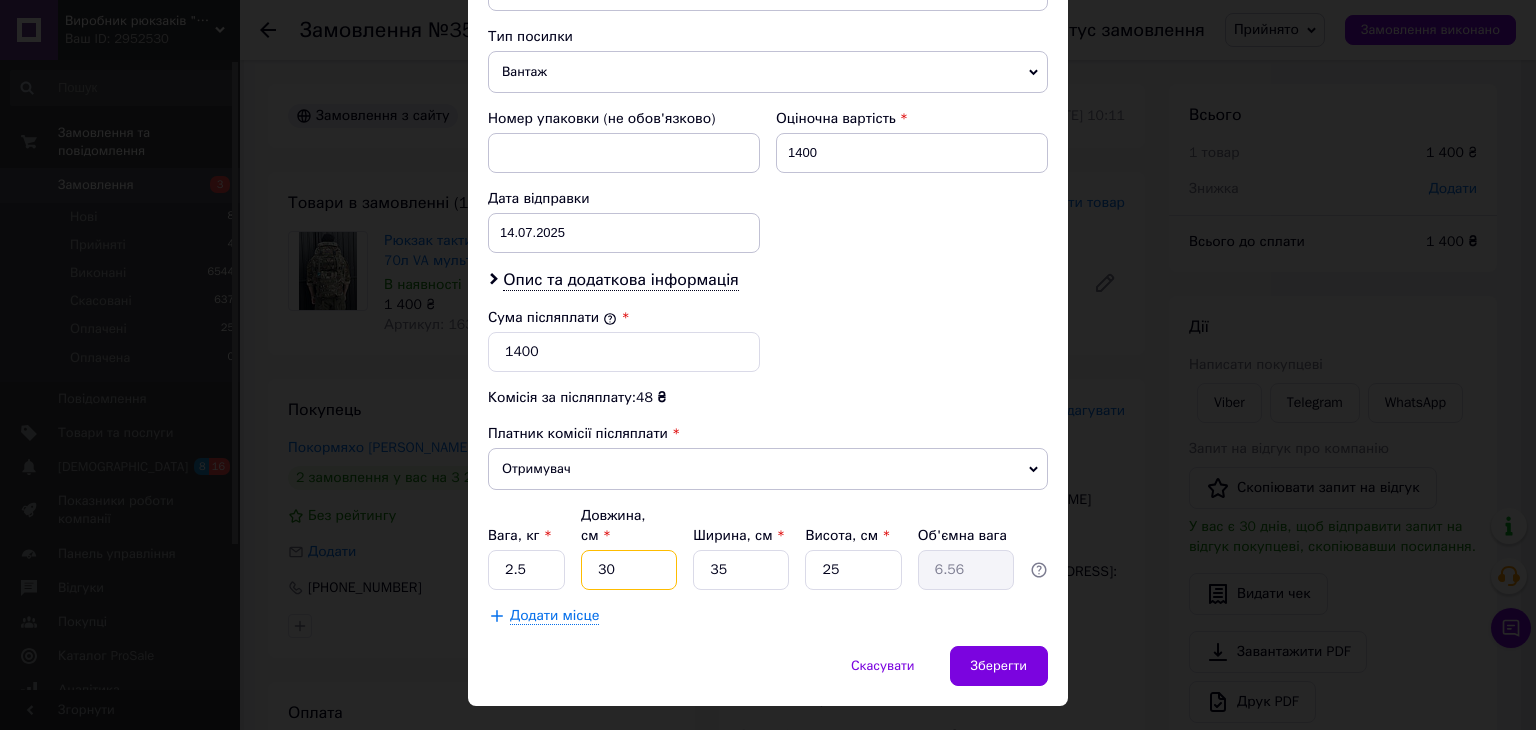 drag, startPoint x: 640, startPoint y: 530, endPoint x: 448, endPoint y: 517, distance: 192.4396 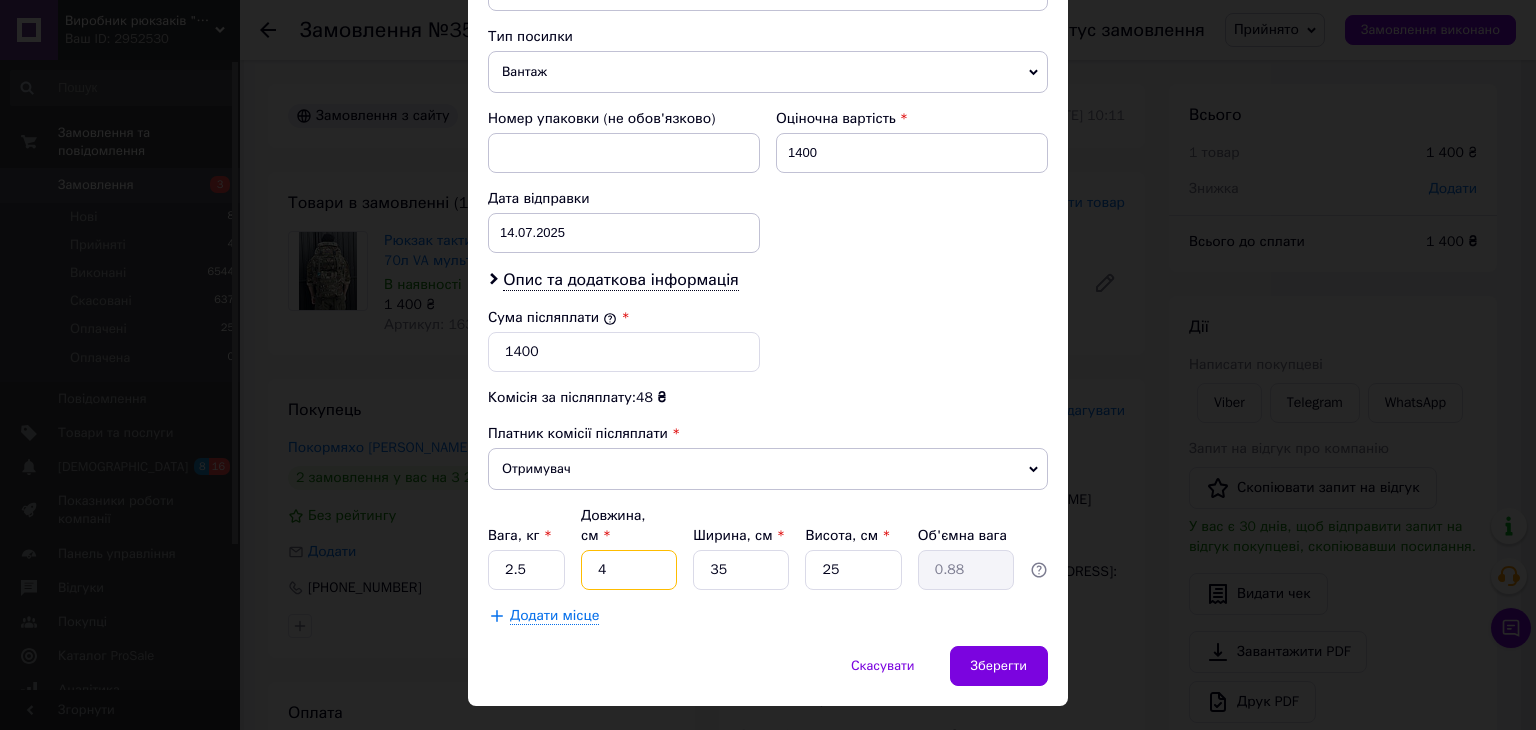 type on "40" 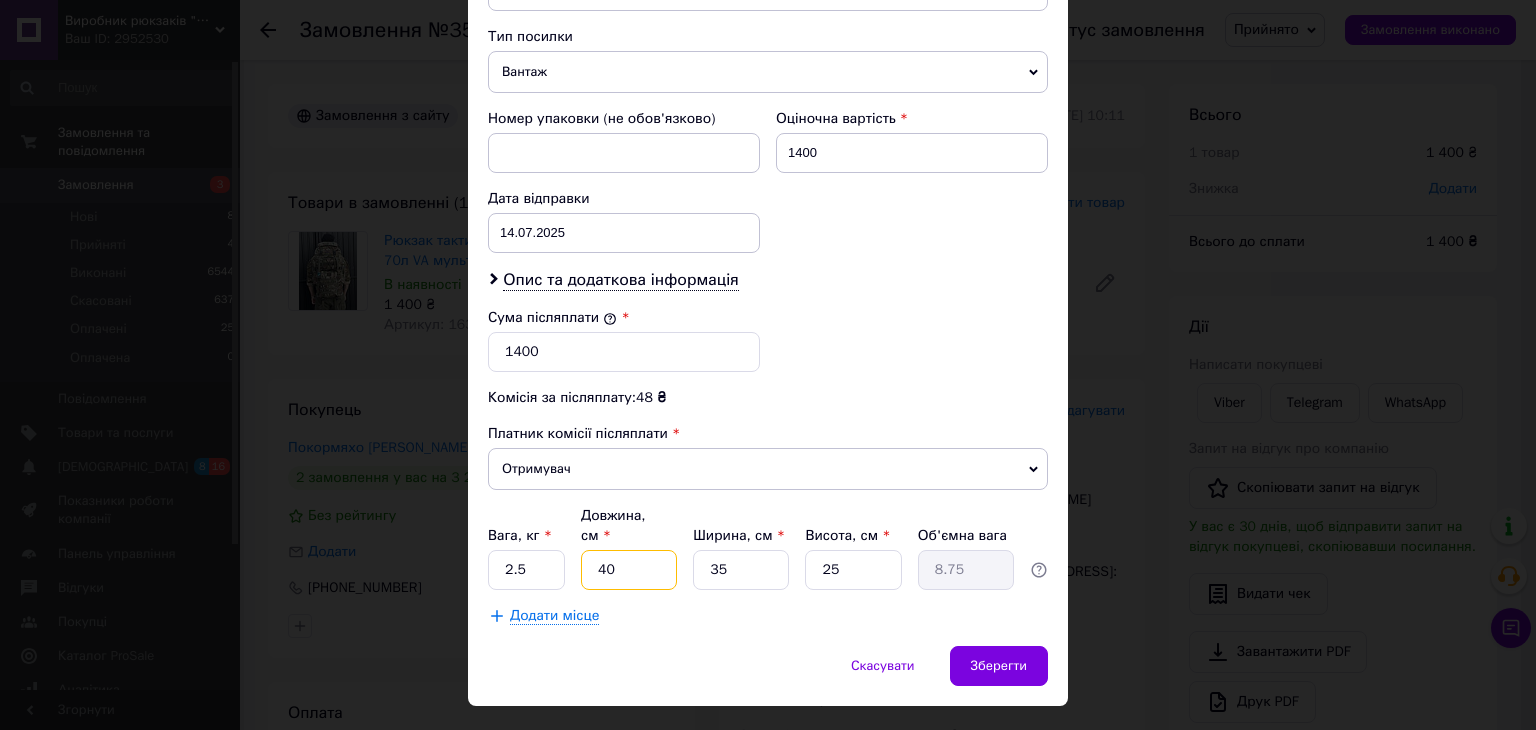 type on "40" 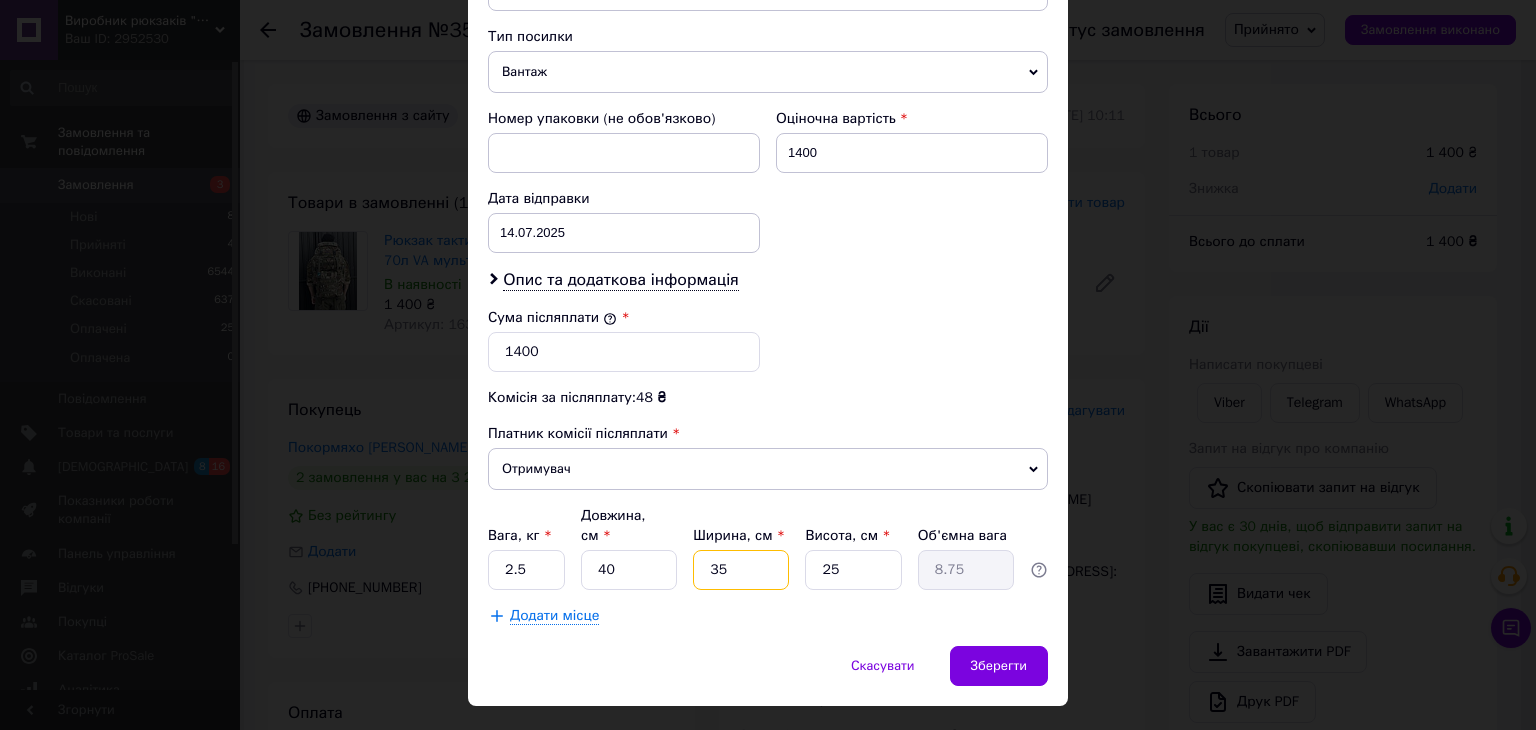 click on "35" at bounding box center (741, 570) 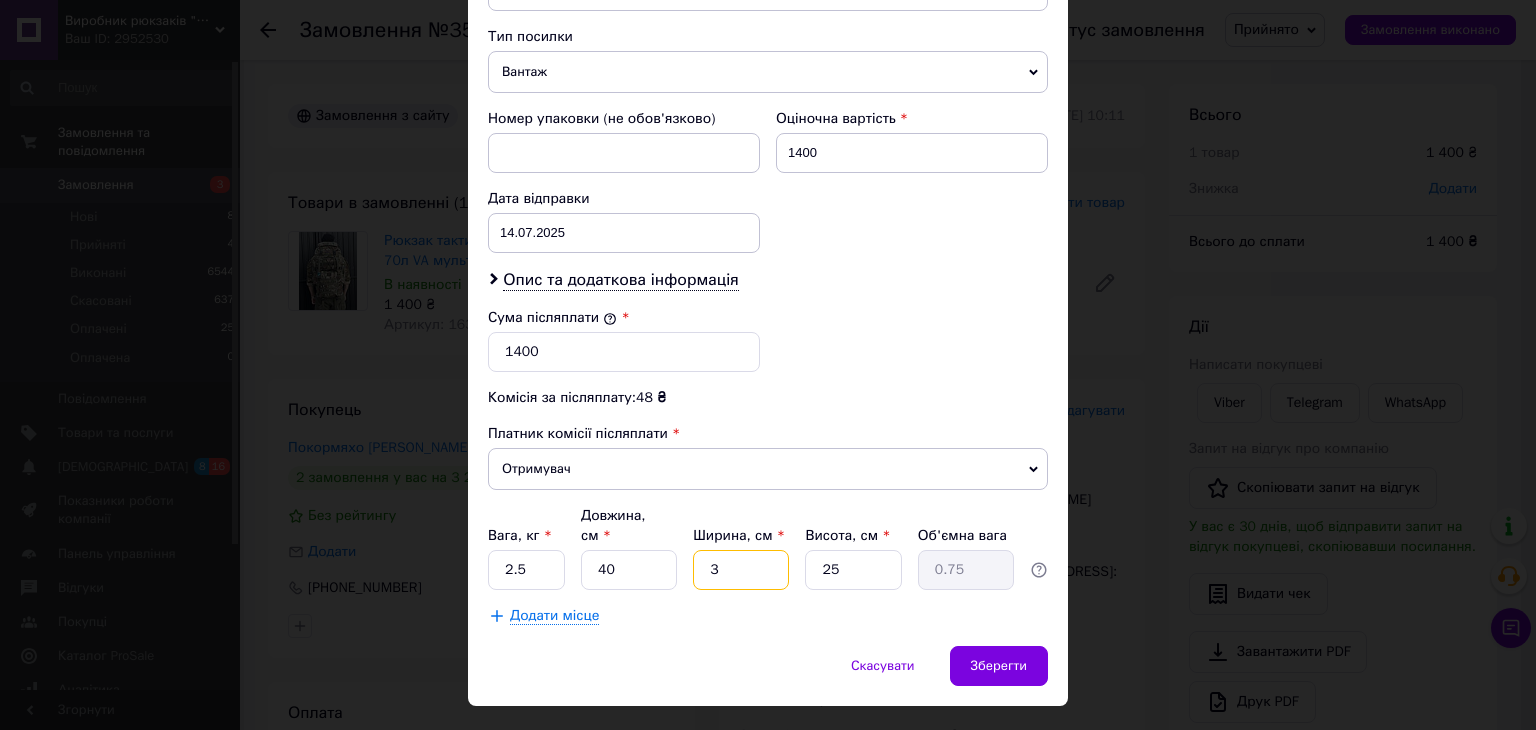 type on "30" 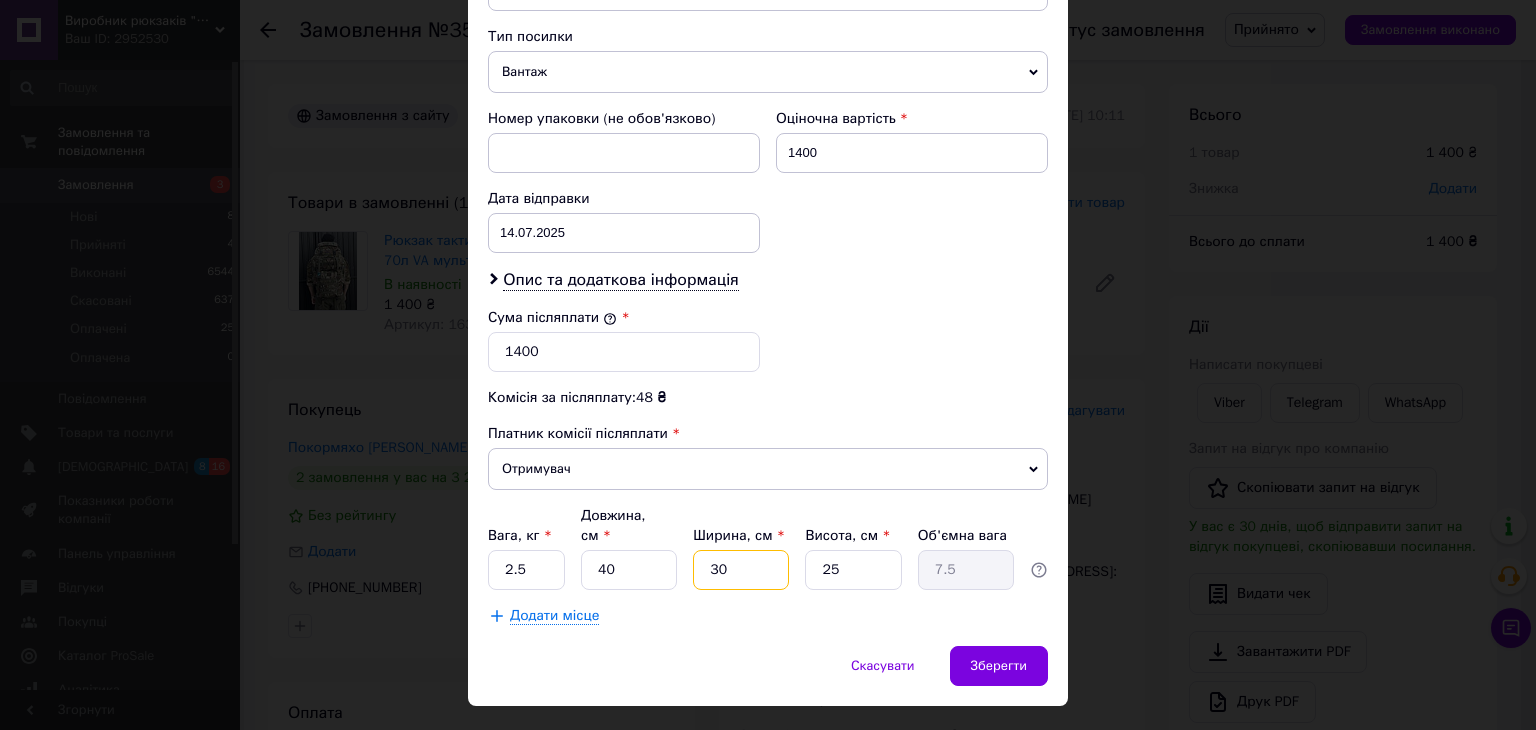 type on "30" 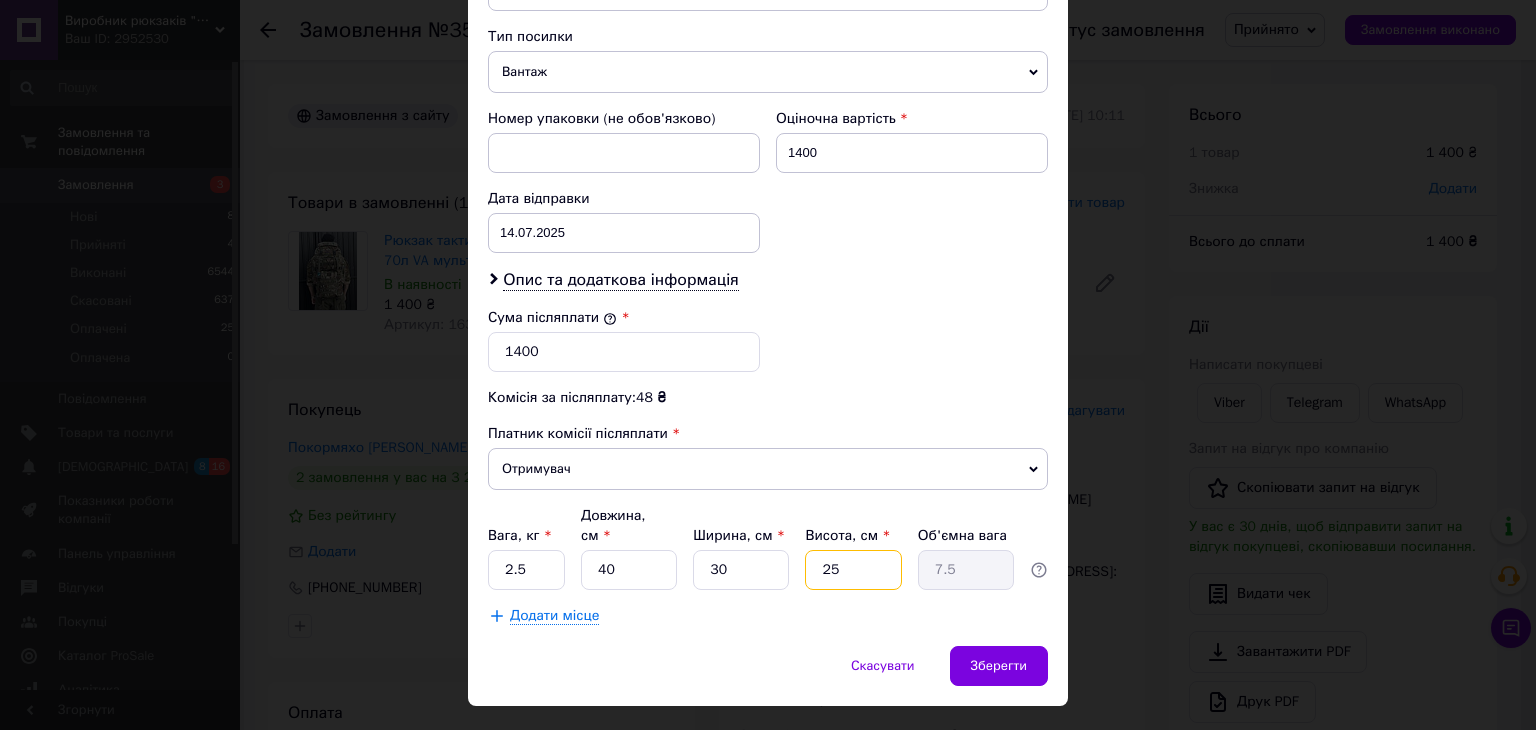 click on "25" at bounding box center [853, 570] 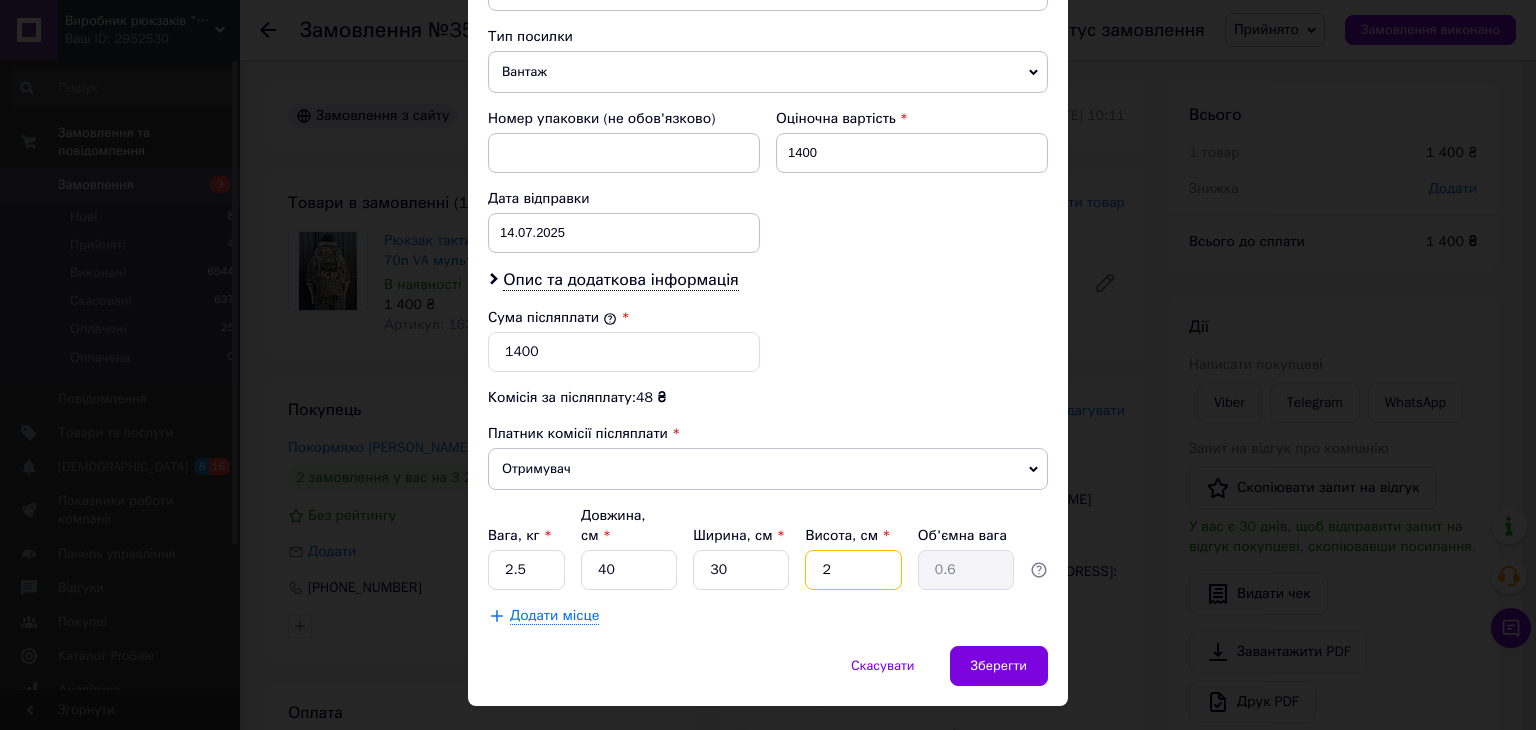type on "20" 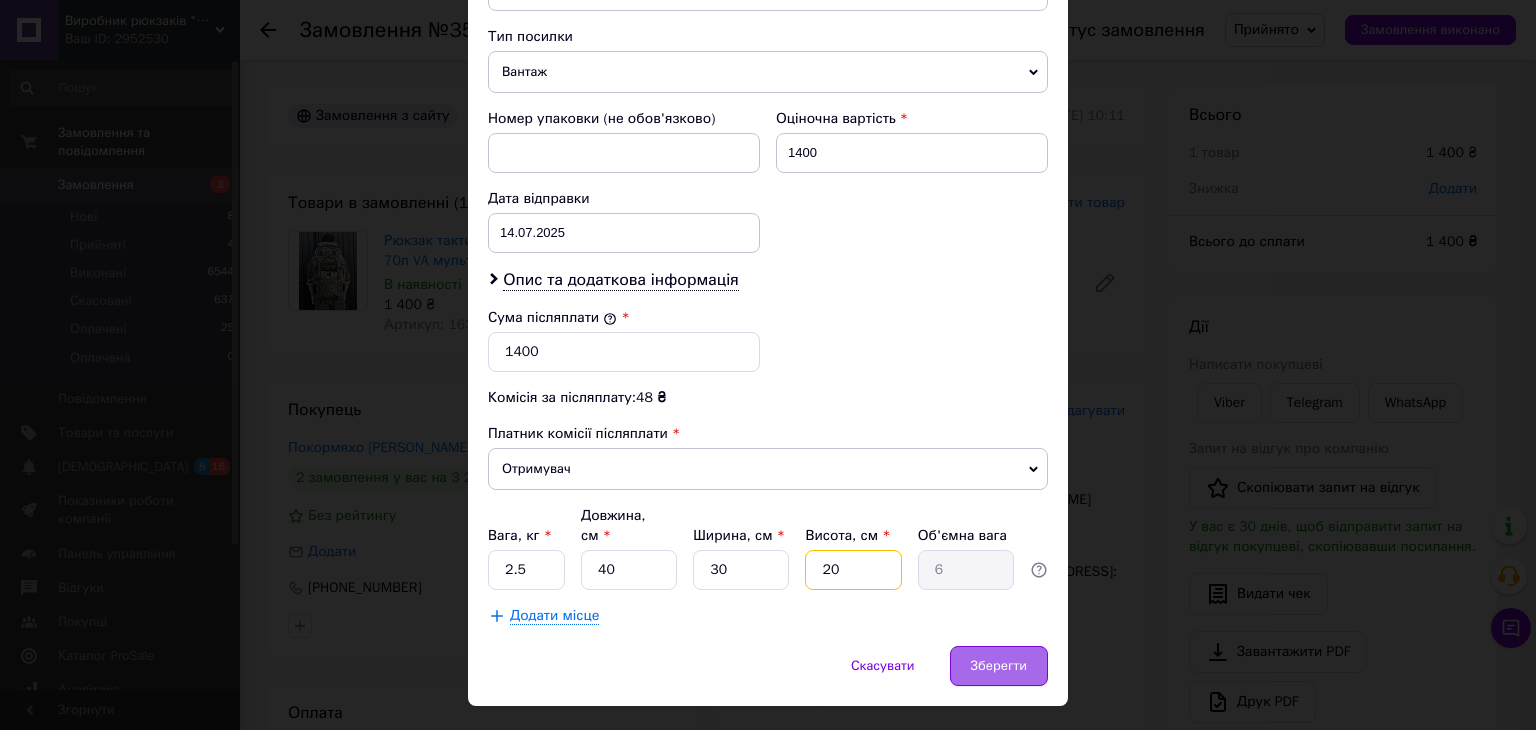 type on "20" 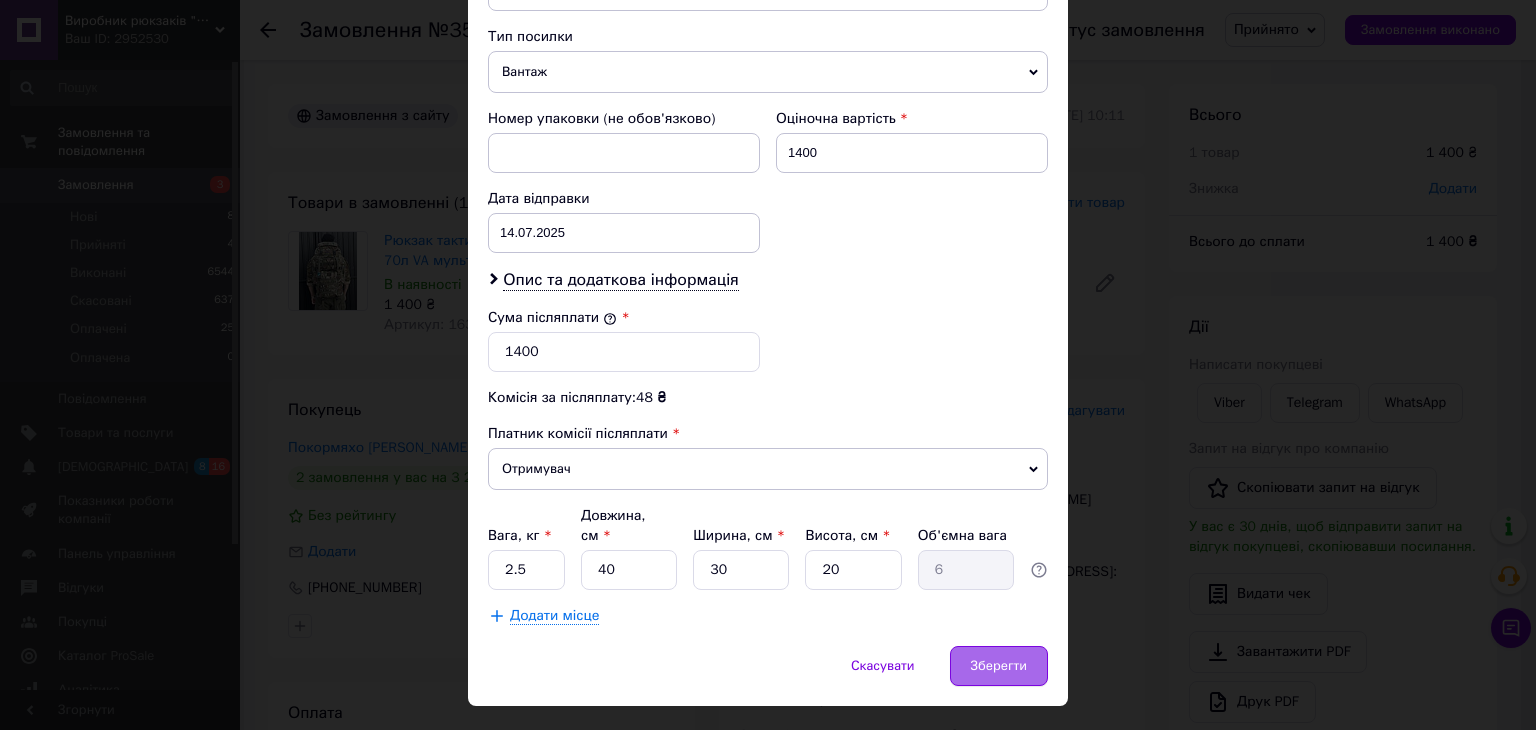click on "Зберегти" at bounding box center [999, 666] 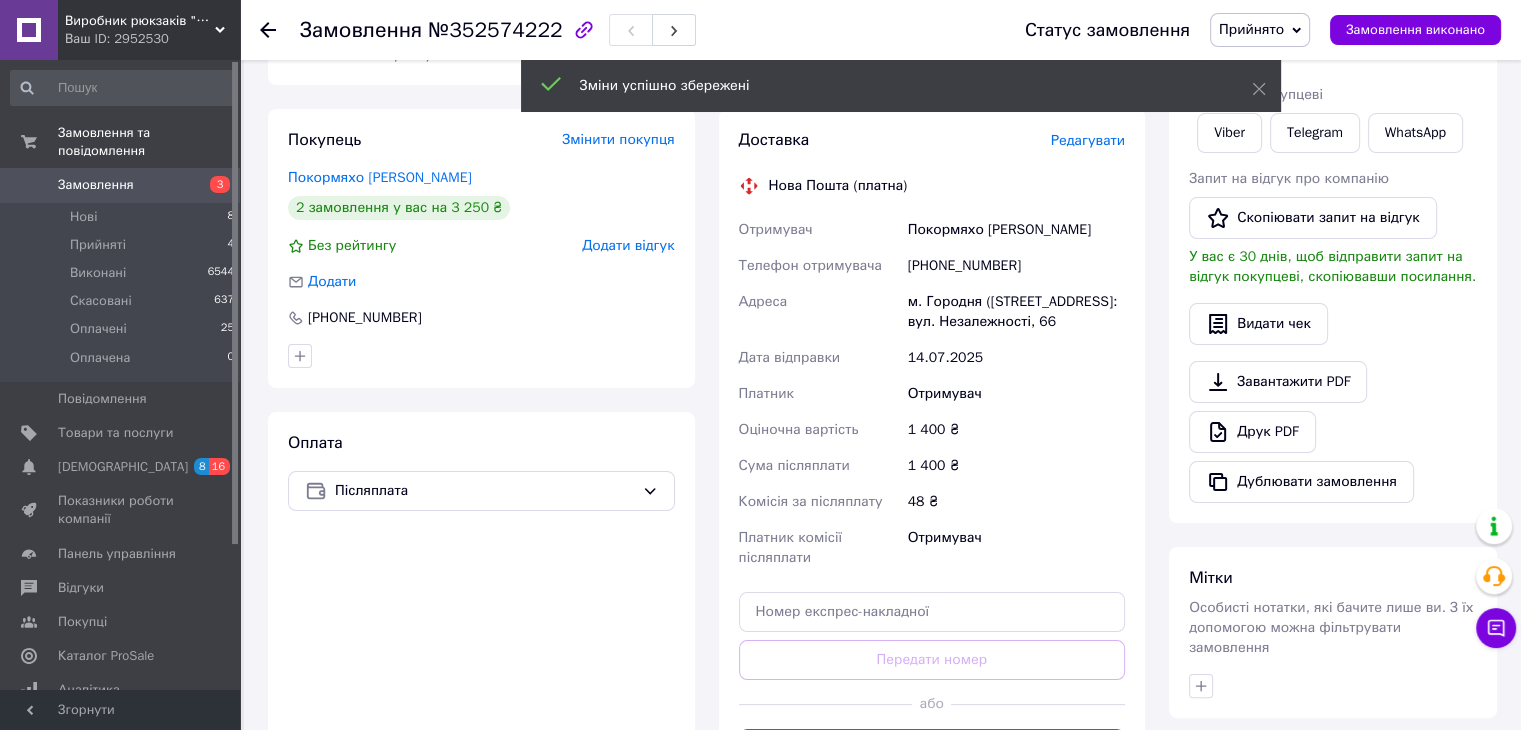 scroll, scrollTop: 400, scrollLeft: 0, axis: vertical 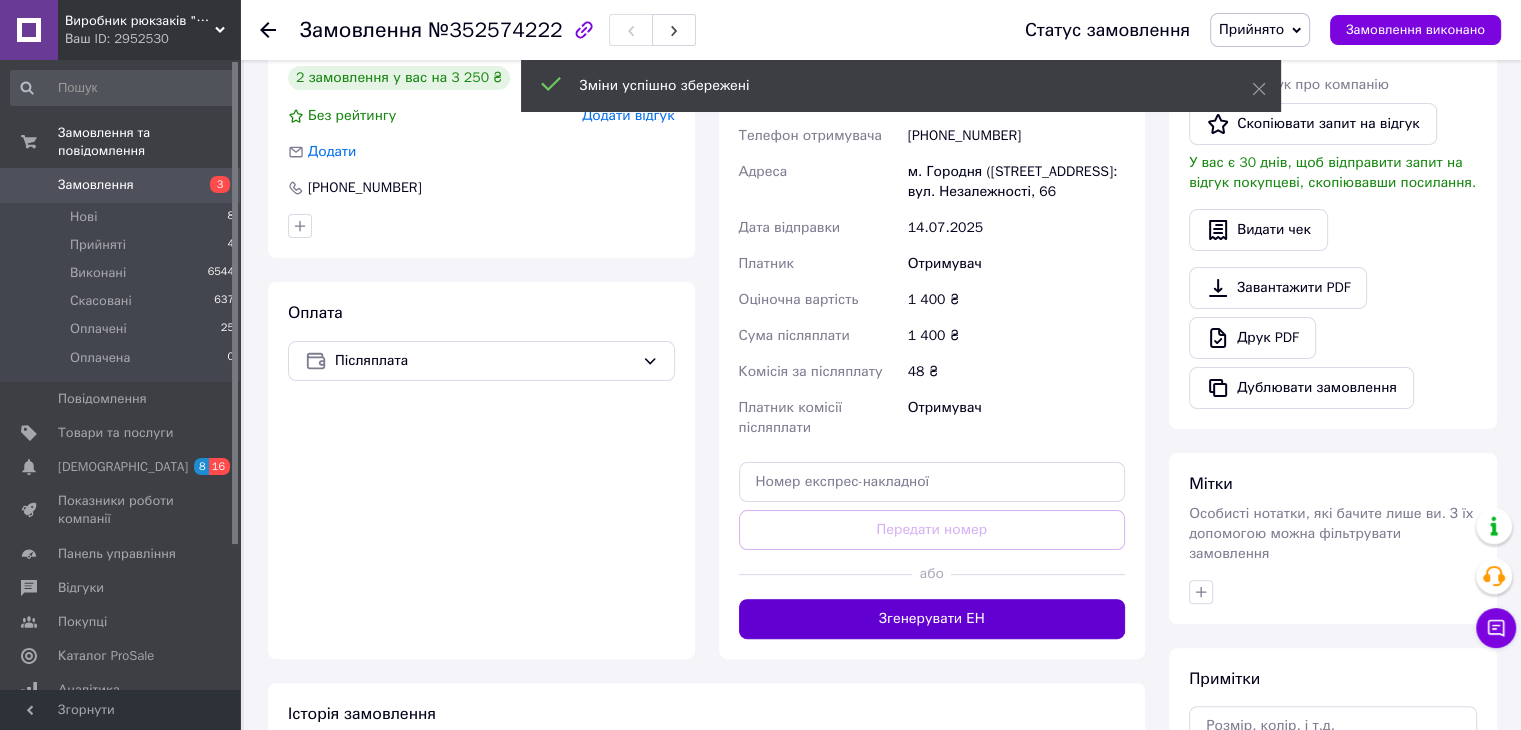 click on "Згенерувати ЕН" at bounding box center [932, 619] 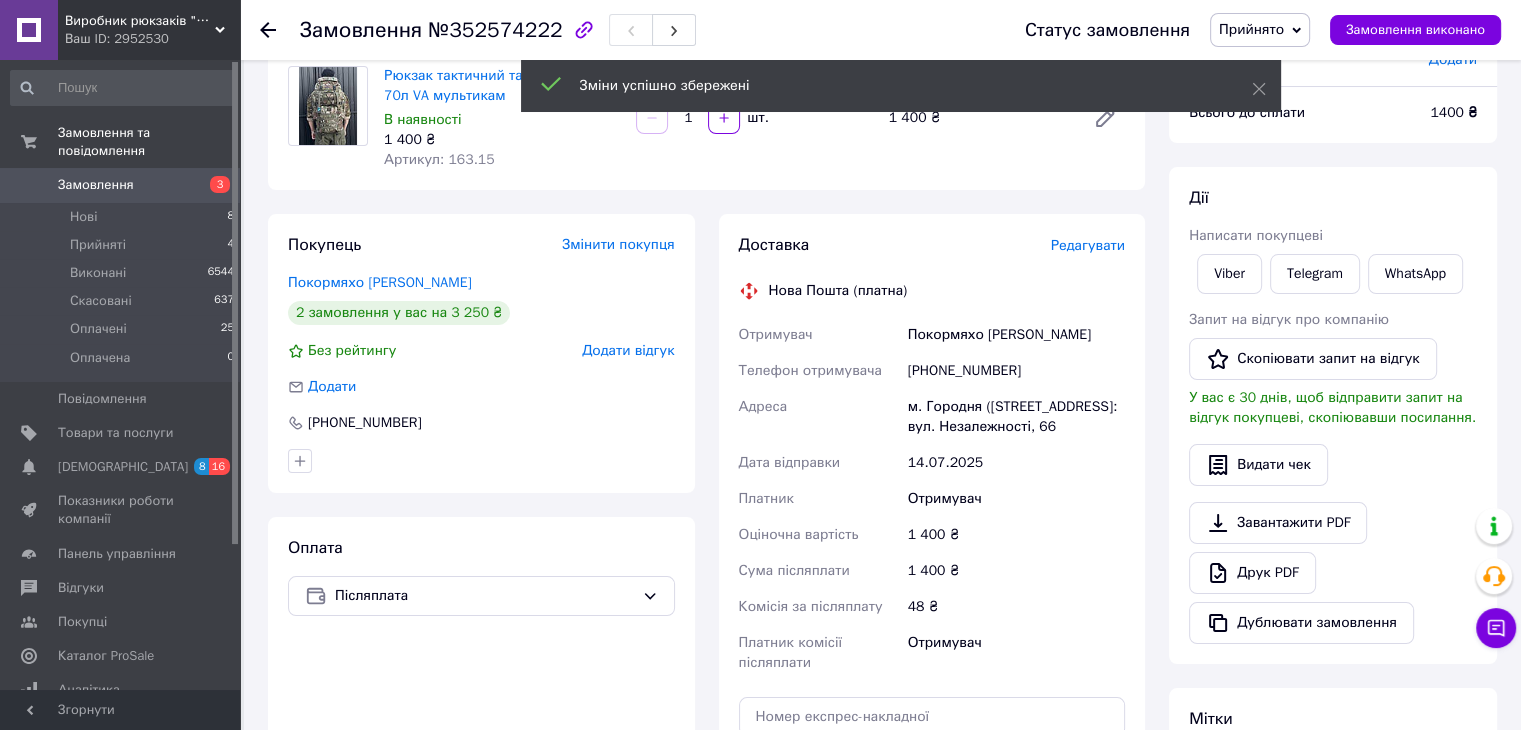 scroll, scrollTop: 0, scrollLeft: 0, axis: both 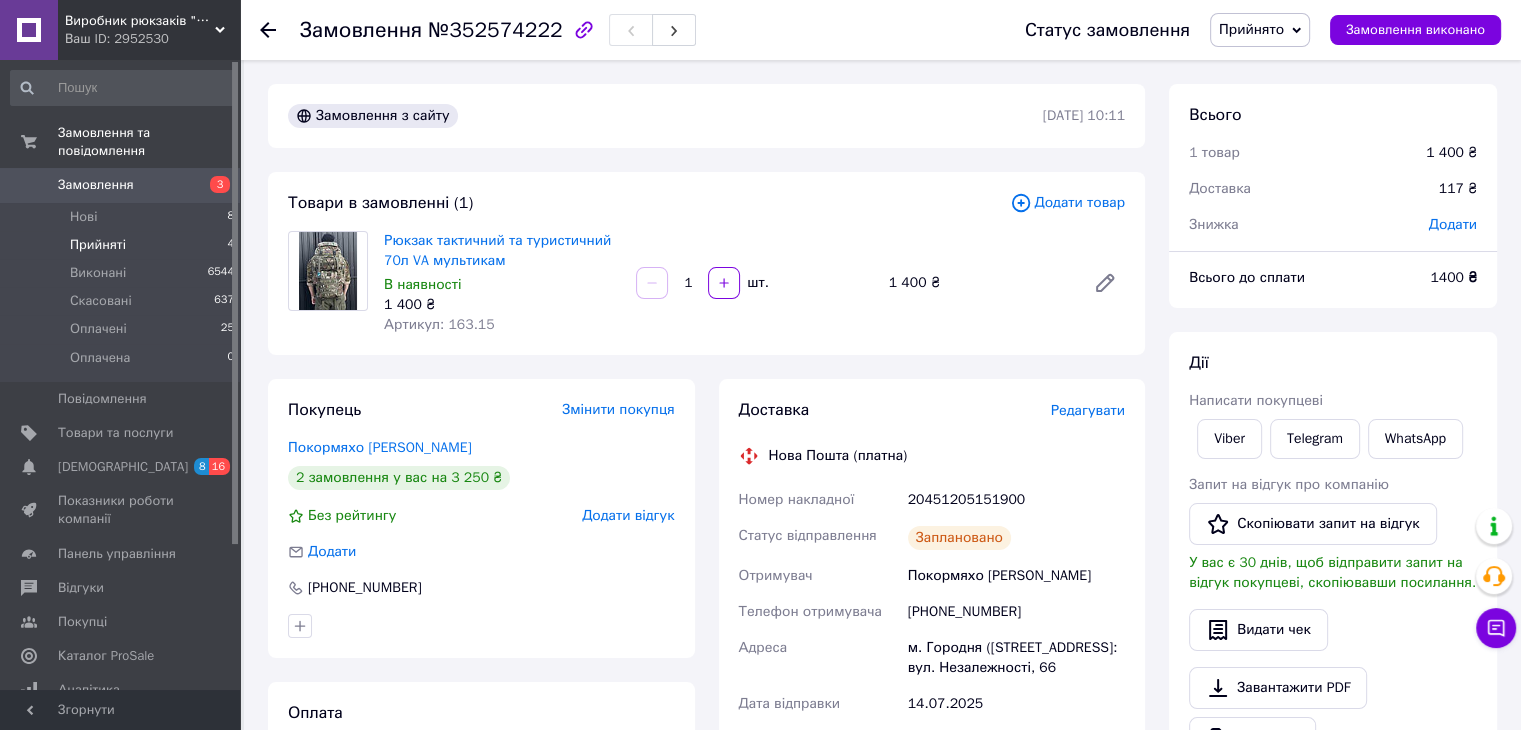 click on "Прийняті 4" at bounding box center [123, 245] 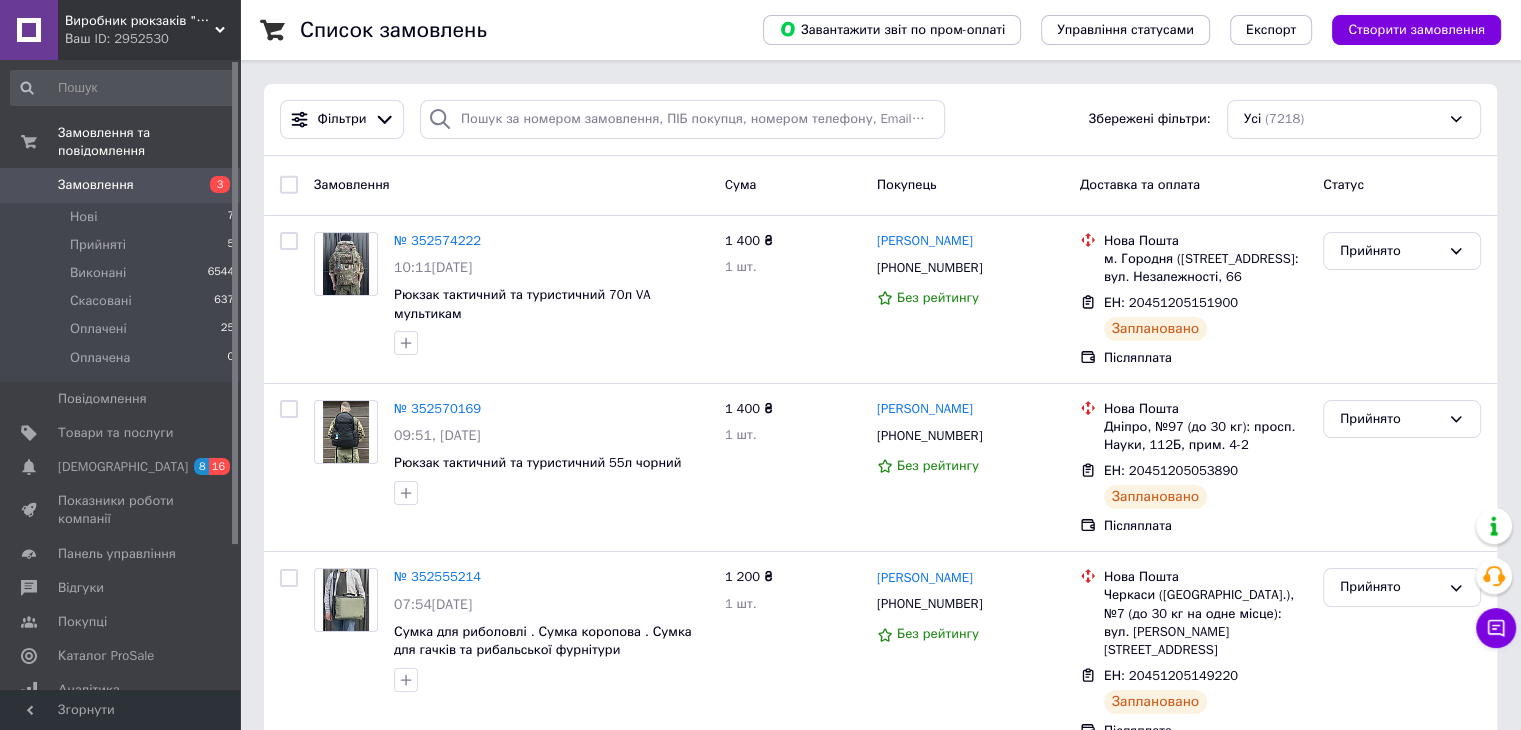 scroll, scrollTop: 300, scrollLeft: 0, axis: vertical 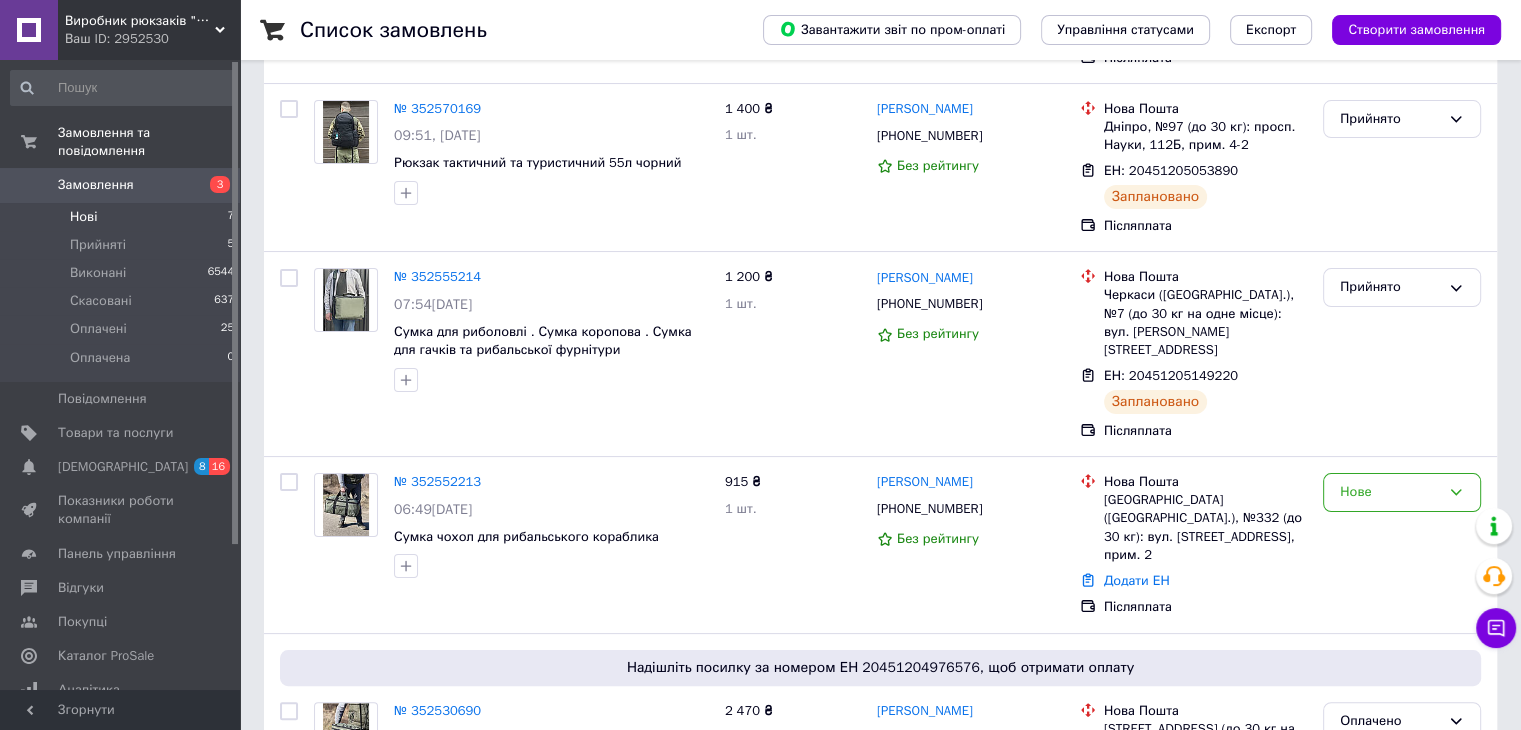 click on "Нові 7" at bounding box center [123, 217] 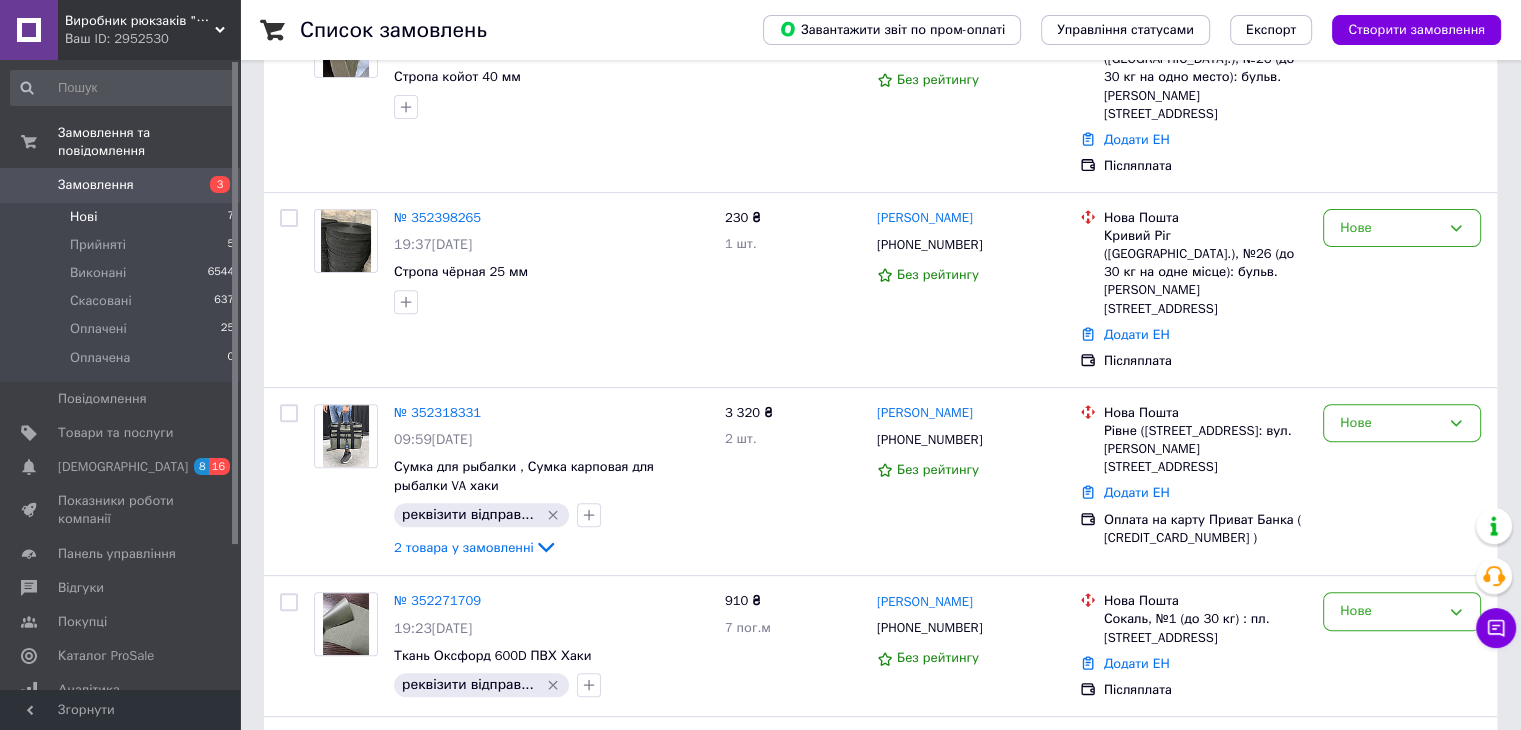 scroll, scrollTop: 764, scrollLeft: 0, axis: vertical 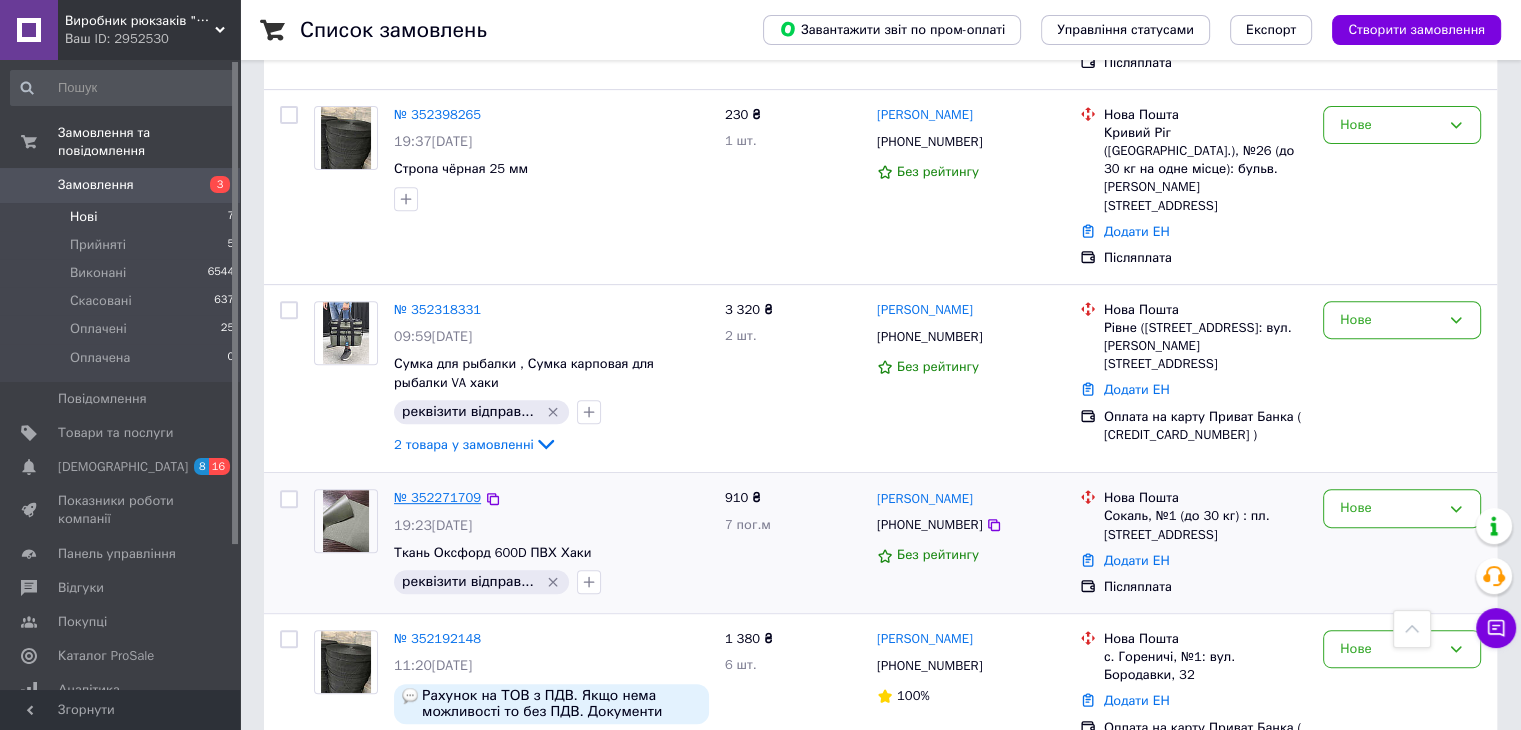 click on "№ 352271709" at bounding box center [437, 497] 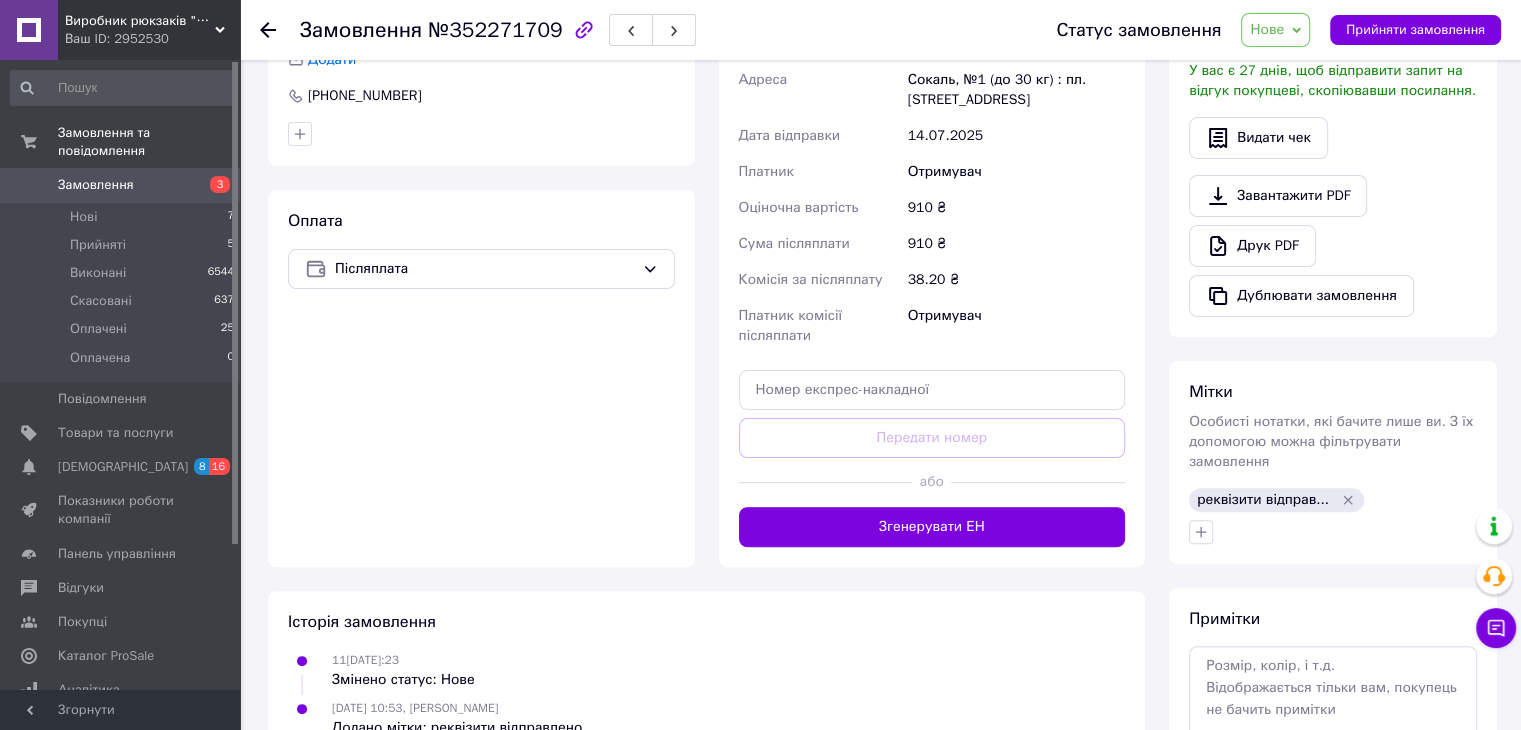 scroll, scrollTop: 117, scrollLeft: 0, axis: vertical 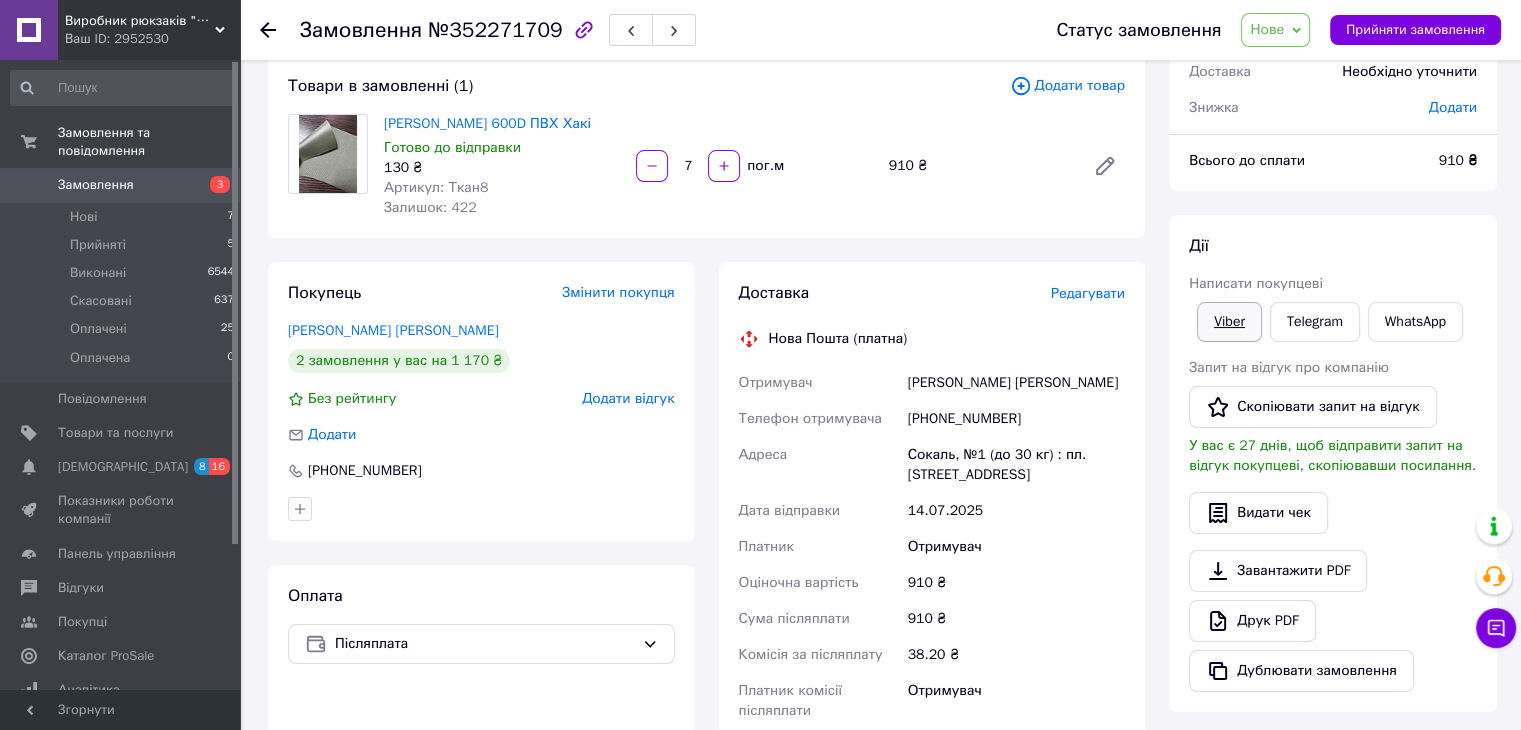click on "Viber" at bounding box center (1229, 322) 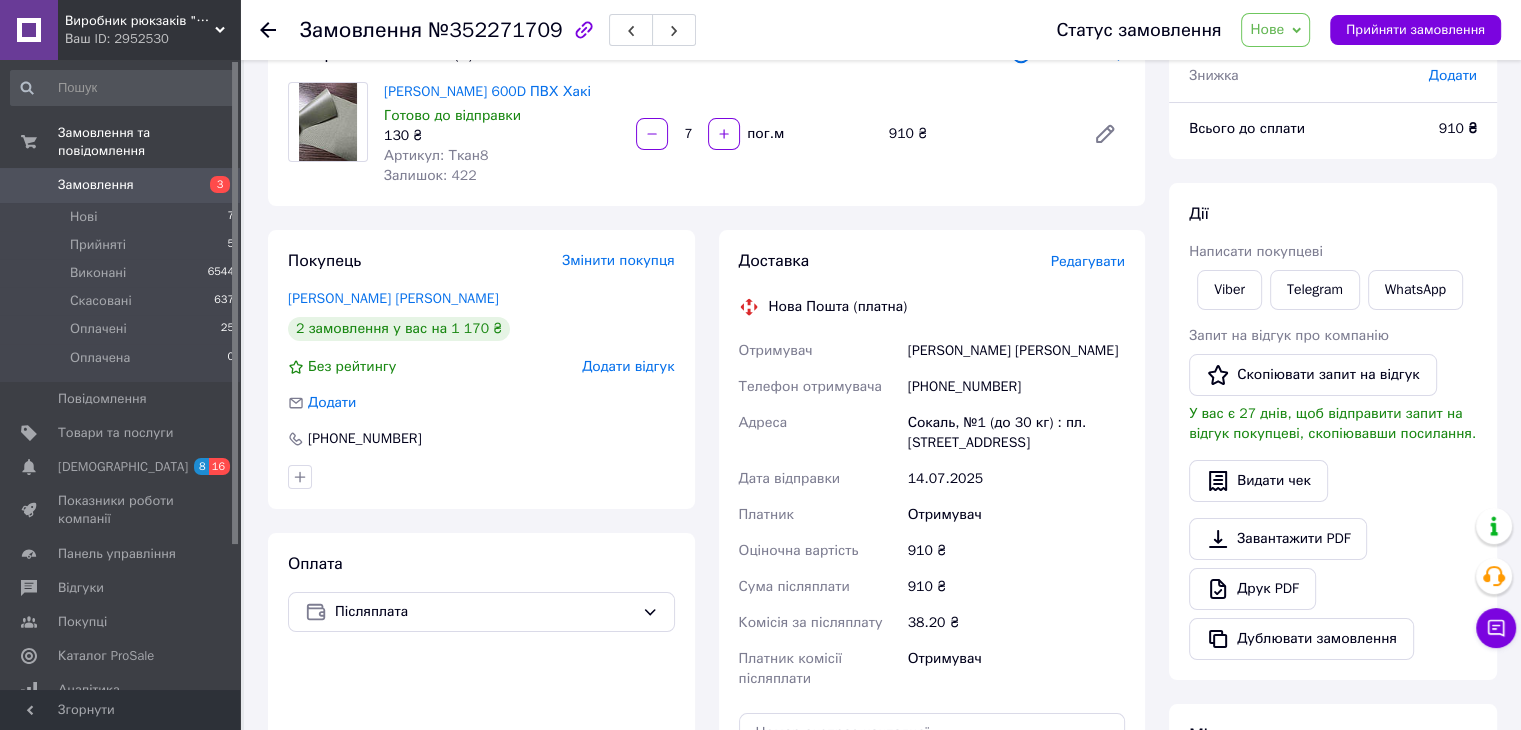 scroll, scrollTop: 145, scrollLeft: 0, axis: vertical 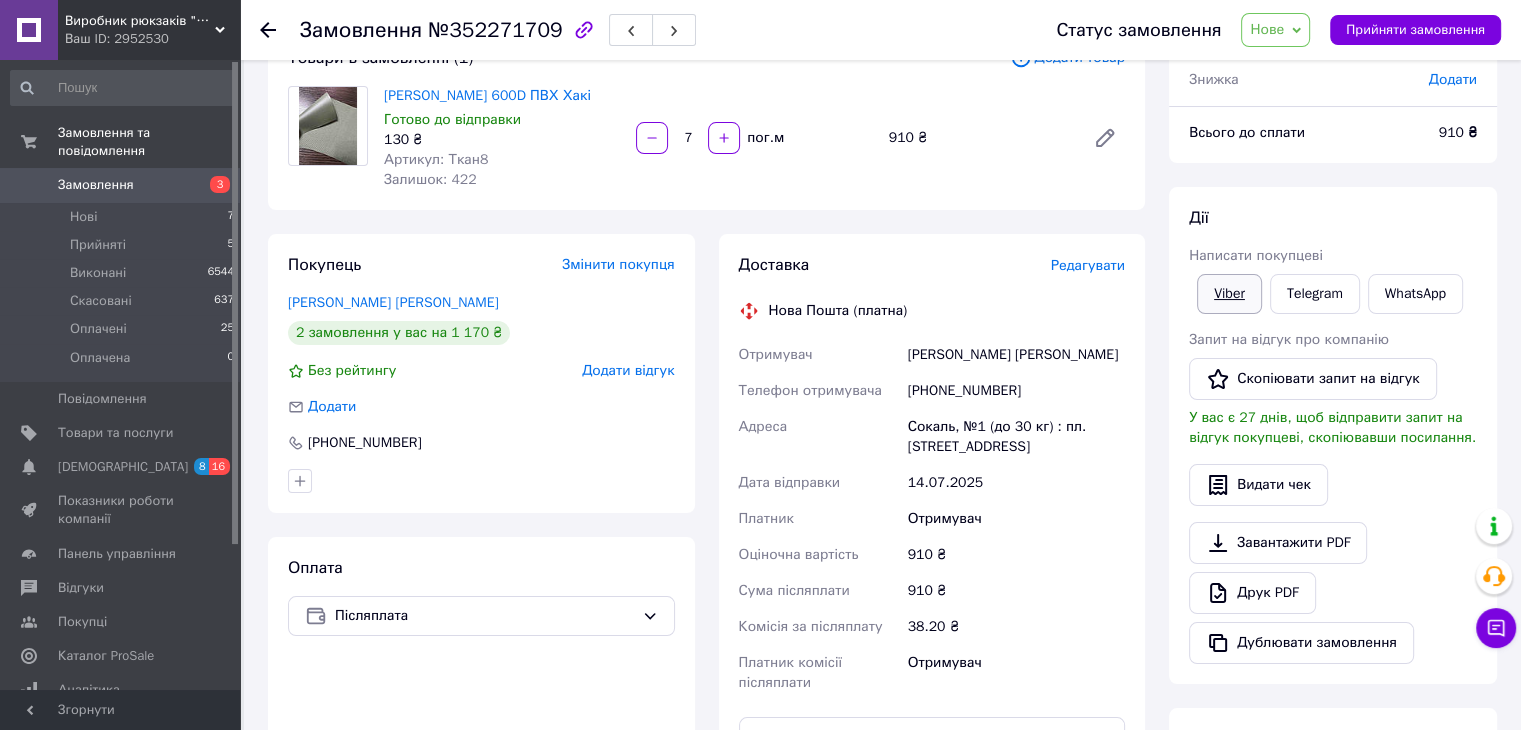 click on "Viber" at bounding box center [1229, 294] 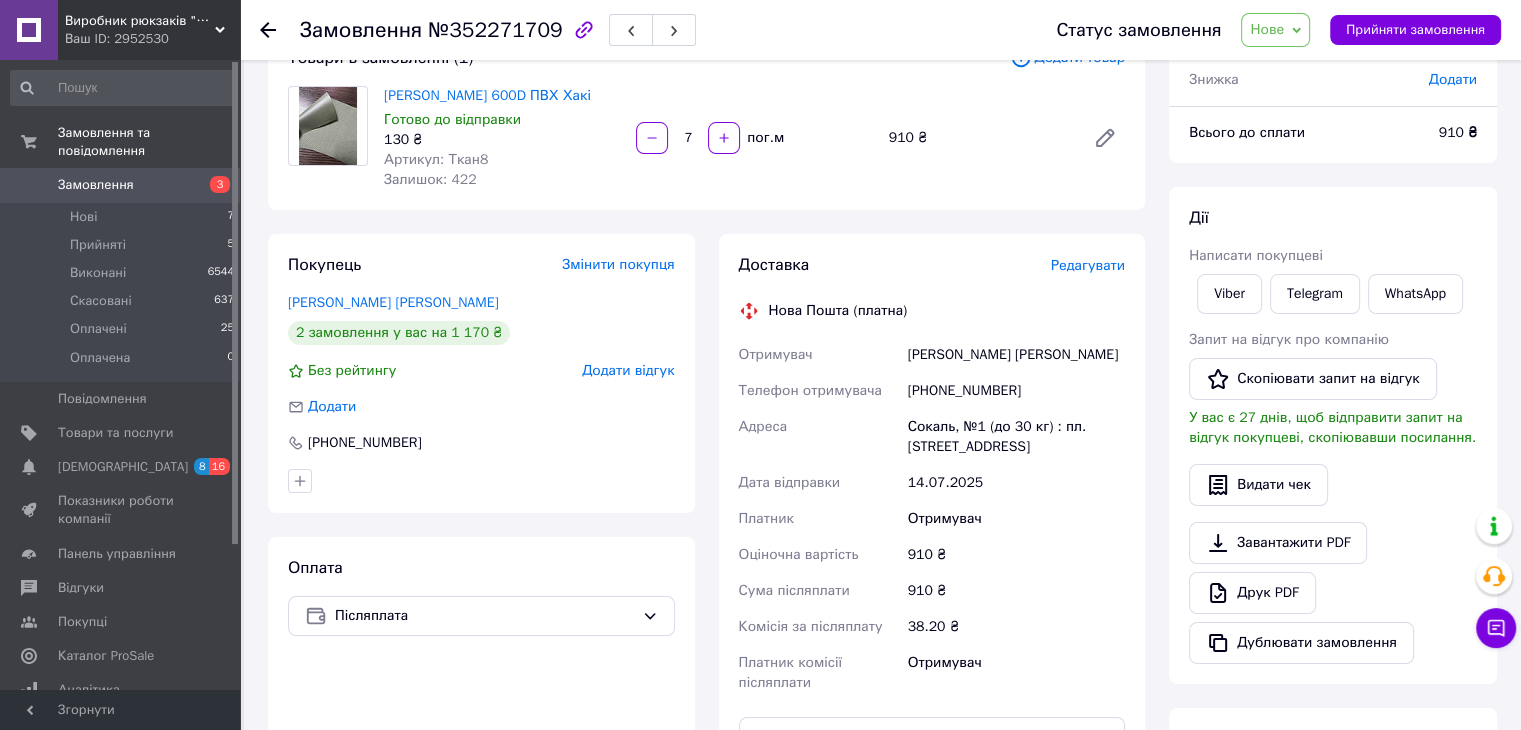 click 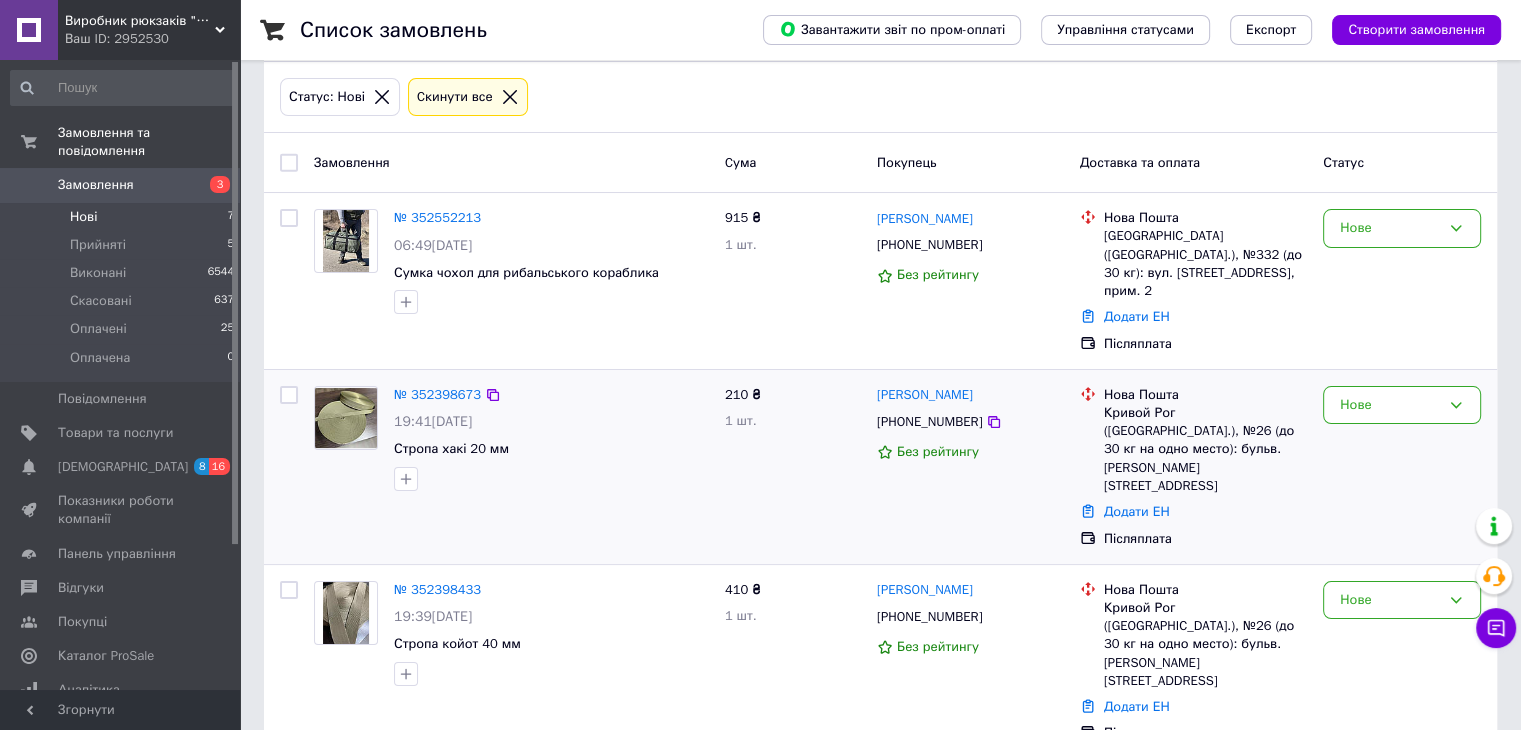 scroll, scrollTop: 0, scrollLeft: 0, axis: both 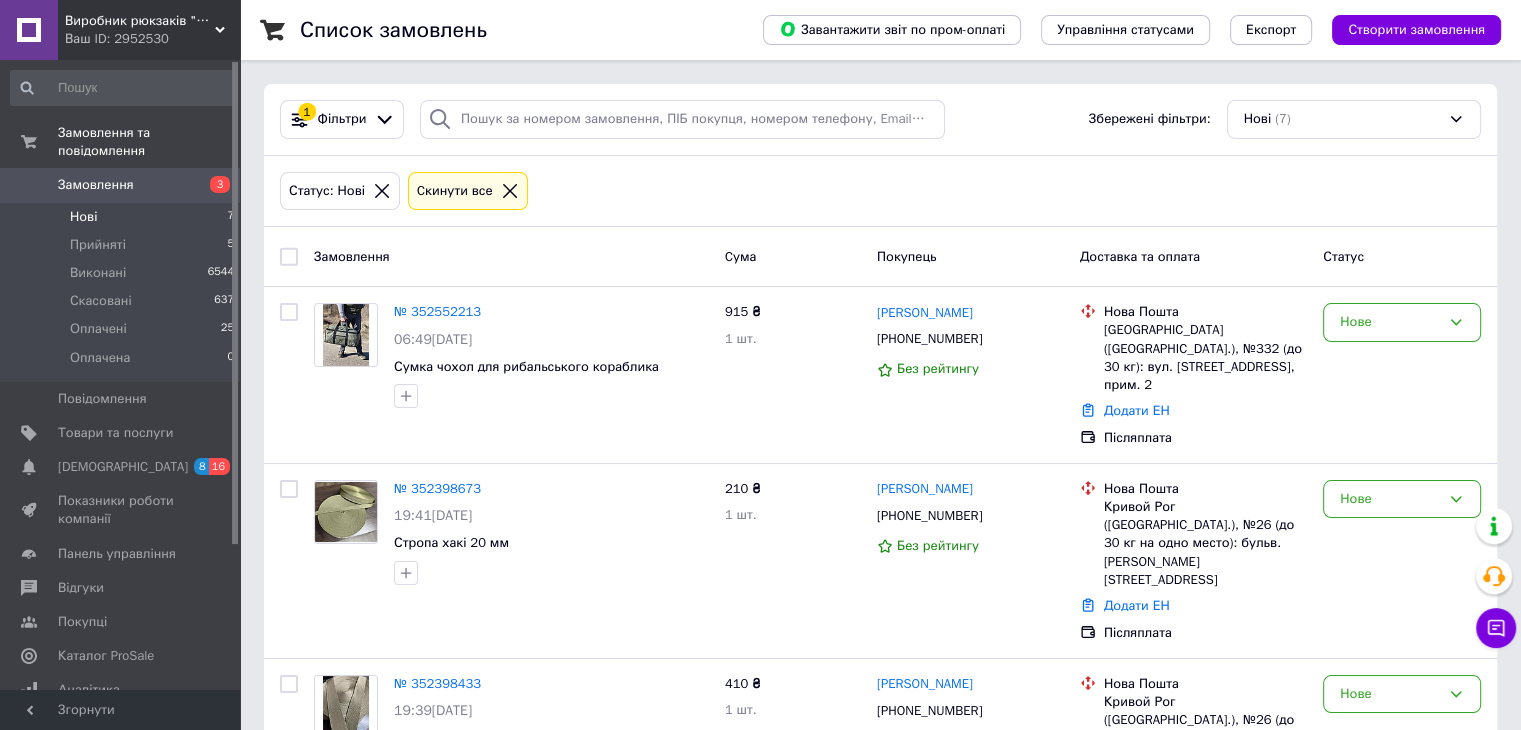 click on "Нові 7" at bounding box center [123, 217] 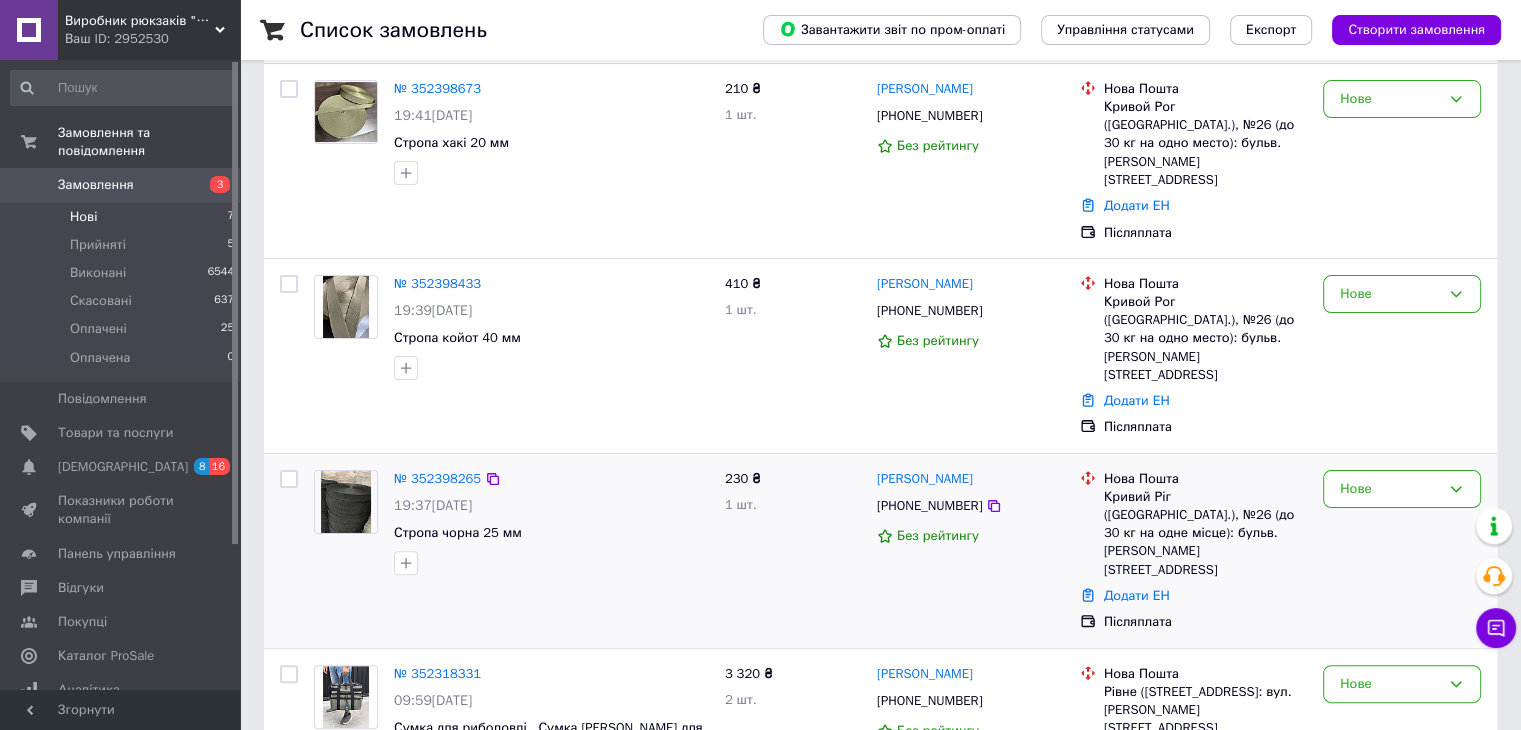 scroll, scrollTop: 401, scrollLeft: 0, axis: vertical 